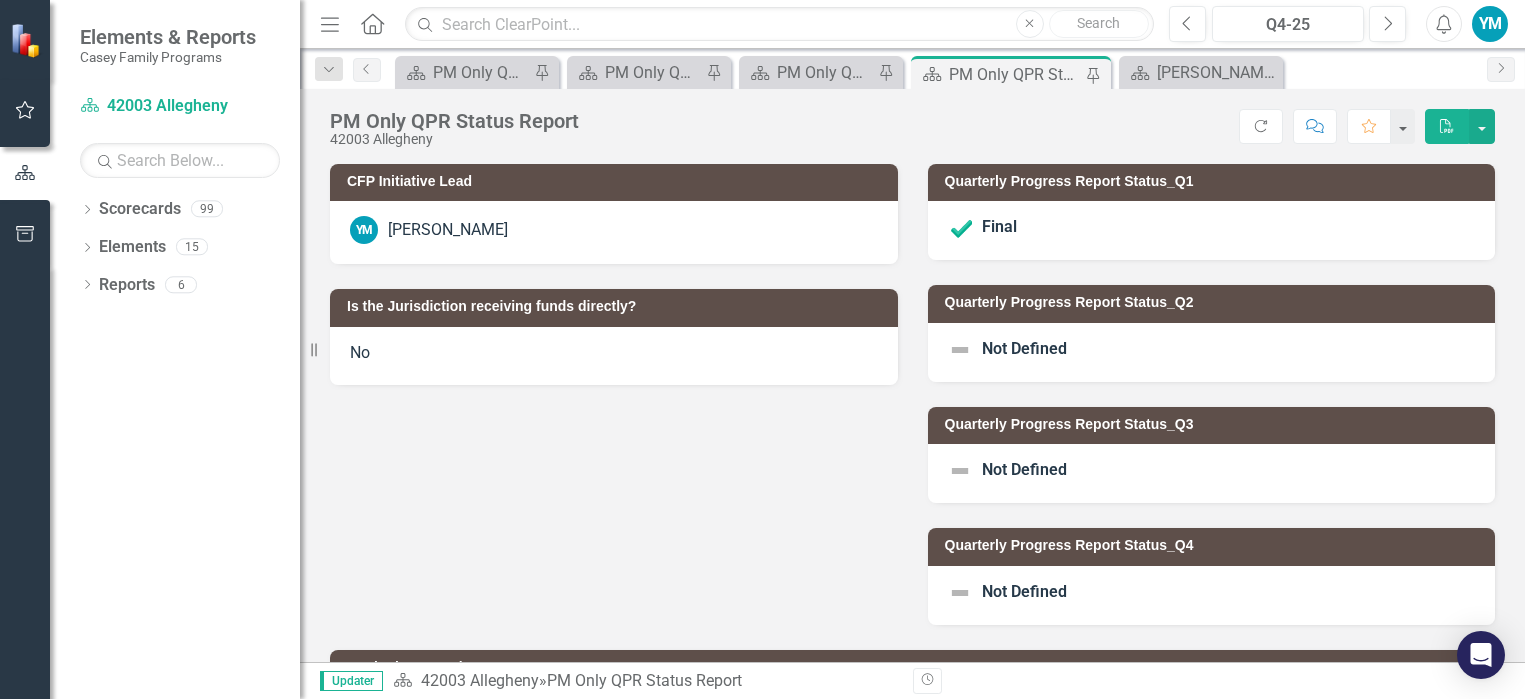 scroll, scrollTop: 0, scrollLeft: 0, axis: both 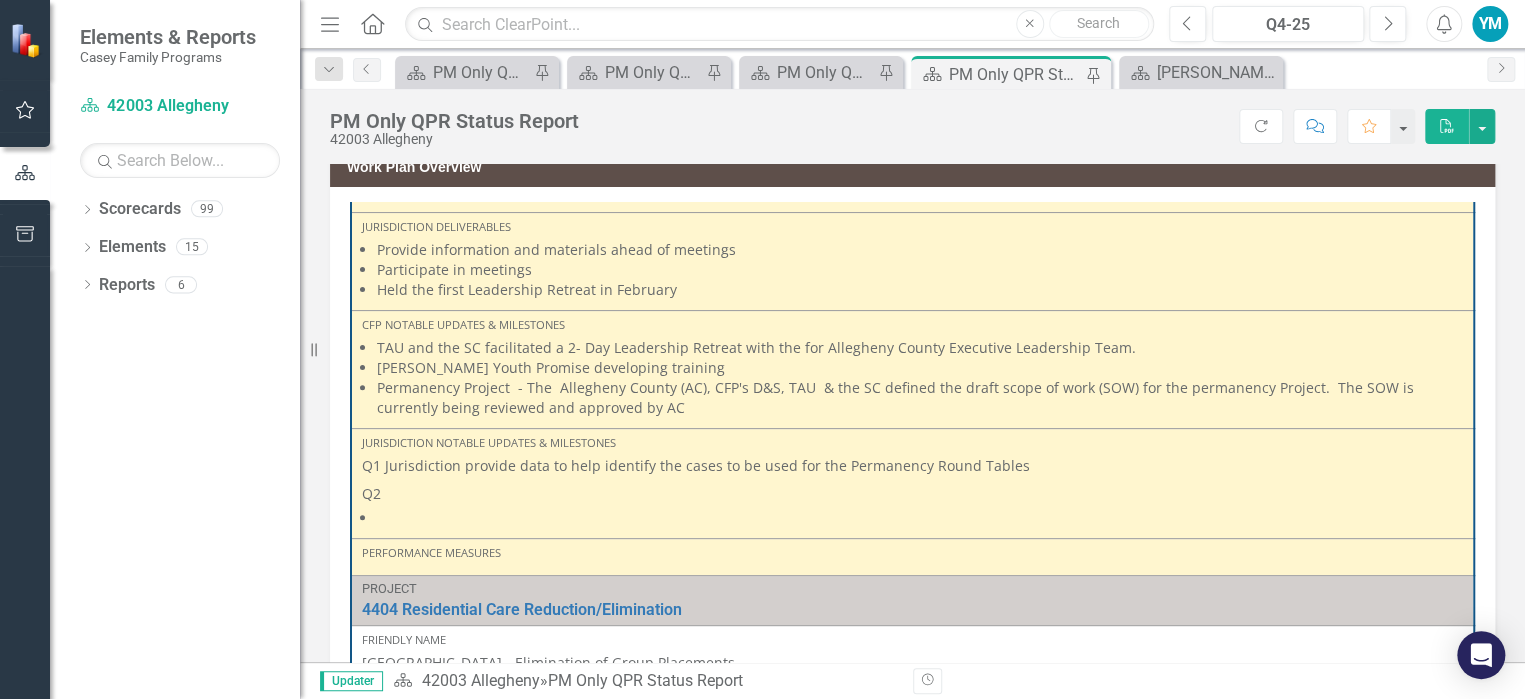 click on "Q2" at bounding box center [912, 492] 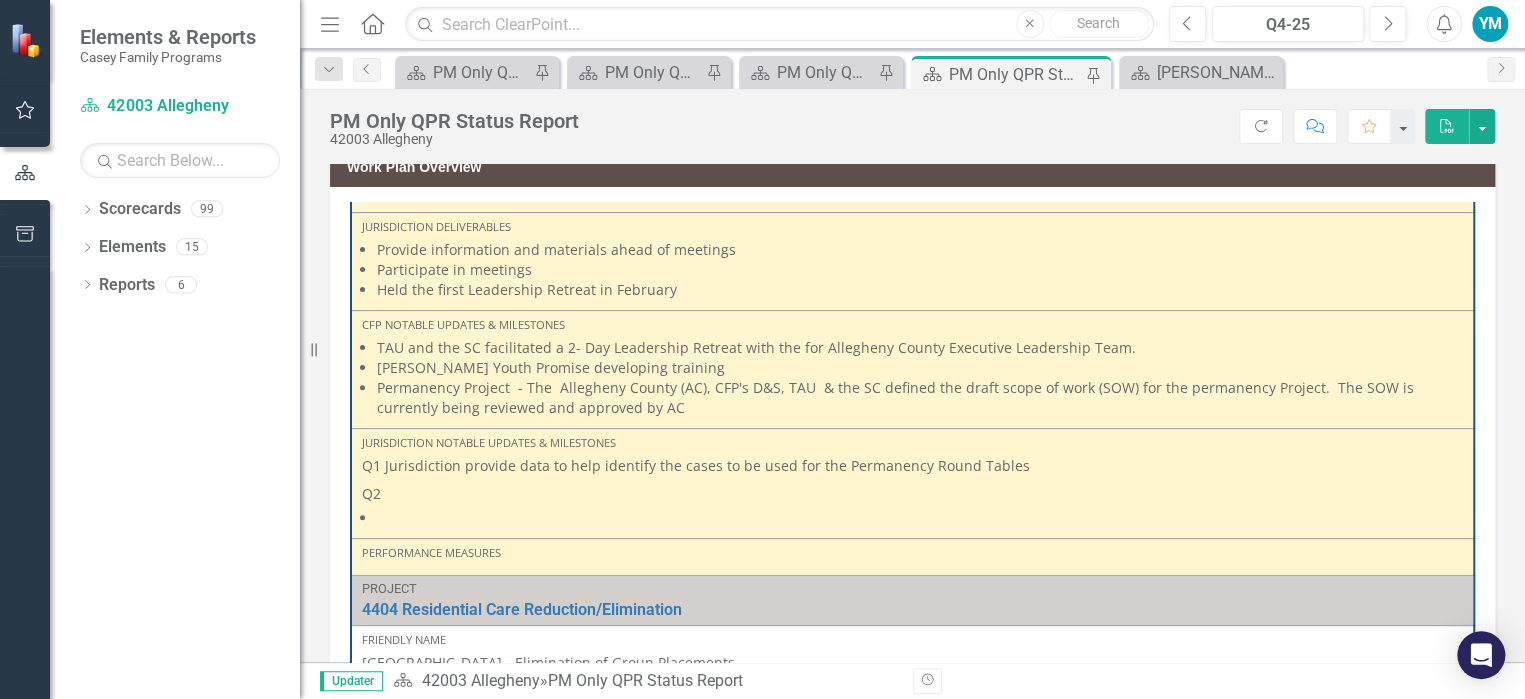 click on "Q2" at bounding box center [912, 492] 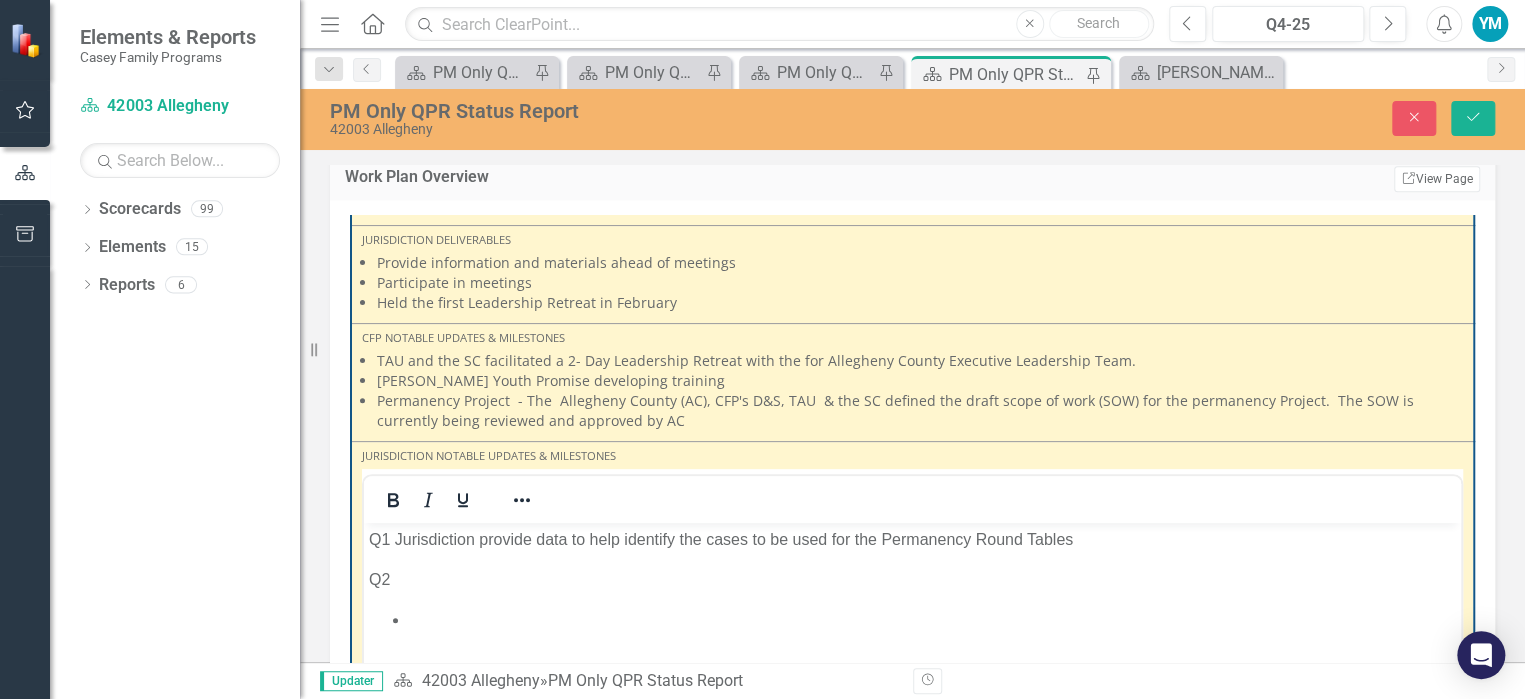 scroll, scrollTop: 0, scrollLeft: 0, axis: both 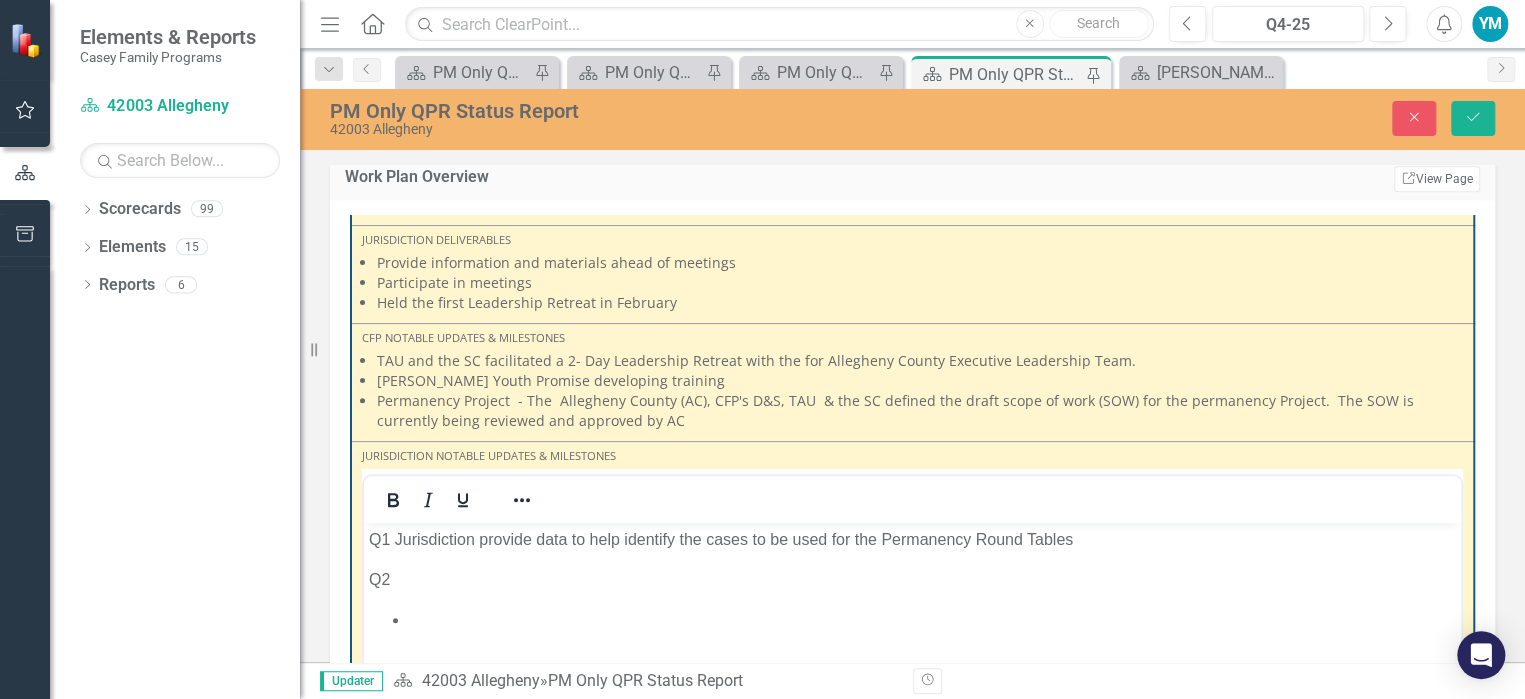 click at bounding box center (932, 620) 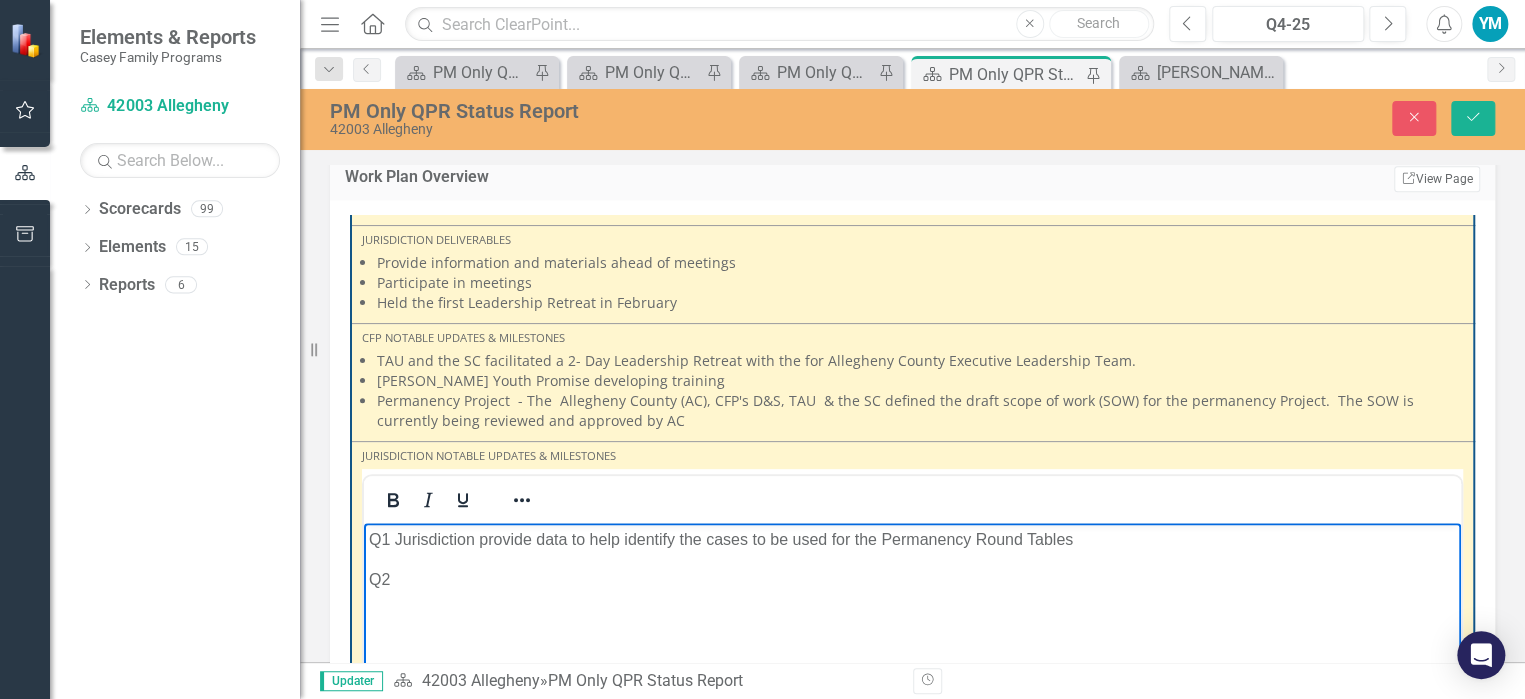 type 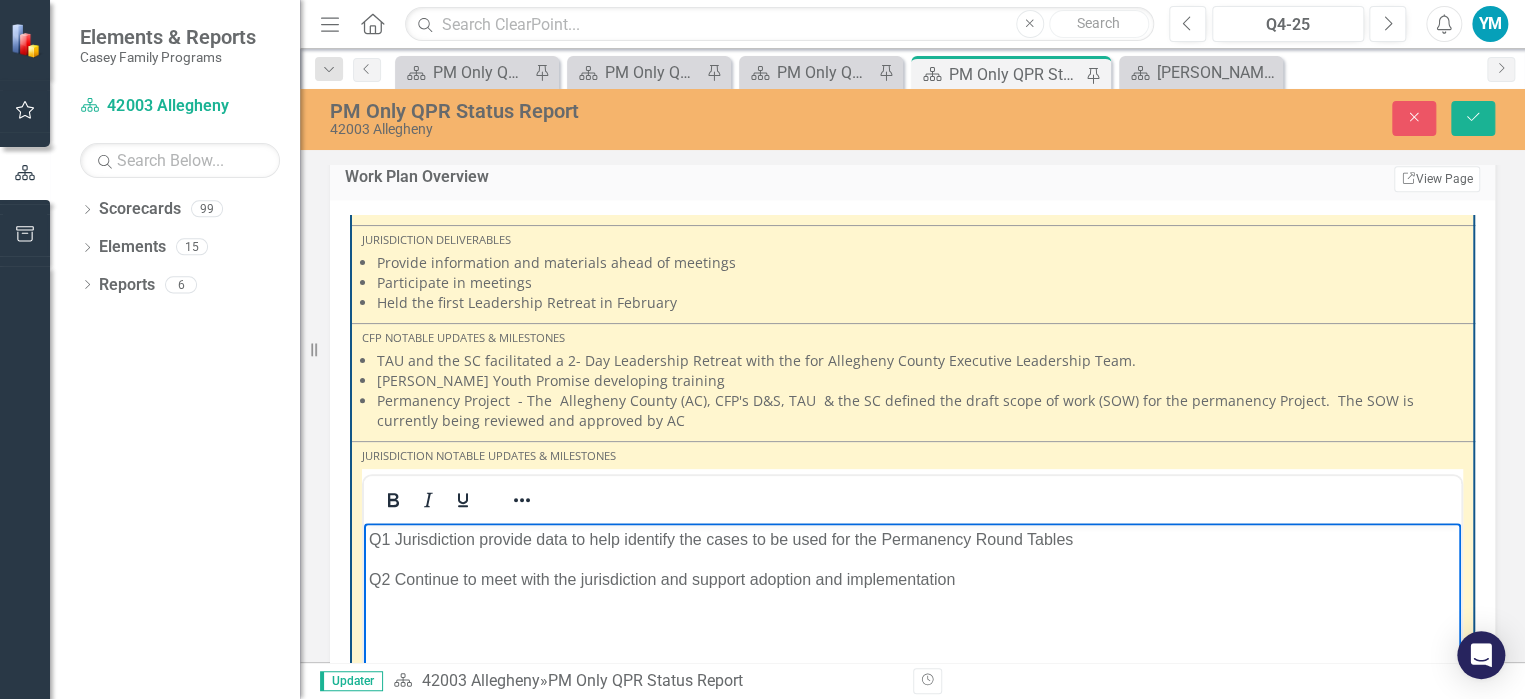 click on "Q1 Jurisdiction provide data to help identify the cases to be used for the Permanency Round Tables" at bounding box center [912, 540] 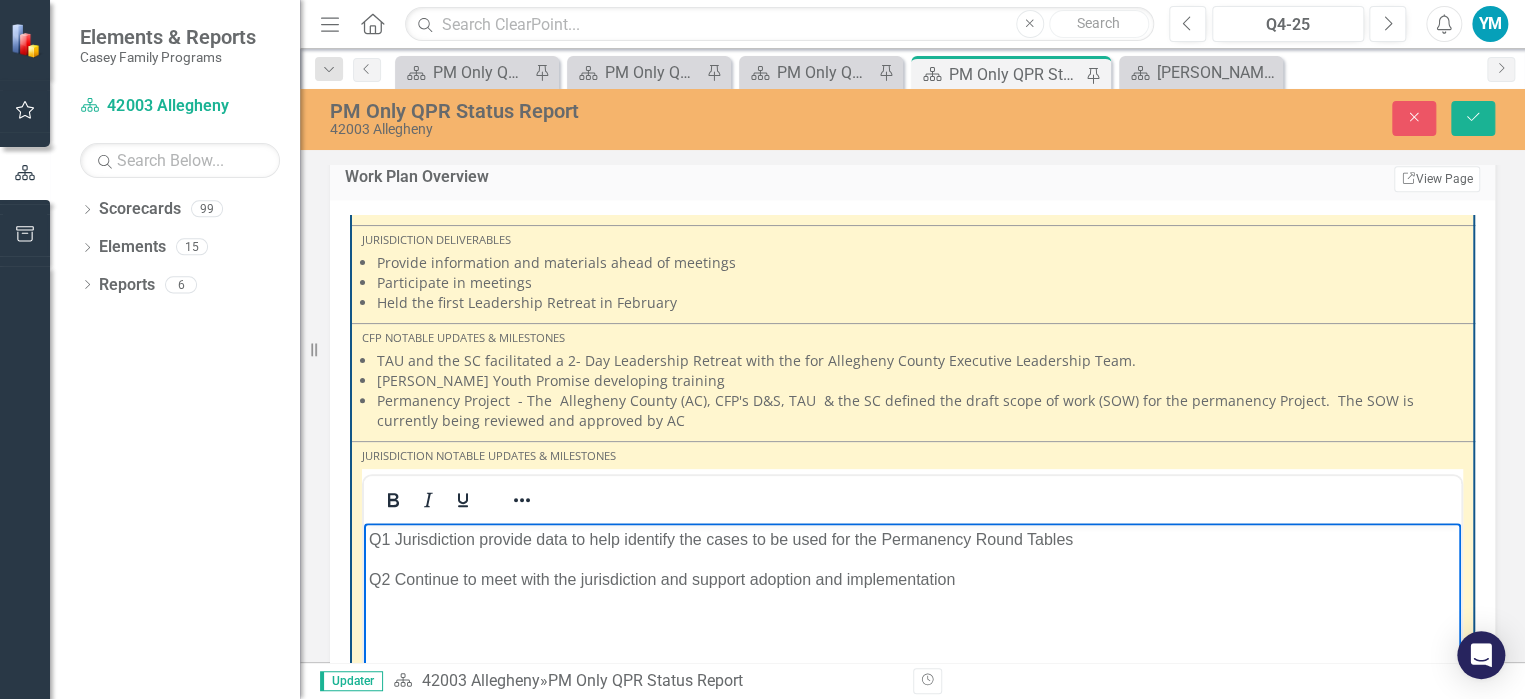 drag, startPoint x: 1077, startPoint y: 541, endPoint x: 398, endPoint y: 531, distance: 679.0736 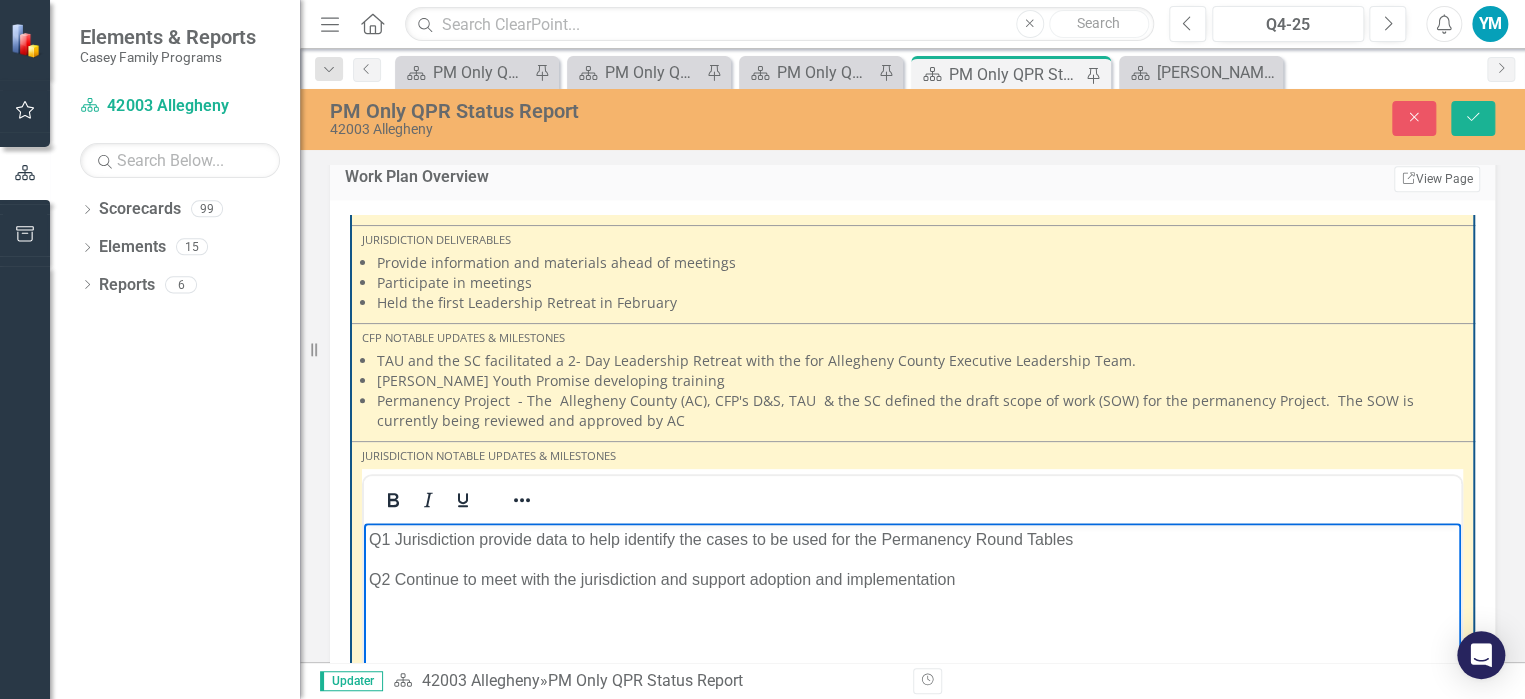 click on "Q1 Jurisdiction provide data to help identify the cases to be used for the Permanency Round Tables" at bounding box center [912, 540] 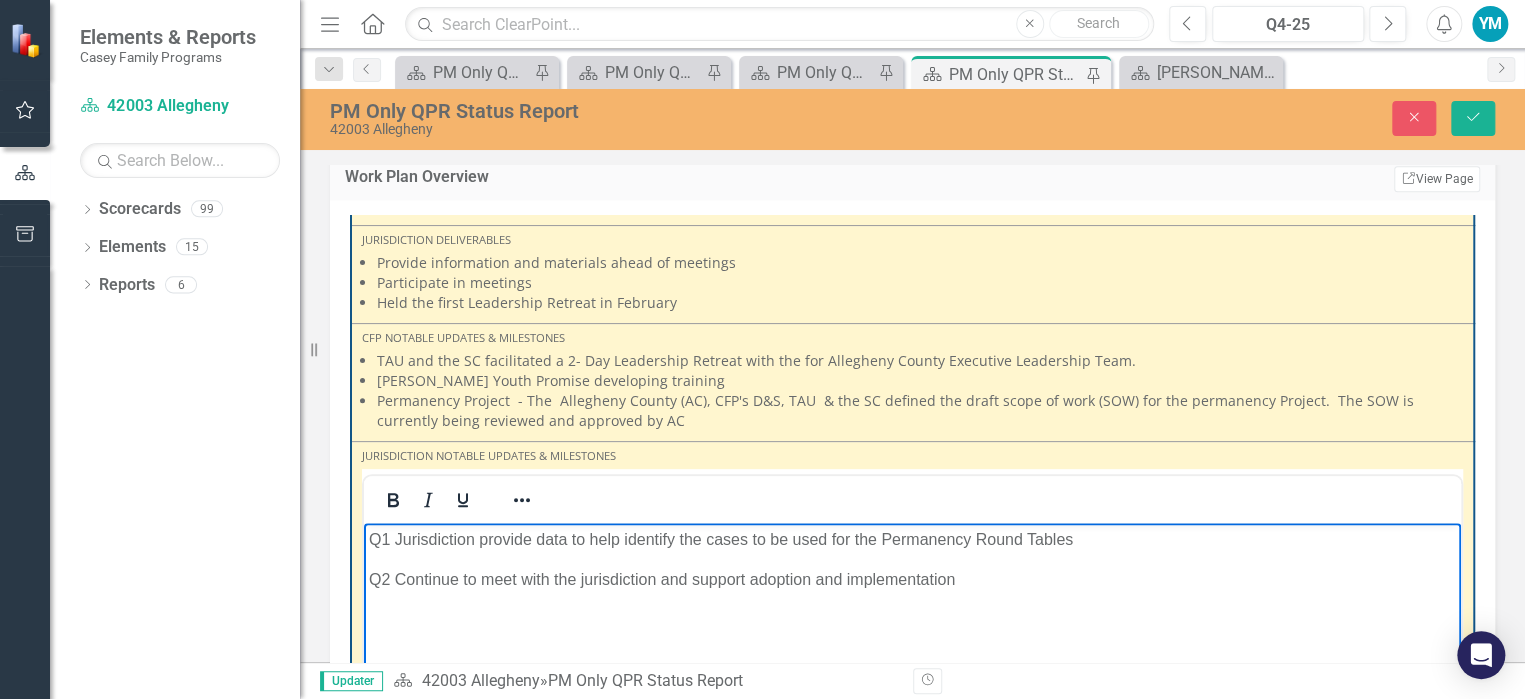 copy on "Jurisdiction provide data to help identify the cases to be used for the Permanency Round Tables" 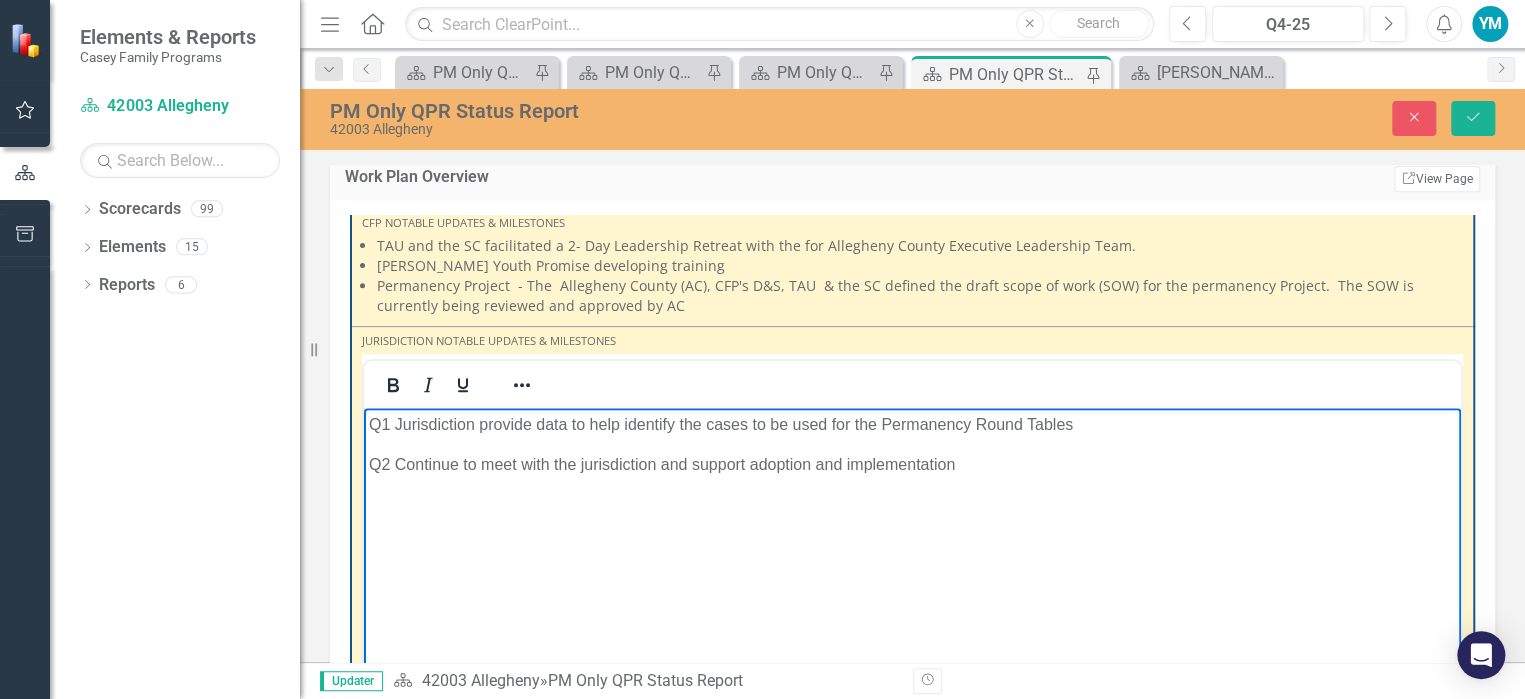 scroll, scrollTop: 300, scrollLeft: 0, axis: vertical 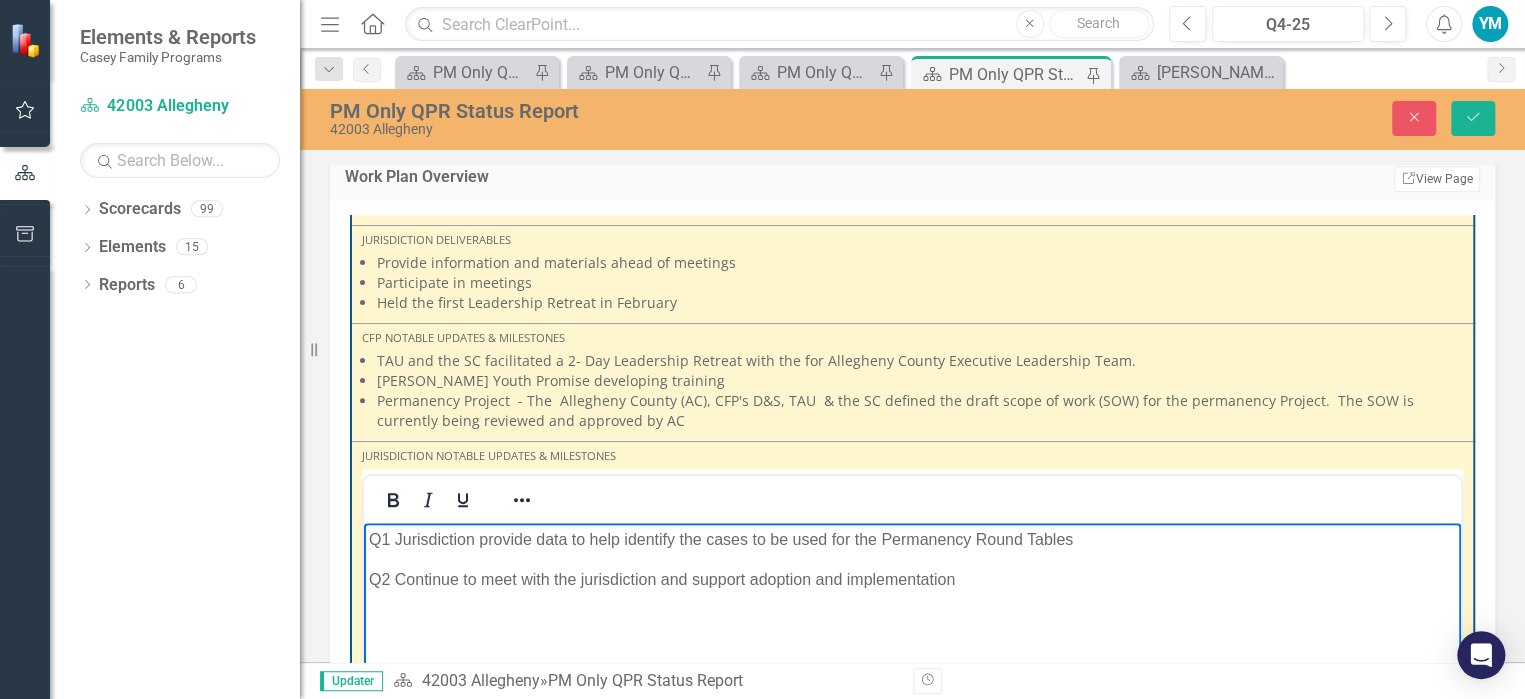click on "Q1 Jurisdiction provide data to help identify the cases to be used for the Permanency Round Tables  Q2 Continue to meet with the jurisdiction and support adoption and implementation" at bounding box center (912, 673) 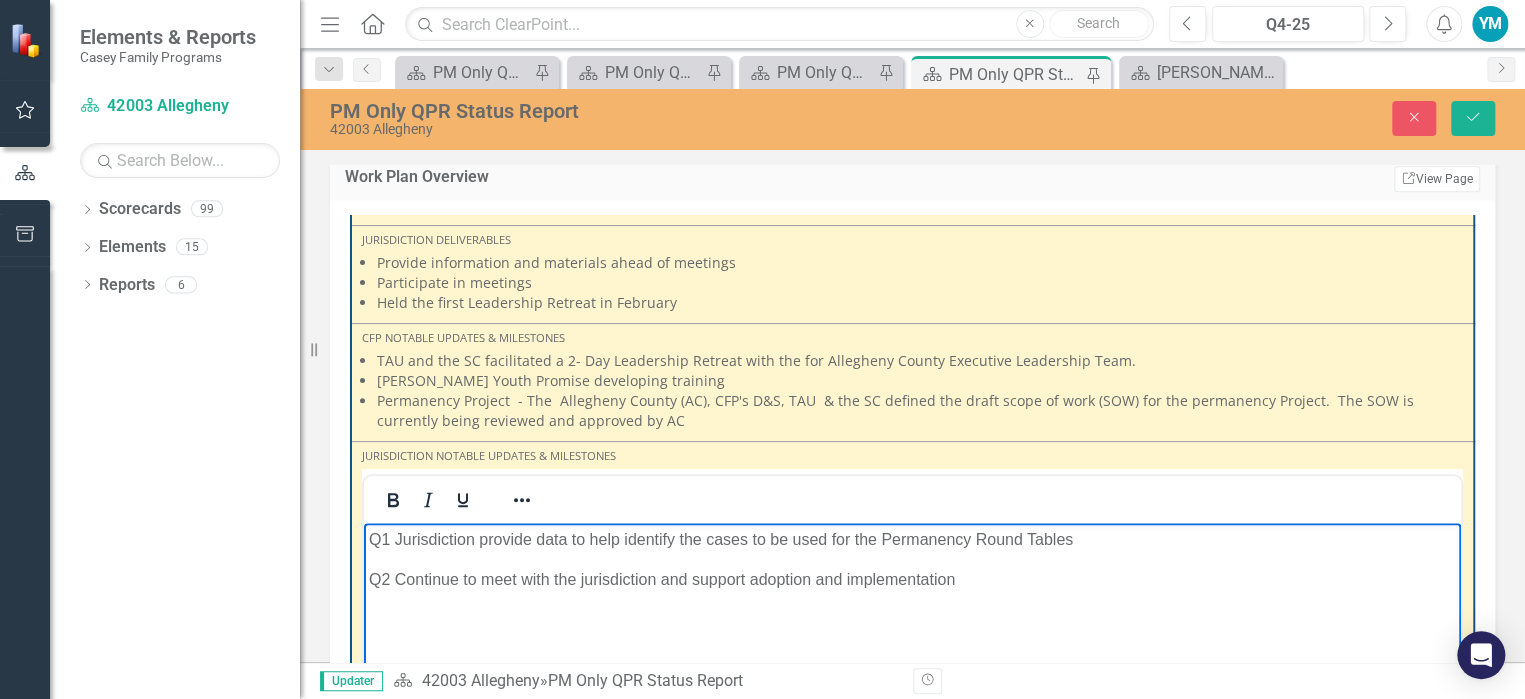 click on "Q2 Continue to meet with the jurisdiction and support adoption and implementation" at bounding box center [912, 580] 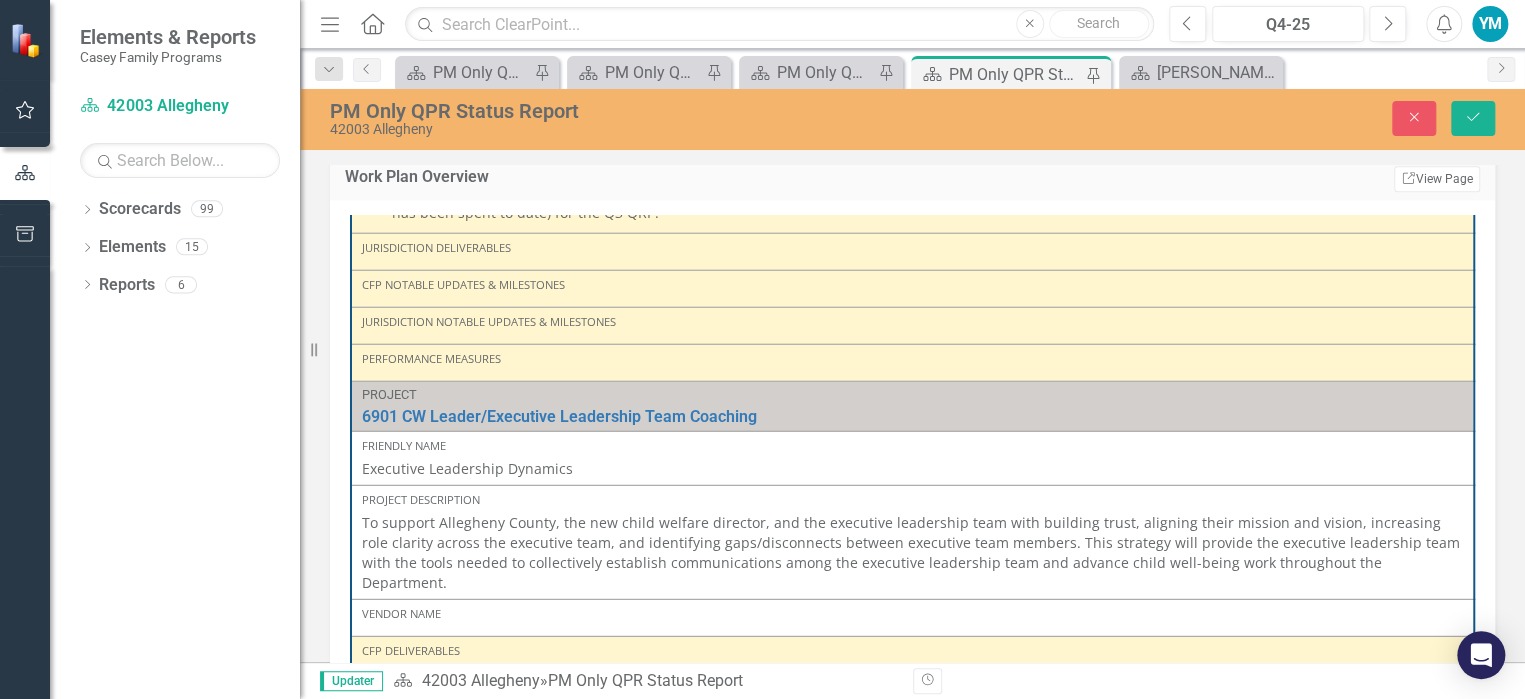 scroll, scrollTop: 2837, scrollLeft: 0, axis: vertical 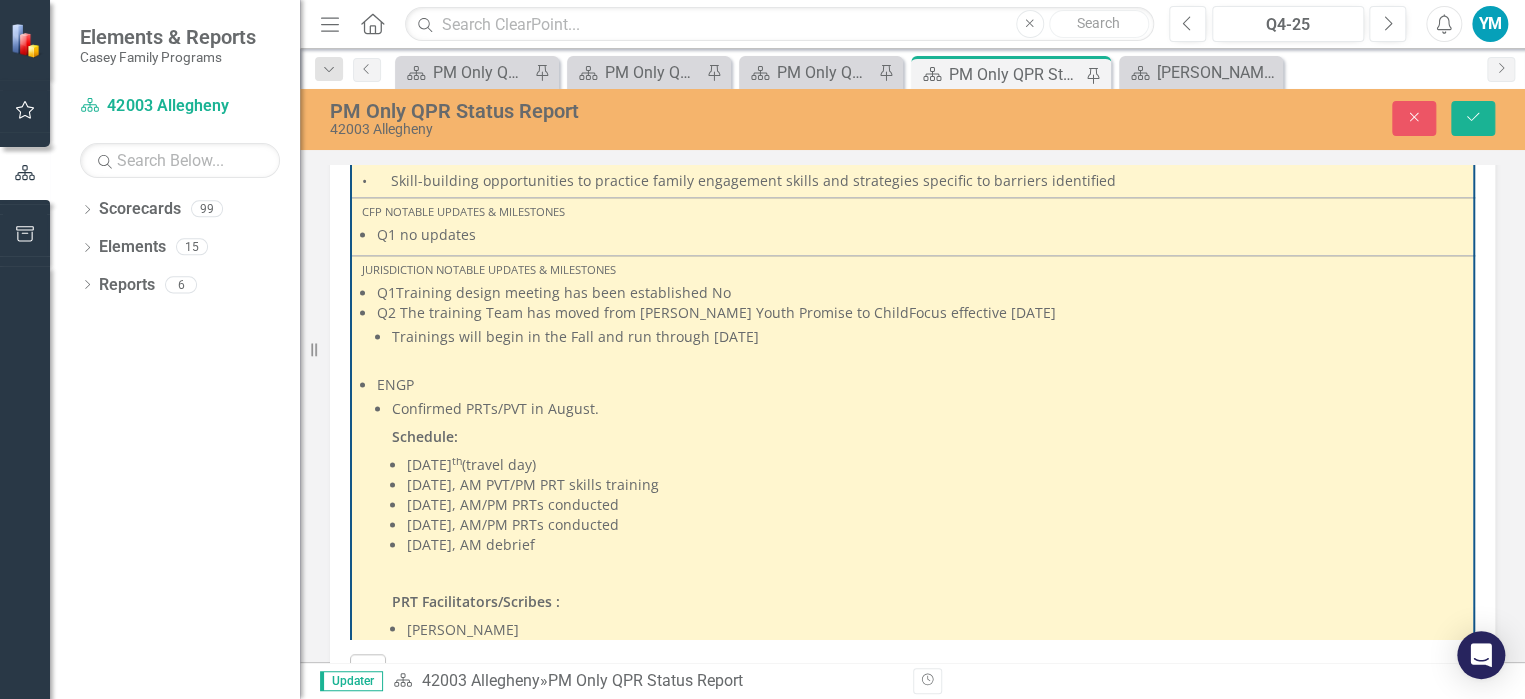 click on "Trainings will begin in the Fall and run through [DATE]" at bounding box center [927, 337] 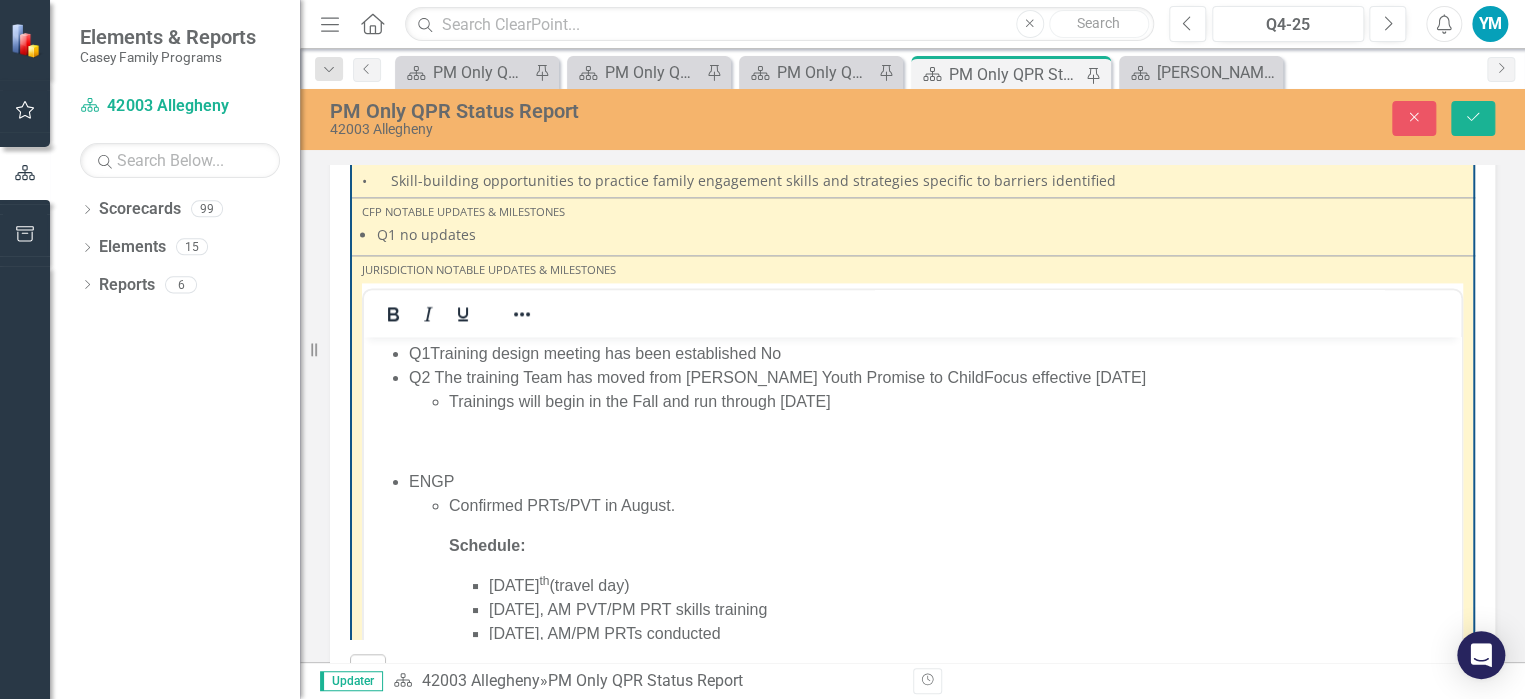 scroll, scrollTop: 0, scrollLeft: 0, axis: both 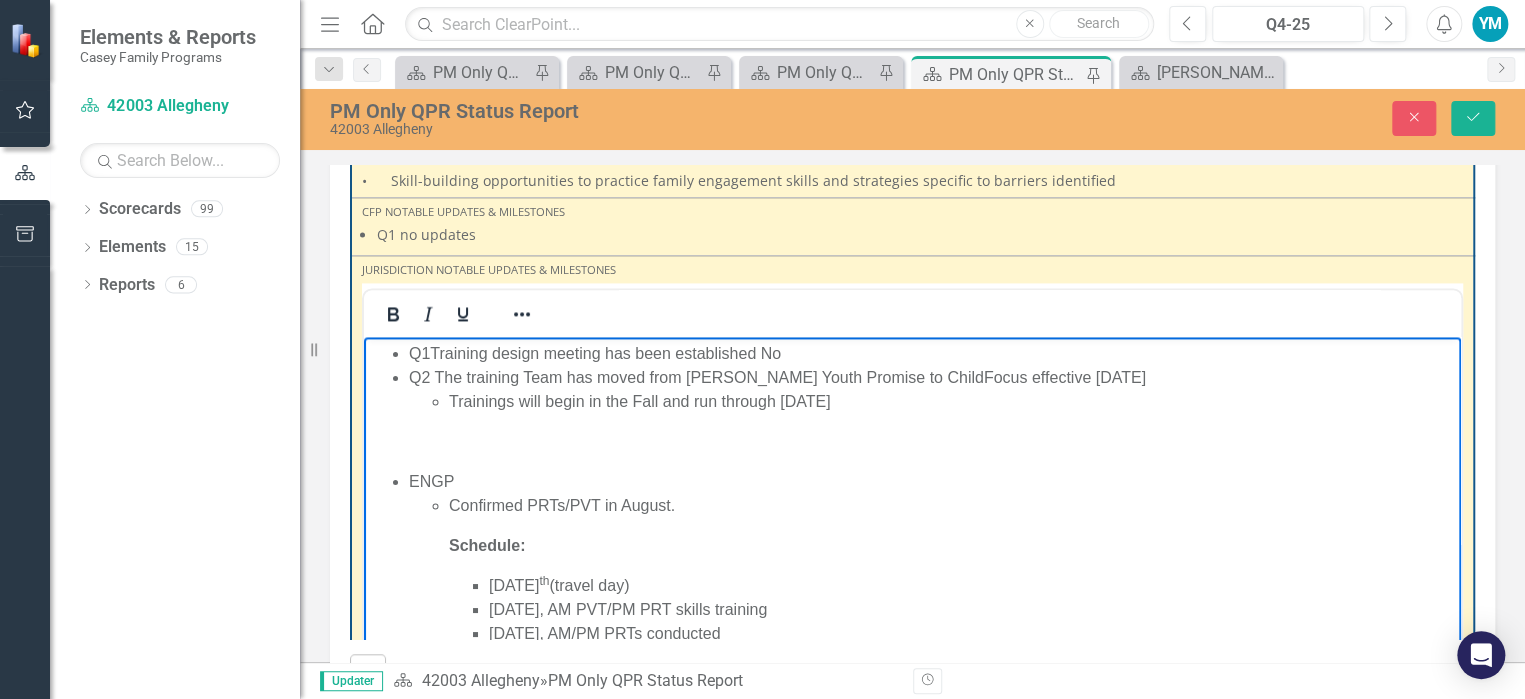 click on "Trainings will begin in the Fall and run through [DATE]" at bounding box center [952, 401] 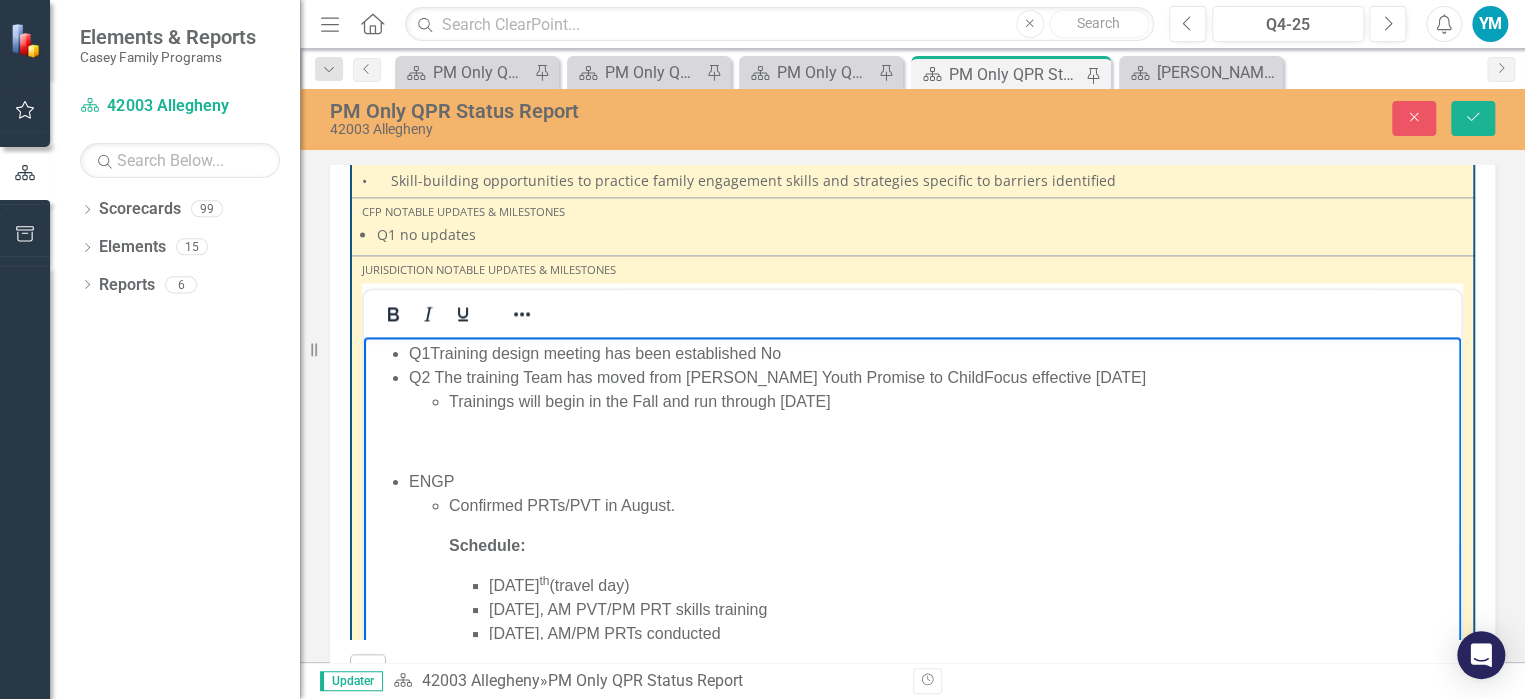 click on "ENGP  Confirmed PRTs/PVT in August.    Schedule:  [DATE]  (travel day) [DATE], AM PVT/PM PRT skills training [DATE], AM/PM PRTs conducted [DATE], AM/PM PRTs conducted [DATE], AM debrief PRT Facilitators/Scribes :  [PERSON_NAME] [PERSON_NAME] [PERSON_NAME] (PVT trained) [PERSON_NAME] [PERSON_NAME] (back-up and PVT trained) CFP TOT participants:  [PERSON_NAME] [PERSON_NAME]   Project Manager:  [PERSON_NAME] SC:  [PERSON_NAME]" at bounding box center (932, 809) 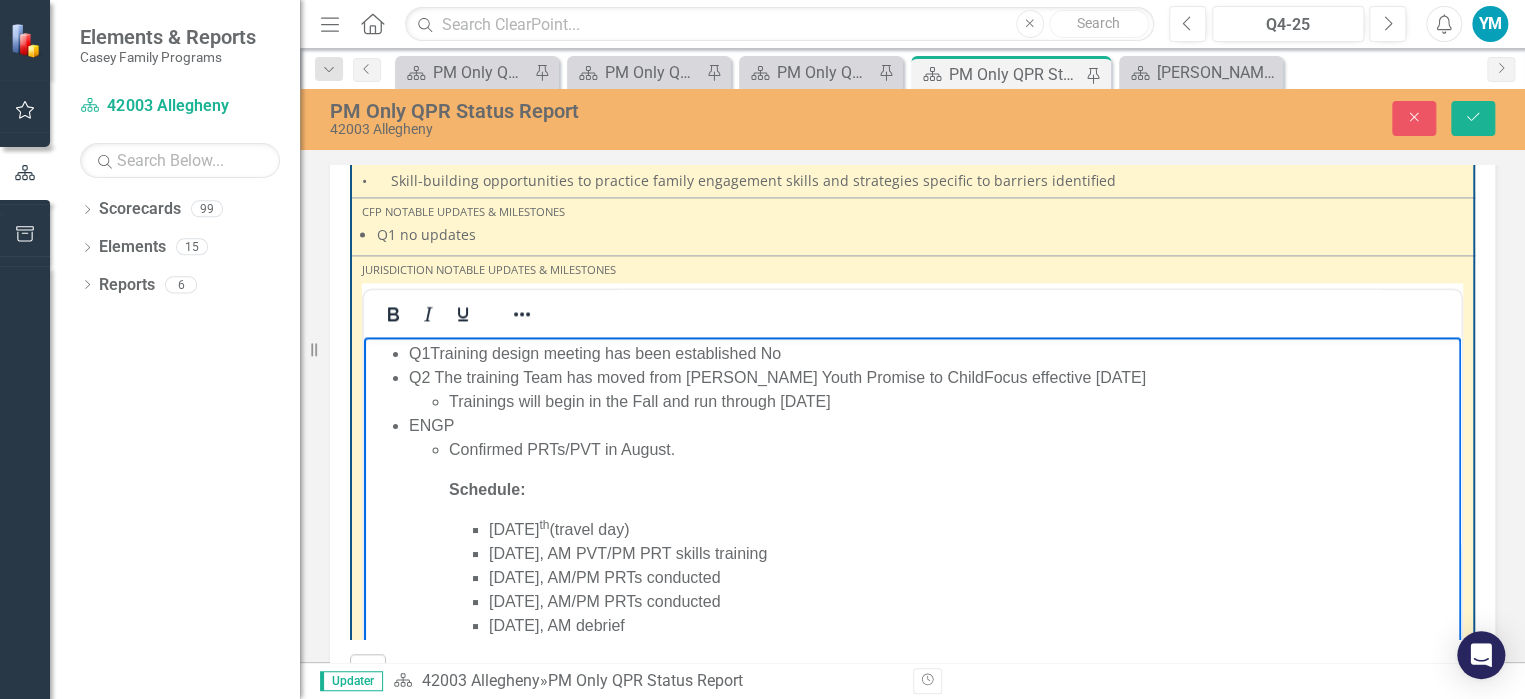 click on "Trainings will begin in the Fall and run through [DATE]" at bounding box center (952, 401) 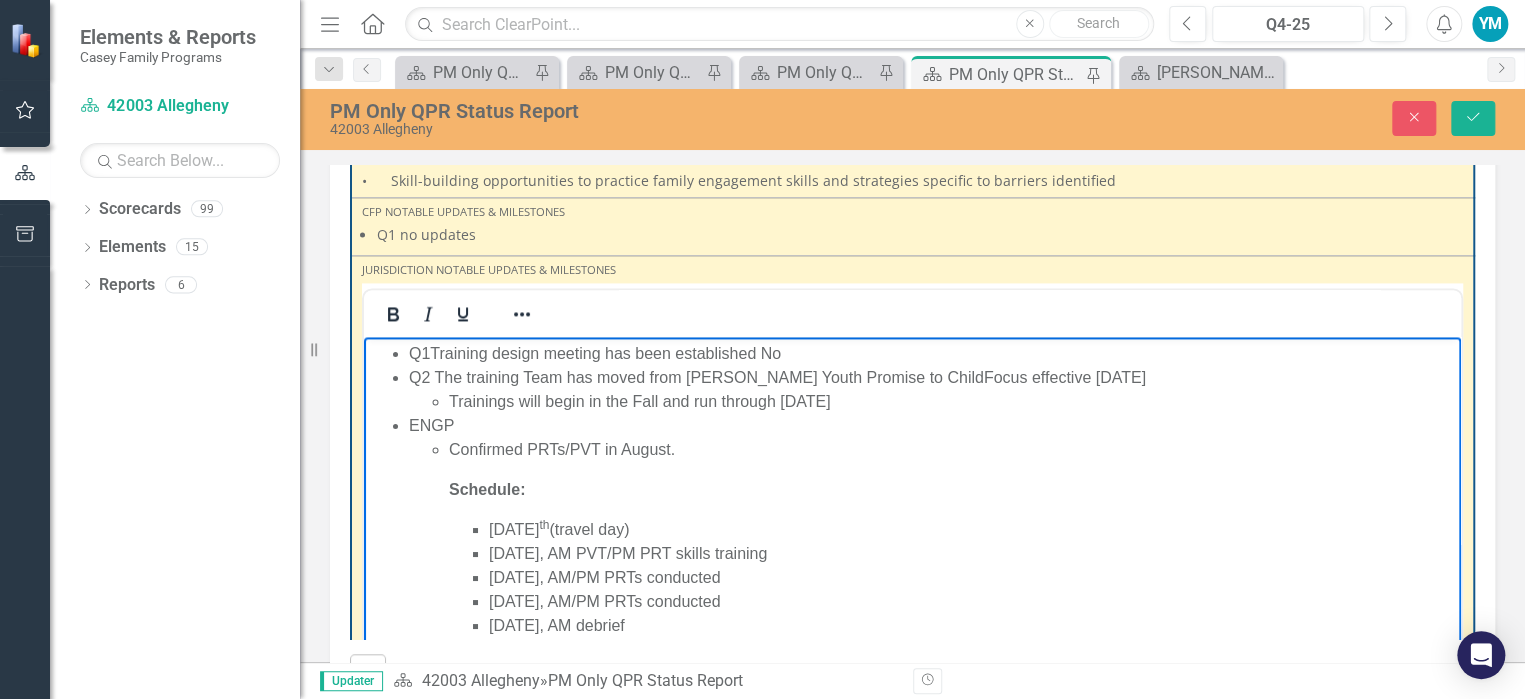 click on "Q1Training design meeting has been established No" at bounding box center (932, 353) 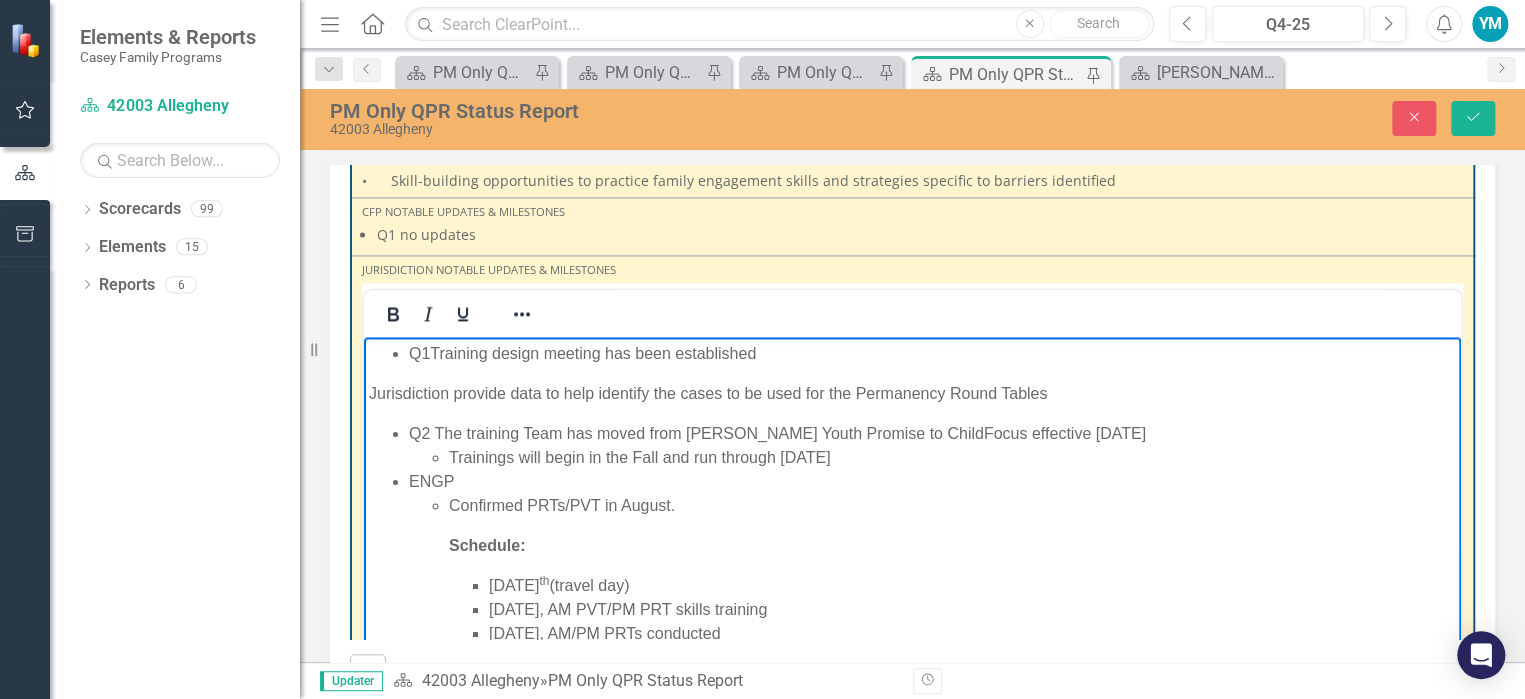 click on "Jurisdiction provide data to help identify the cases to be used for the Permanency Round Tables" at bounding box center [912, 393] 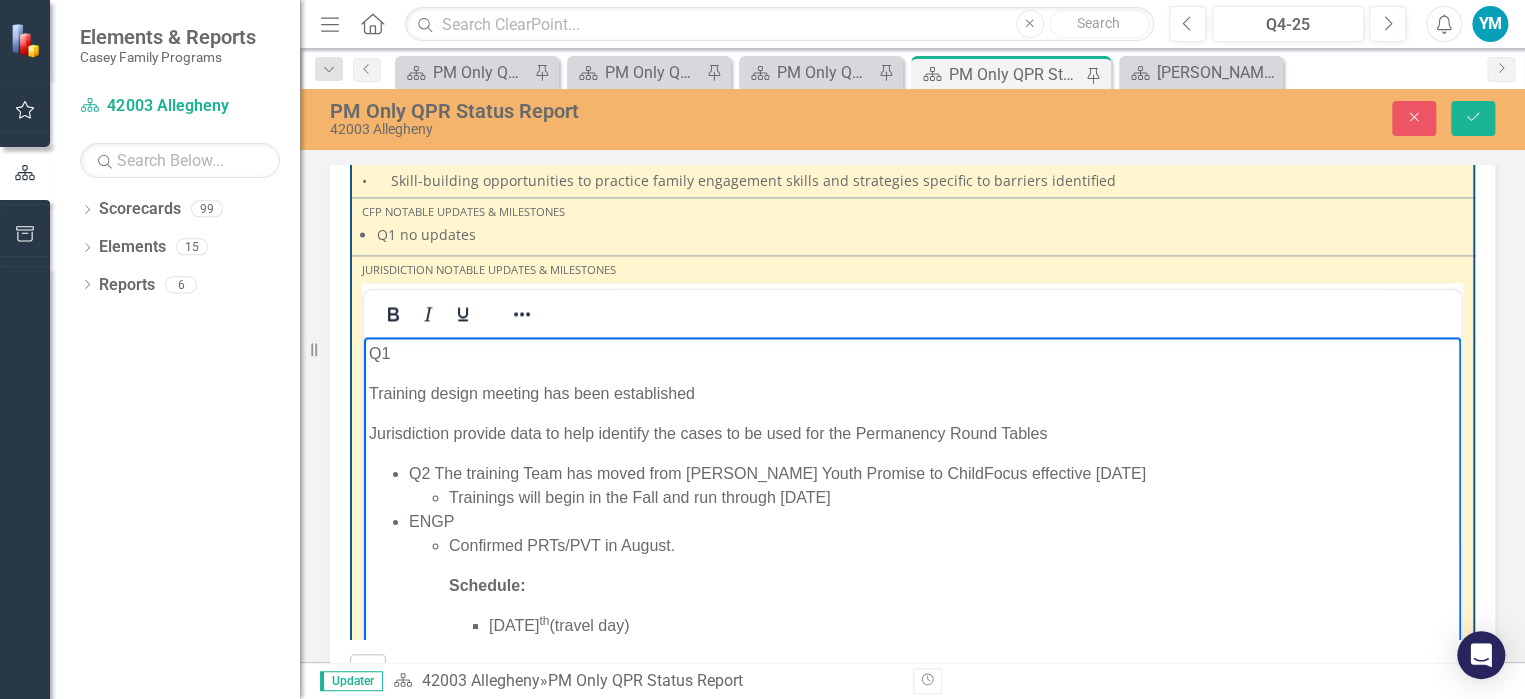 drag, startPoint x: 1061, startPoint y: 427, endPoint x: 368, endPoint y: 393, distance: 693.83356 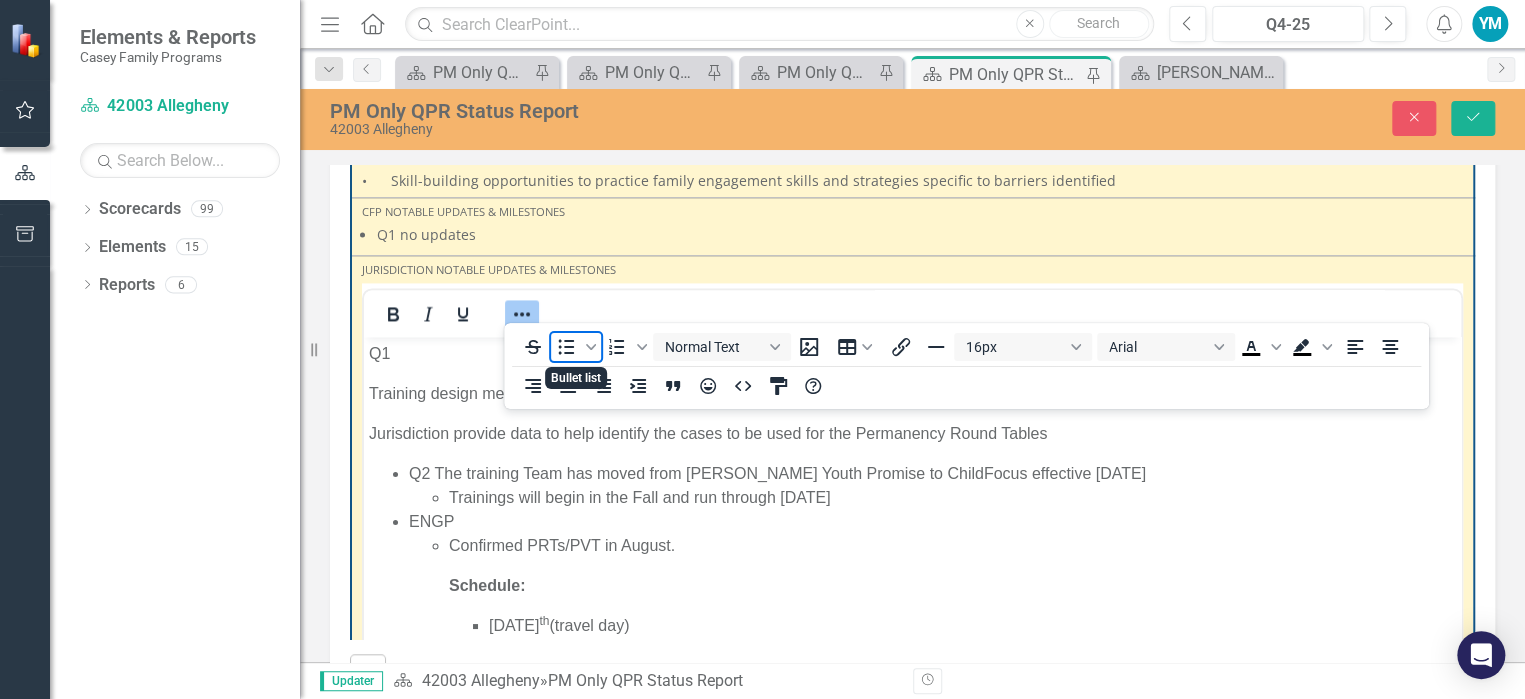 click 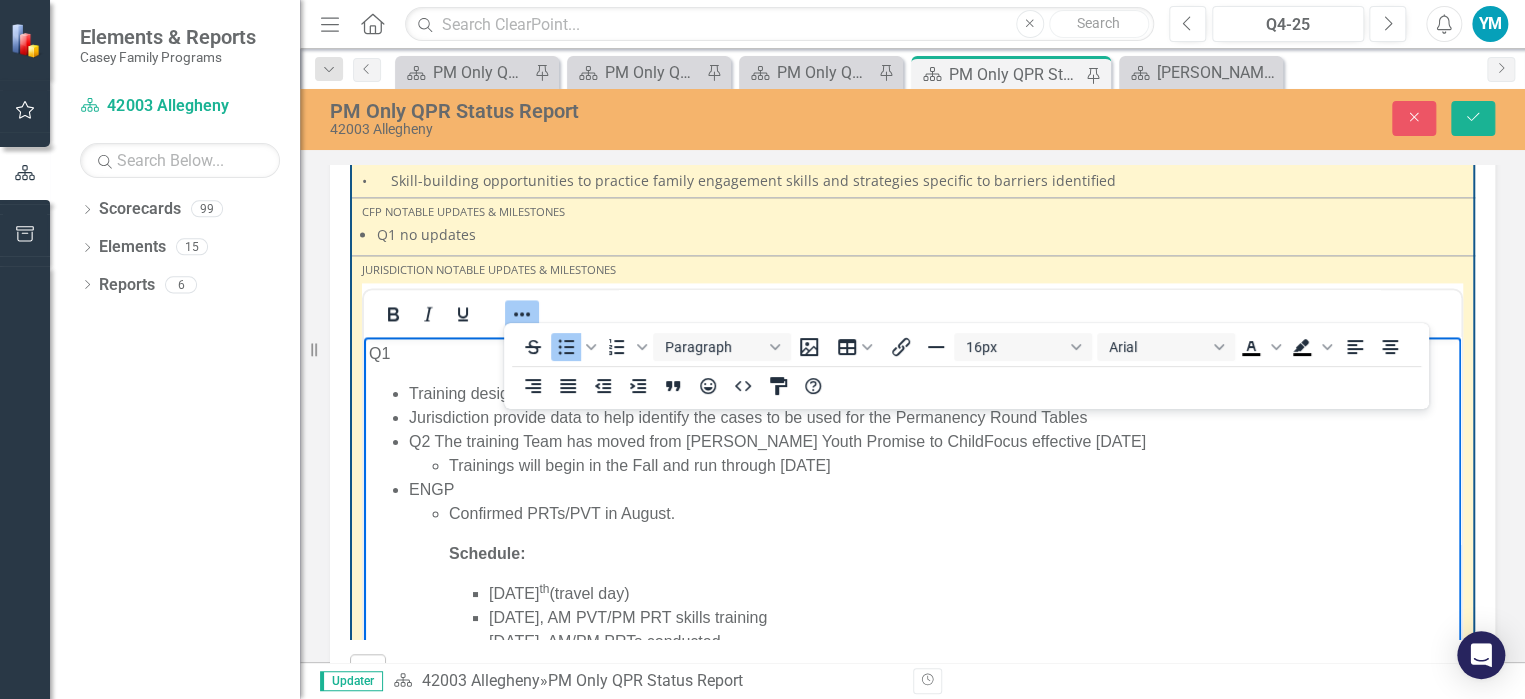 click on "Confirmed PRTs/PVT in August.    Schedule:  [DATE]  (travel day) [DATE], AM PVT/PM PRT skills training [DATE], AM/PM PRTs conducted [DATE], AM/PM PRTs conducted [DATE], AM debrief PRT Facilitators/Scribes :  [PERSON_NAME] [PERSON_NAME] [PERSON_NAME] (PVT trained) [PERSON_NAME] [PERSON_NAME] (back-up and PVT trained) CFP TOT participants:  [PERSON_NAME] [PERSON_NAME]   Project Manager:  [PERSON_NAME] SC:  [PERSON_NAME]" at bounding box center [952, 829] 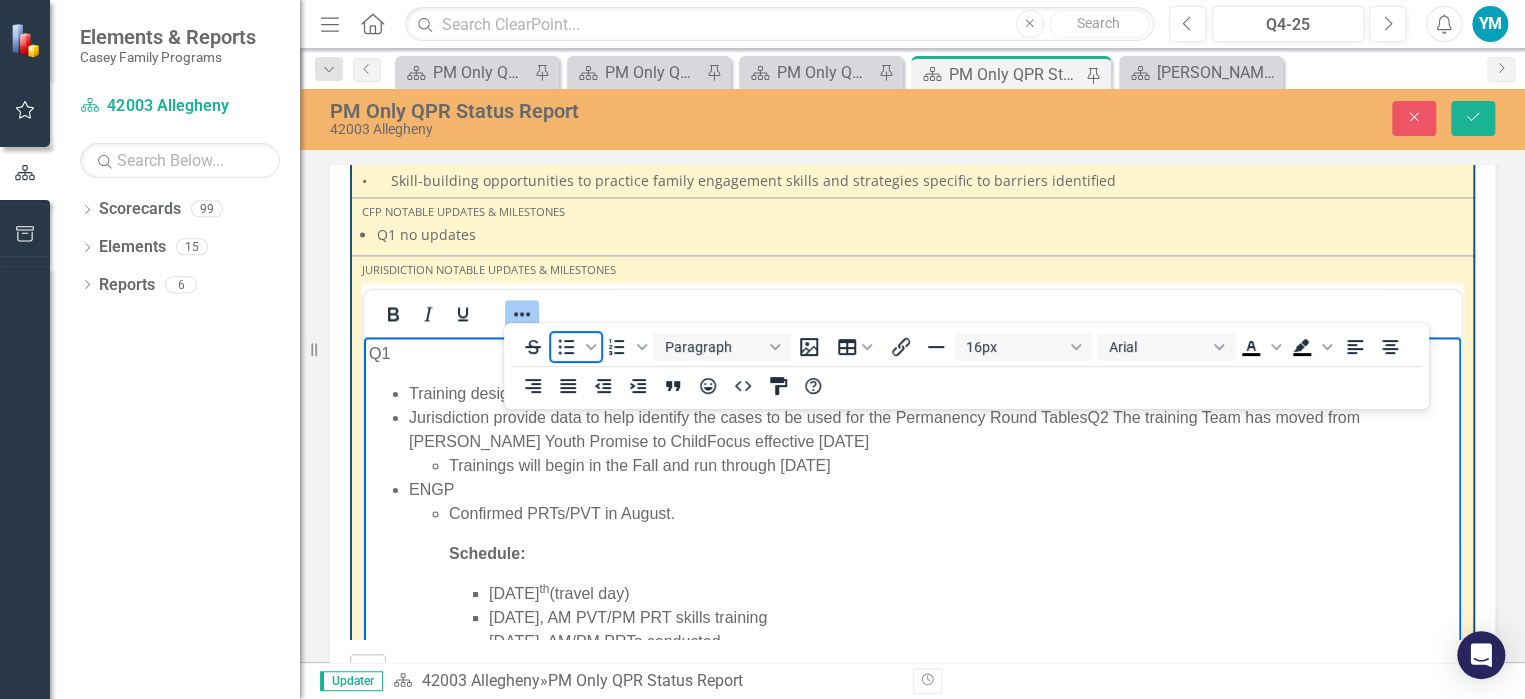 click 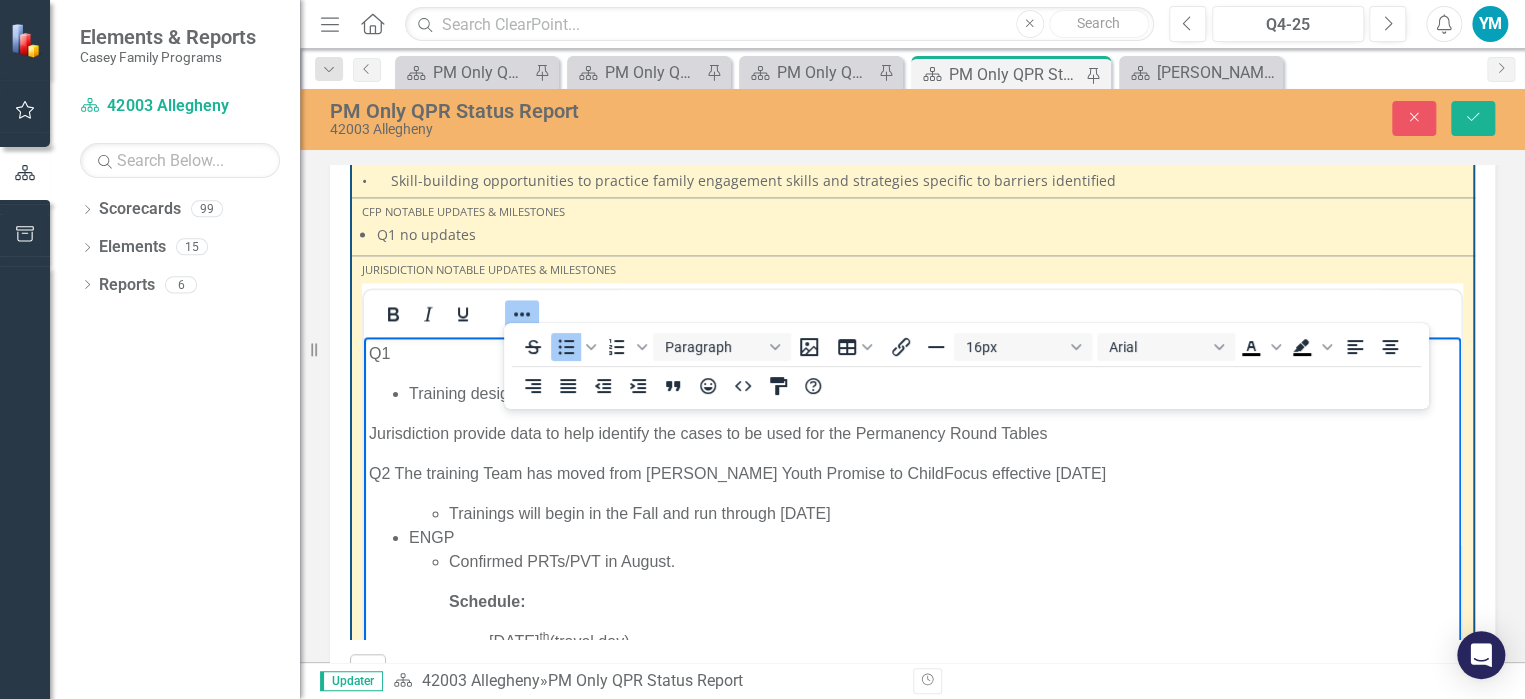 click on "Trainings will begin in the Fall and run through [DATE] ENGP  Confirmed PRTs/PVT in August.    Schedule:  [DATE]  (travel day) [DATE], AM PVT/PM PRT skills training [DATE], AM/PM PRTs conducted [DATE], AM/PM PRTs conducted [DATE], AM debrief PRT Facilitators/Scribes :  [PERSON_NAME] [PERSON_NAME] [PERSON_NAME] (PVT trained) [PERSON_NAME] [PERSON_NAME] (back-up and PVT trained) CFP TOT participants:  [PERSON_NAME] [PERSON_NAME]   Project Manager:  [PERSON_NAME] SC:  [PERSON_NAME] Invited [GEOGRAPHIC_DATA] to , help to co-design the convening agenda, attending the conference, or hosting a virtual session to share their expertise during the  Kin First Culture  Convening in  [GEOGRAPHIC_DATA], [GEOGRAPHIC_DATA], [DATE]-[DATE]" at bounding box center (912, 877) 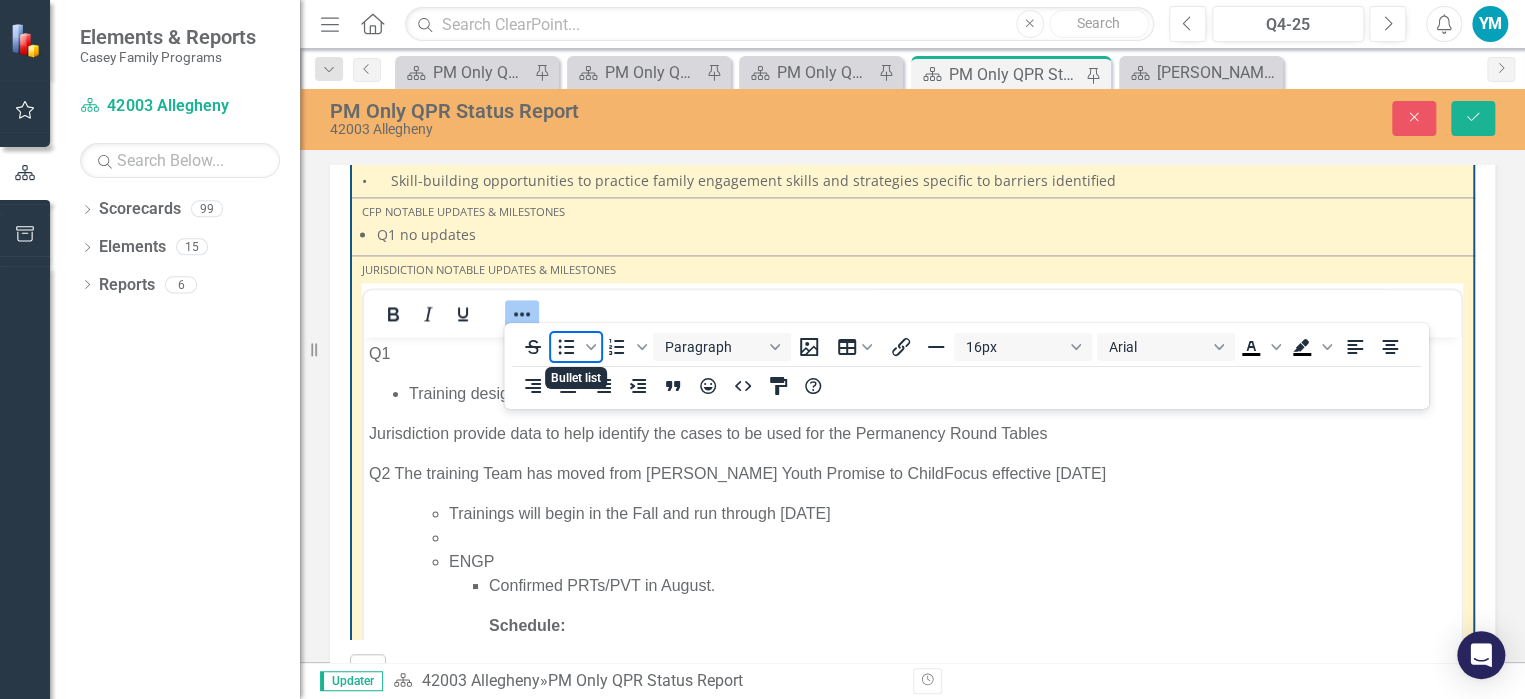 click 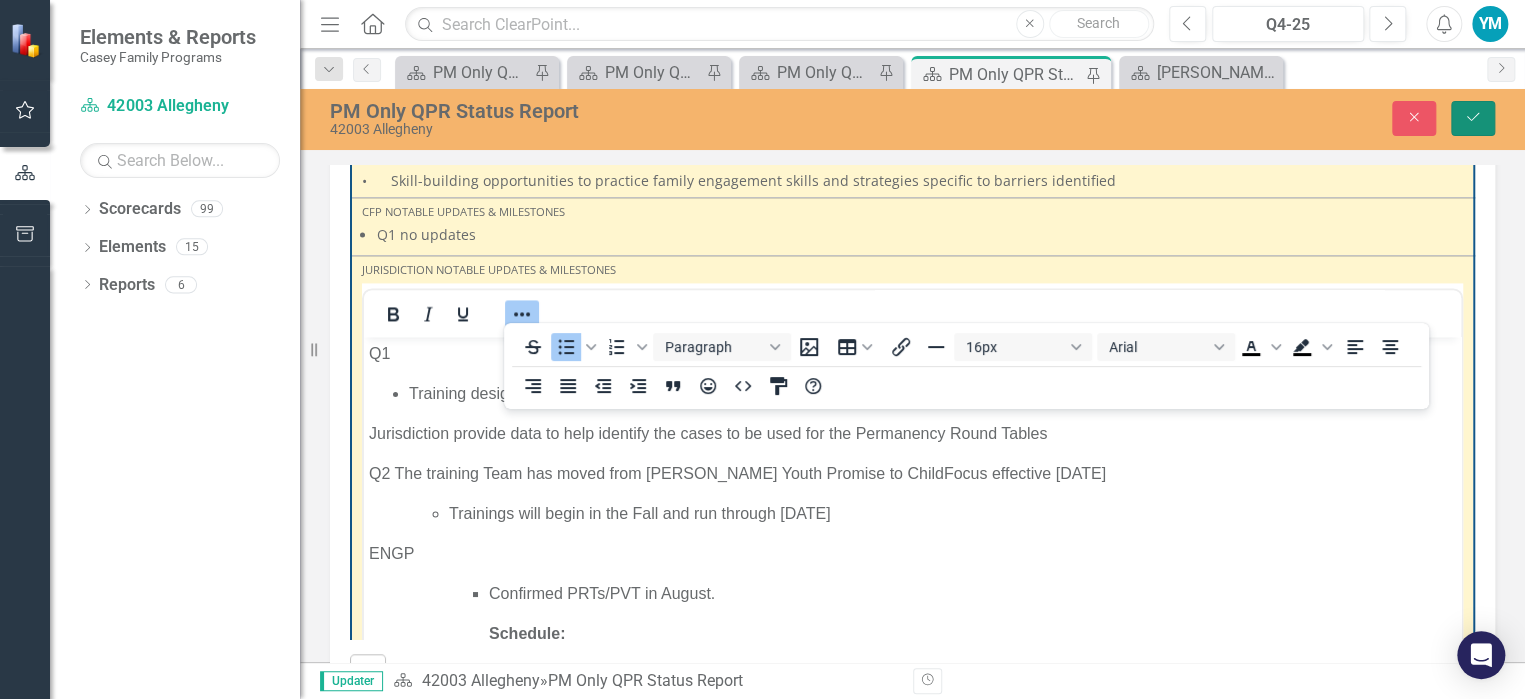 click on "Save" 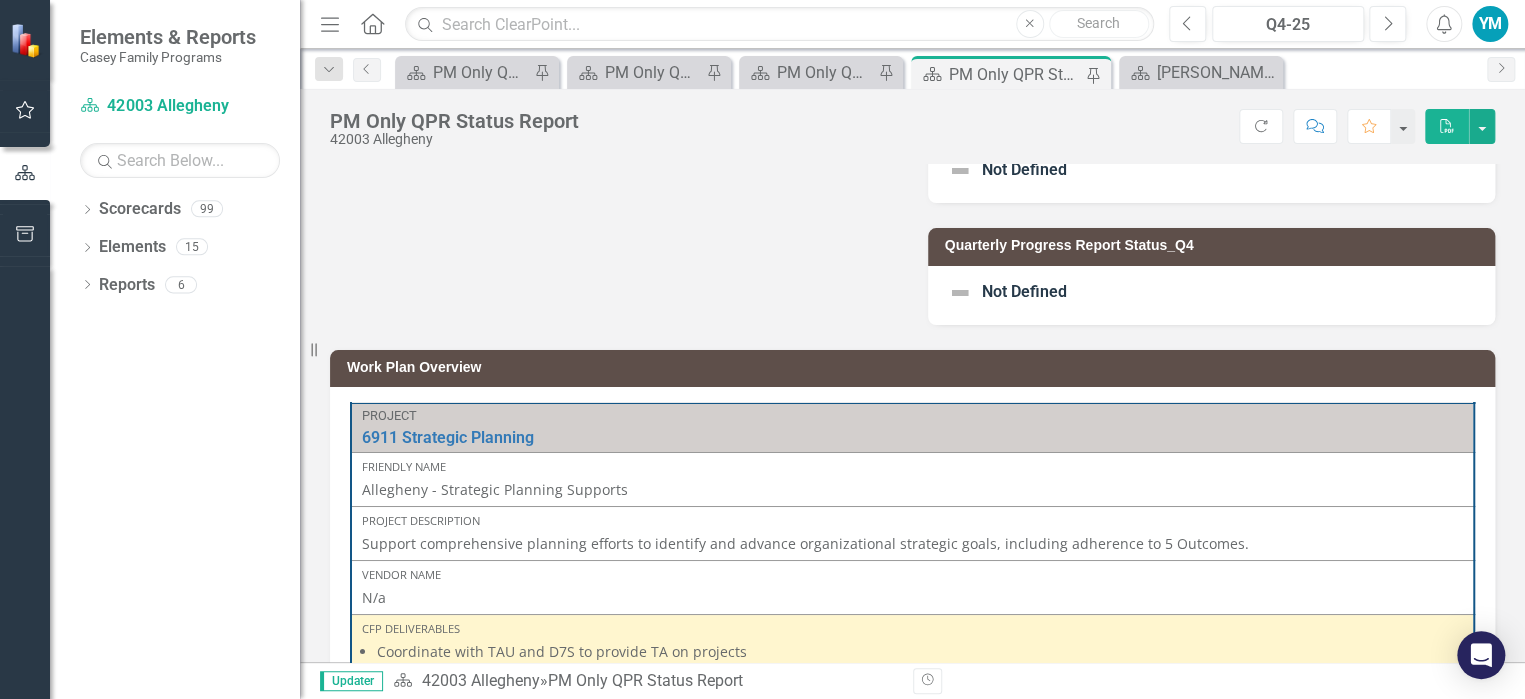 scroll, scrollTop: 600, scrollLeft: 0, axis: vertical 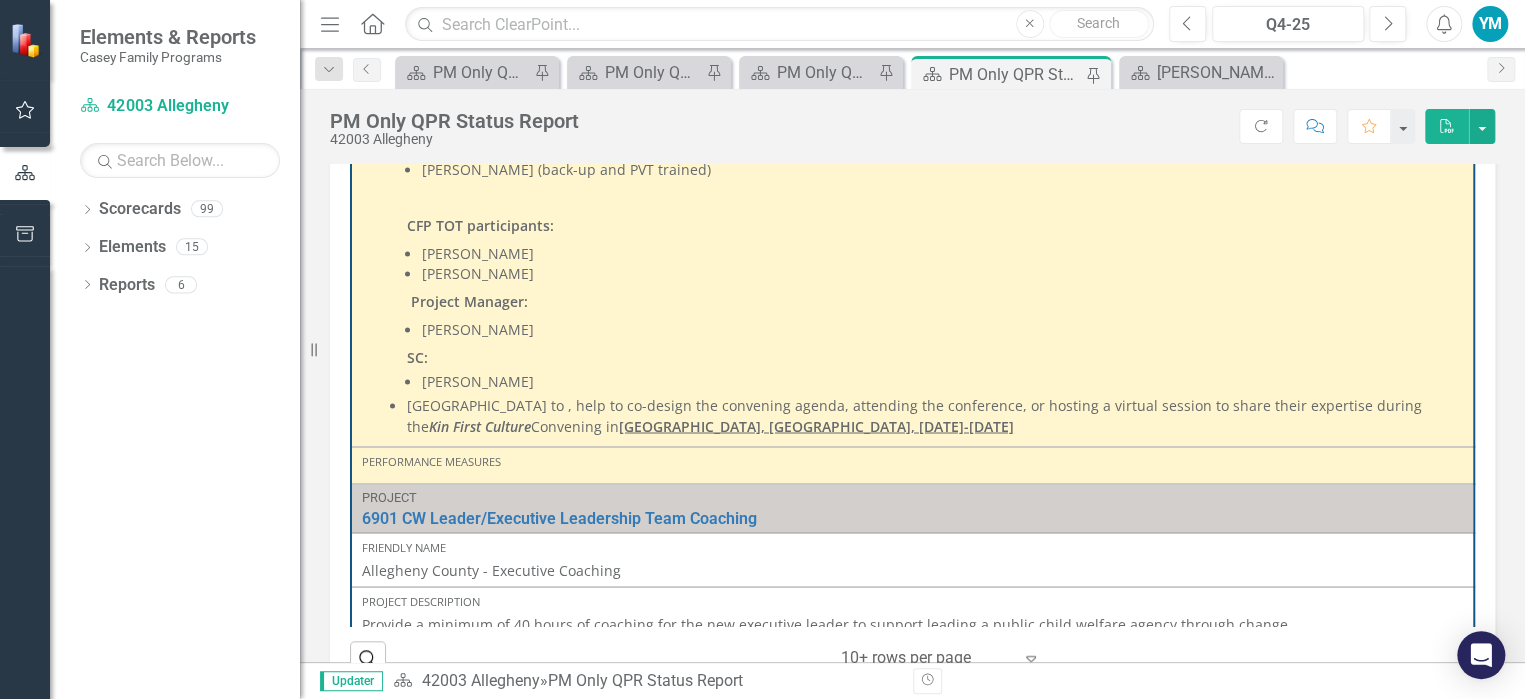 click on "Performance Measures" at bounding box center [912, 461] 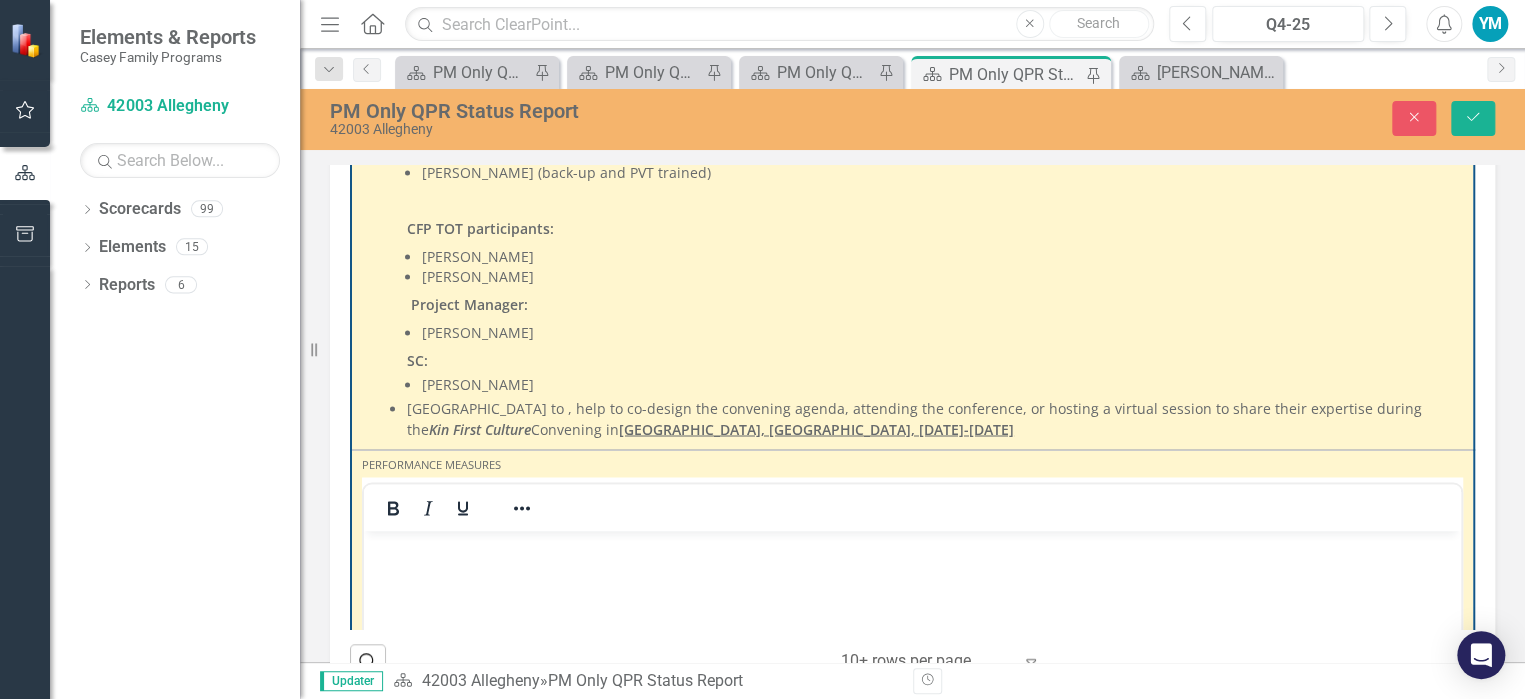 scroll, scrollTop: 0, scrollLeft: 0, axis: both 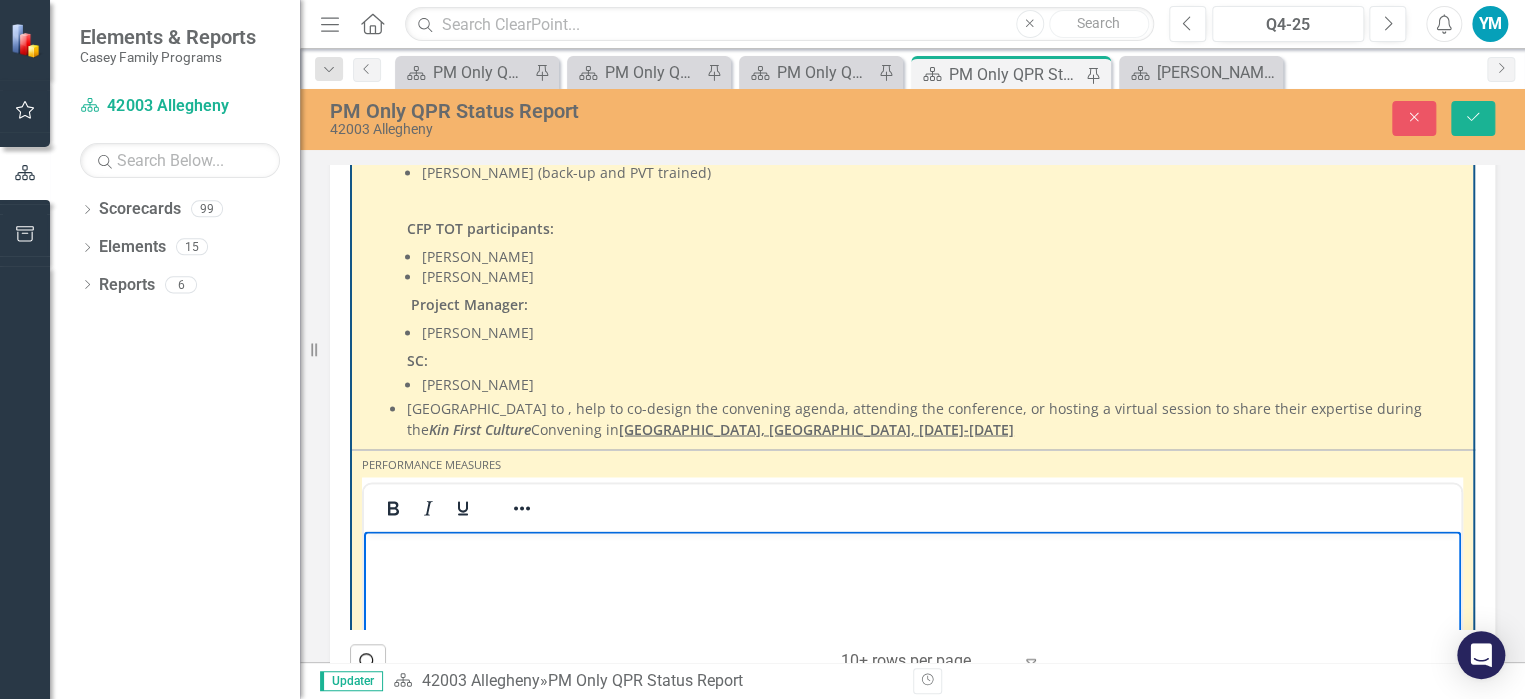 click at bounding box center [912, 547] 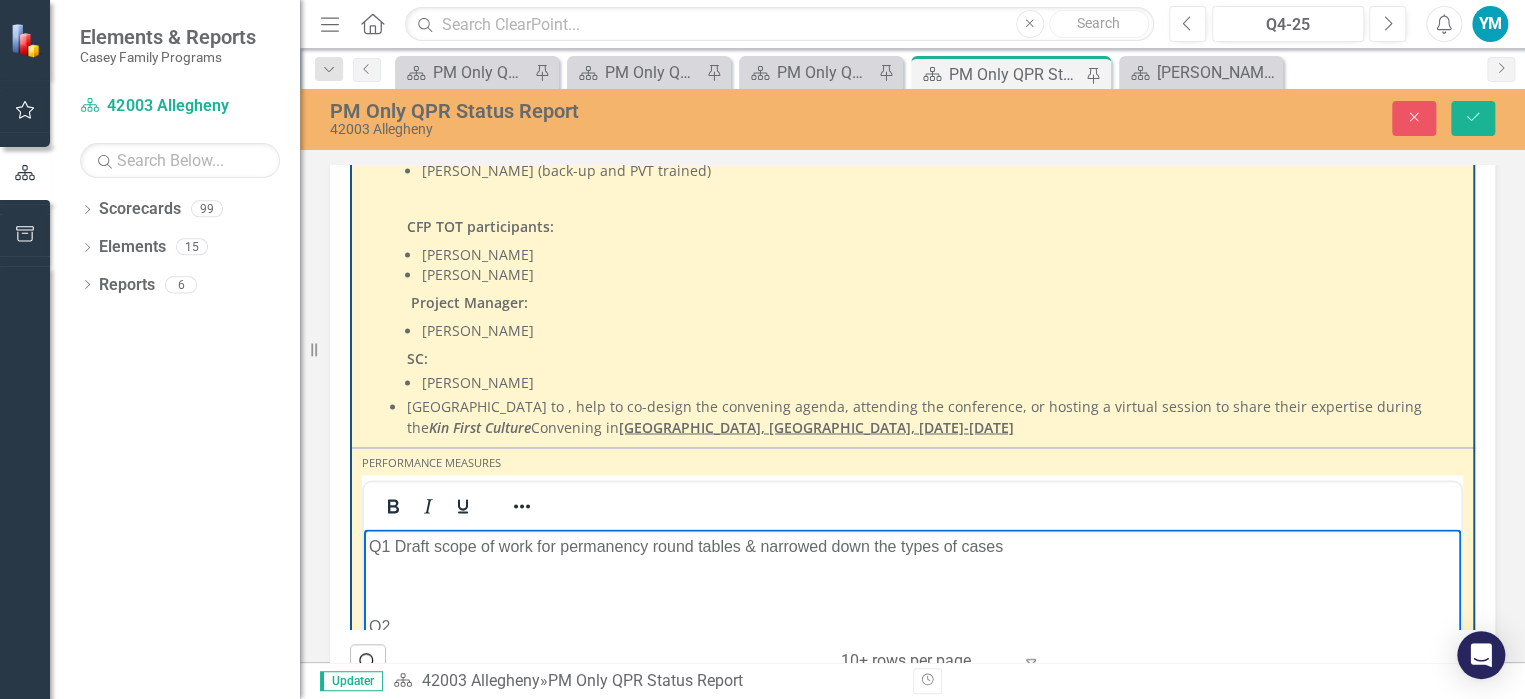 scroll, scrollTop: 1802, scrollLeft: 0, axis: vertical 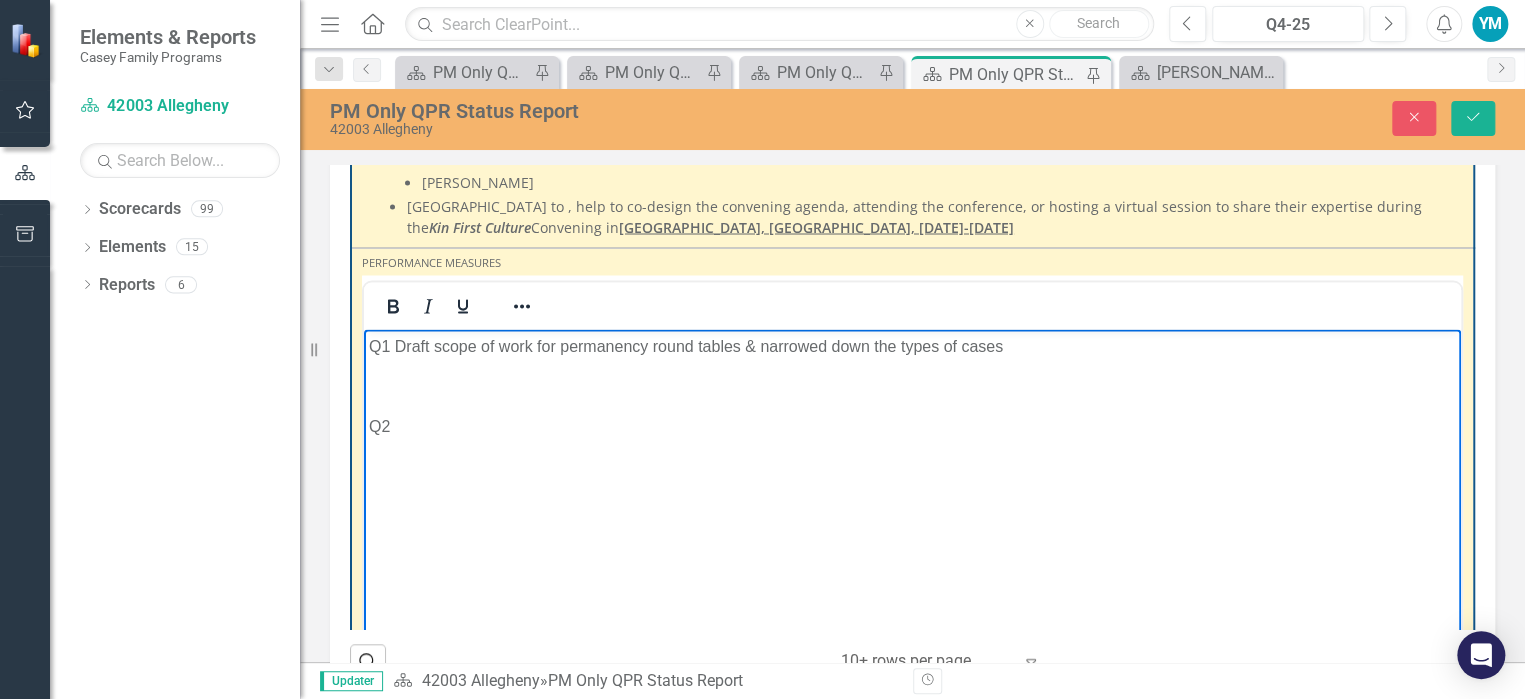 click on "Q2" at bounding box center [912, 425] 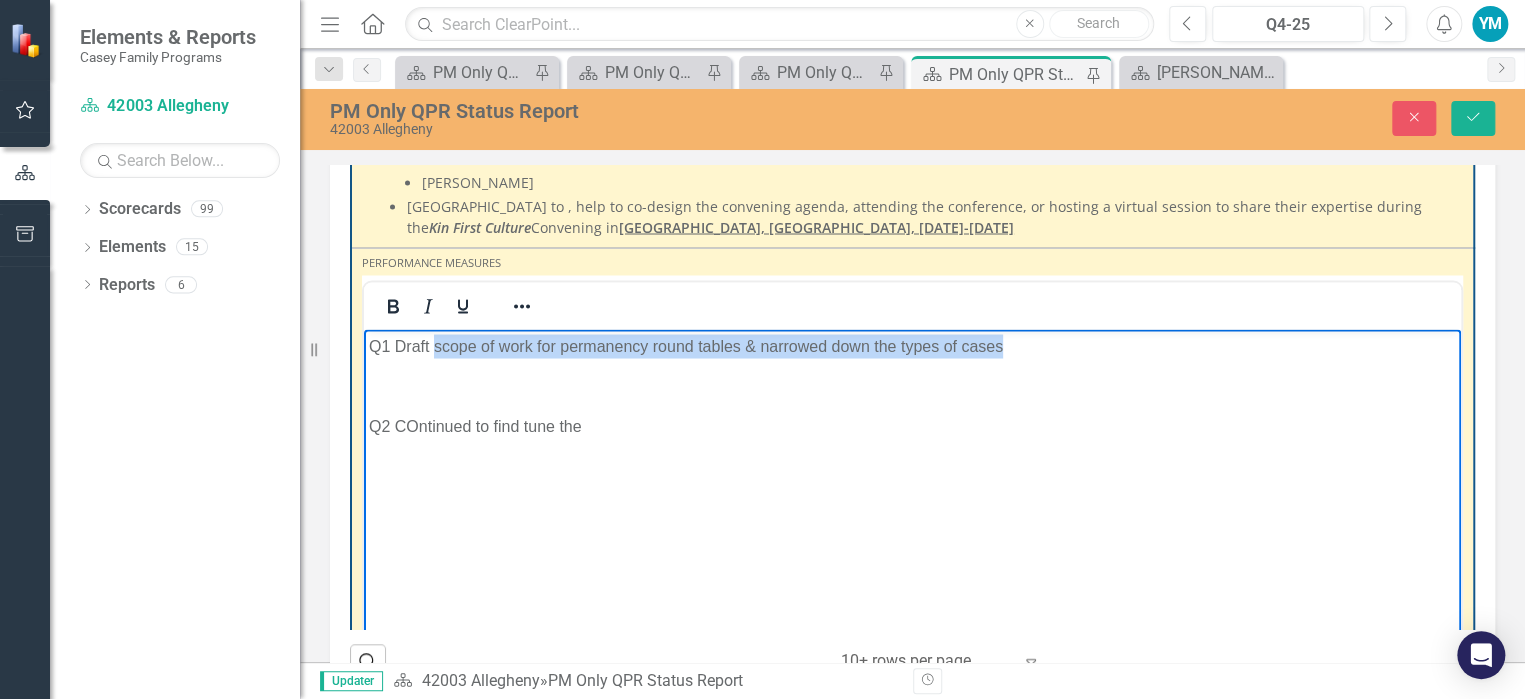 drag, startPoint x: 1015, startPoint y: 346, endPoint x: 437, endPoint y: 342, distance: 578.01385 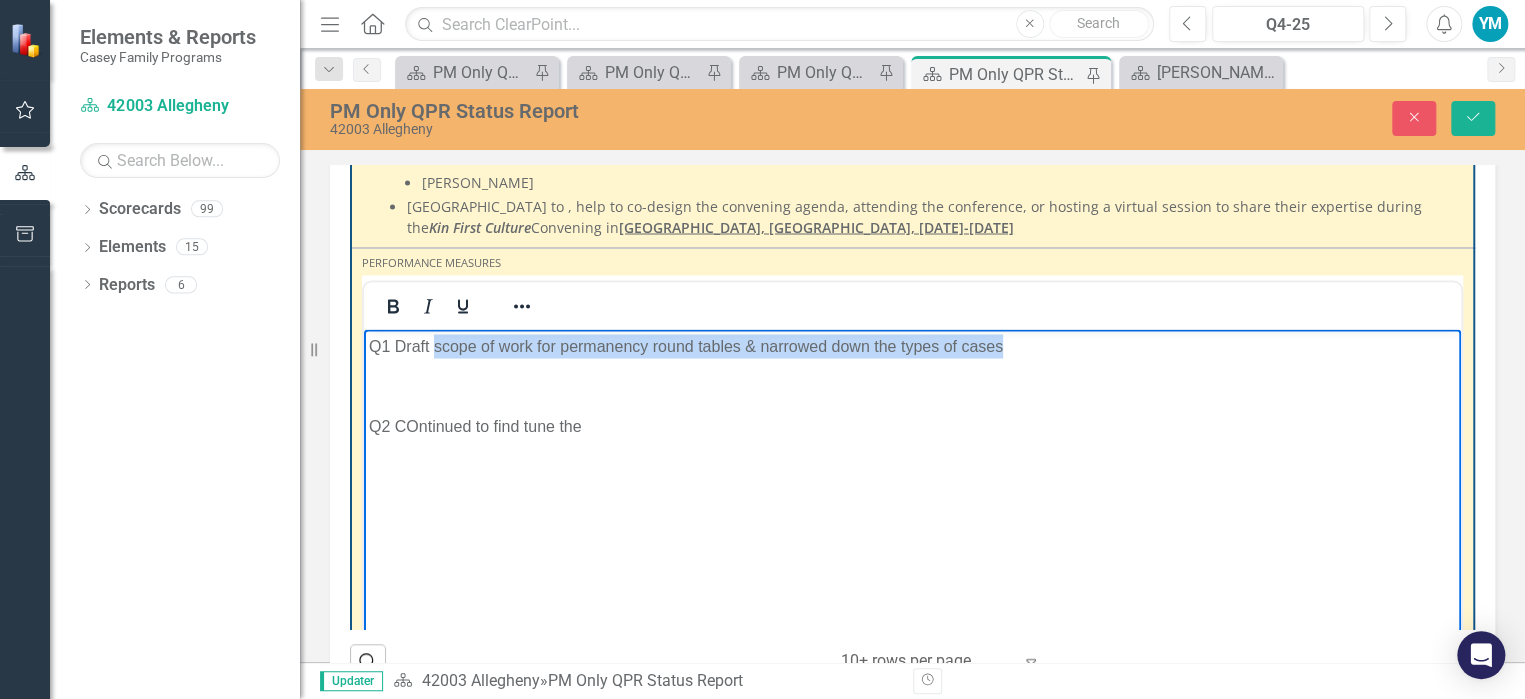 click on "Q1 Draft scope of work for permanency round tables & narrowed down the types of cases" at bounding box center (912, 345) 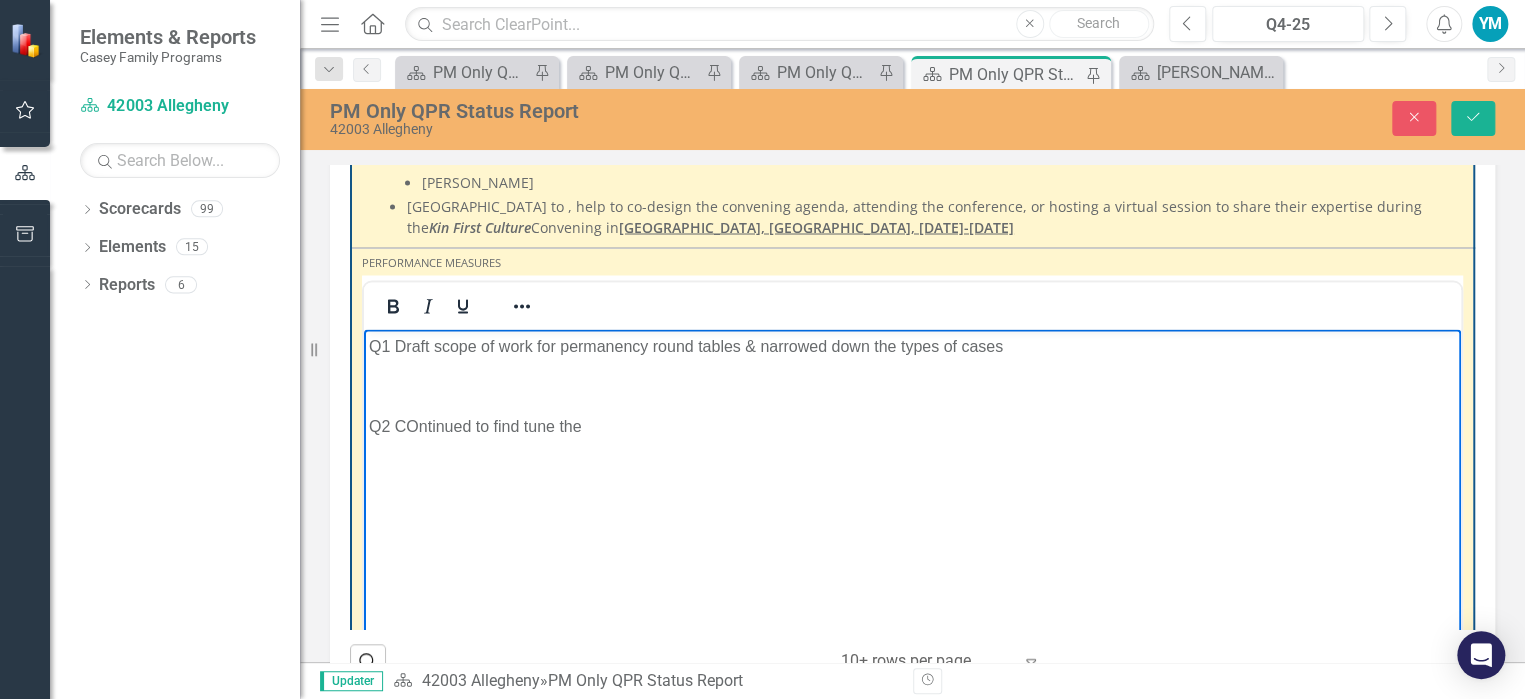 click on "Q2 COntinued to find tune the" at bounding box center (912, 425) 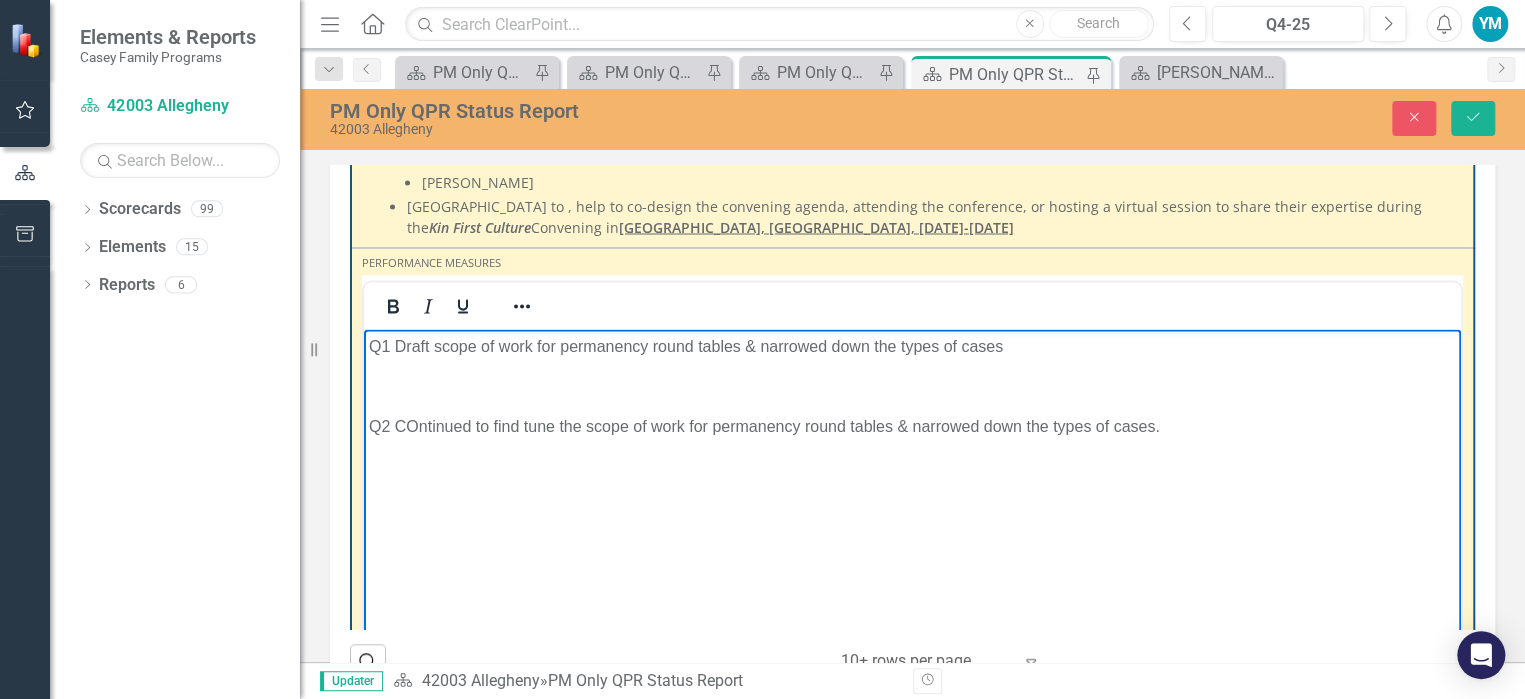 click on "Q2 COntinued to find tune the scope of work for permanency round tables & narrowed down the types of cases." at bounding box center [912, 425] 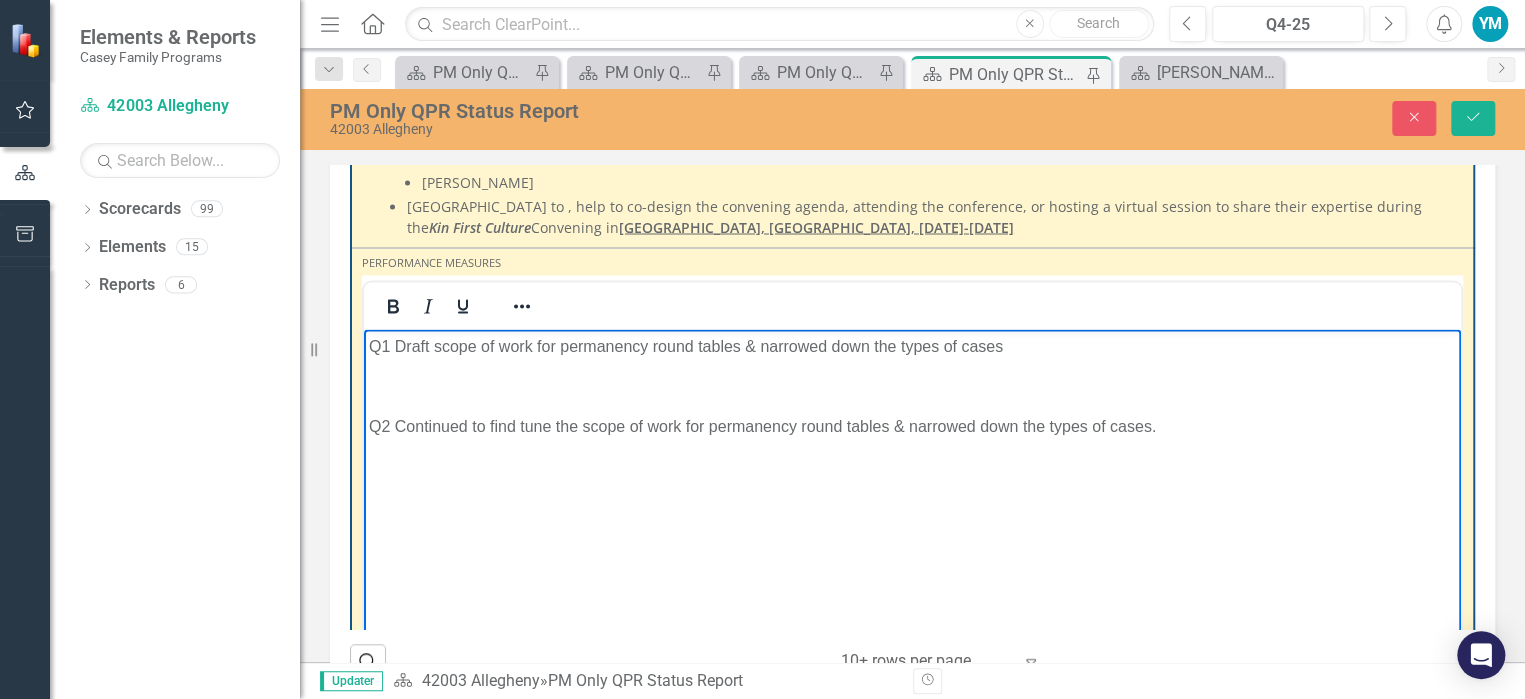click on "Q1 Draft scope of work for permanency round tables & narrowed down the types of cases Q2 Continued to find tune the scope of work for permanency round tables & narrowed down the types of cases." at bounding box center [912, 478] 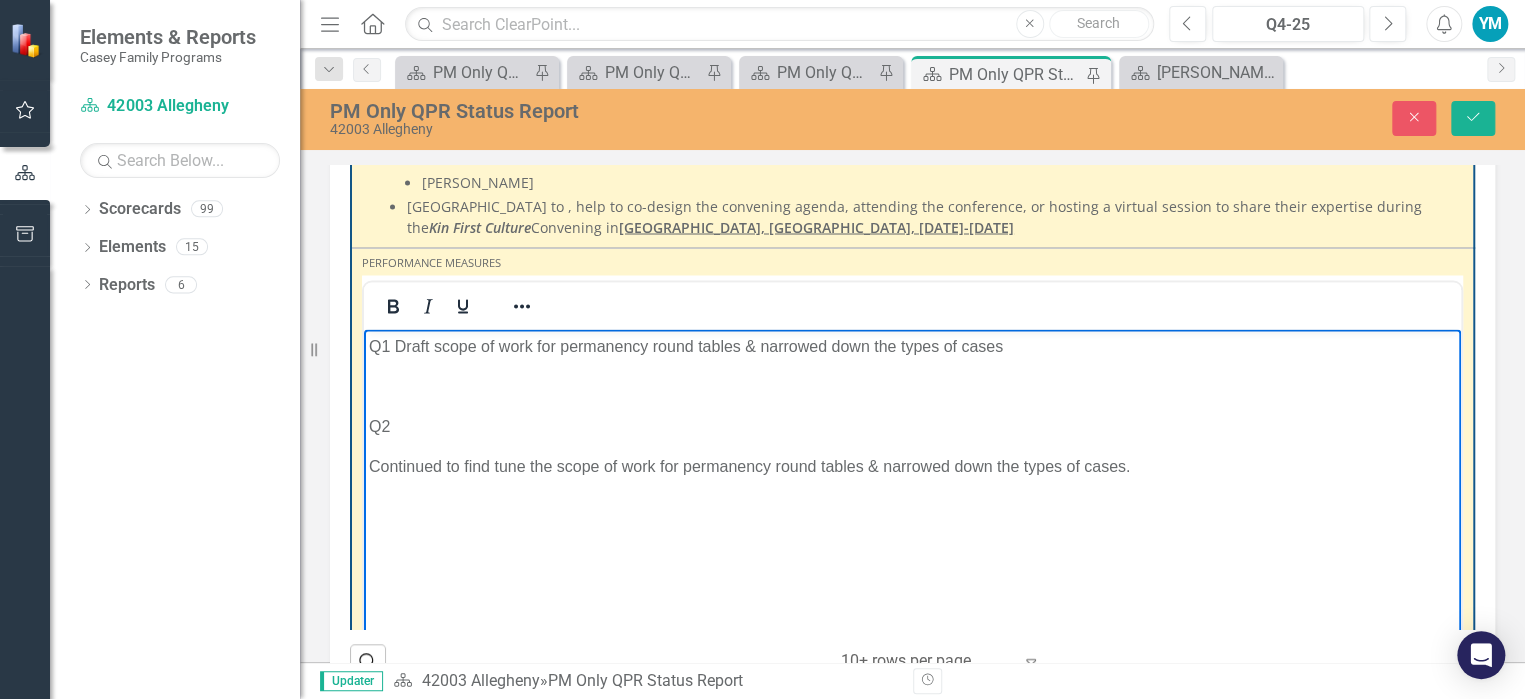 click 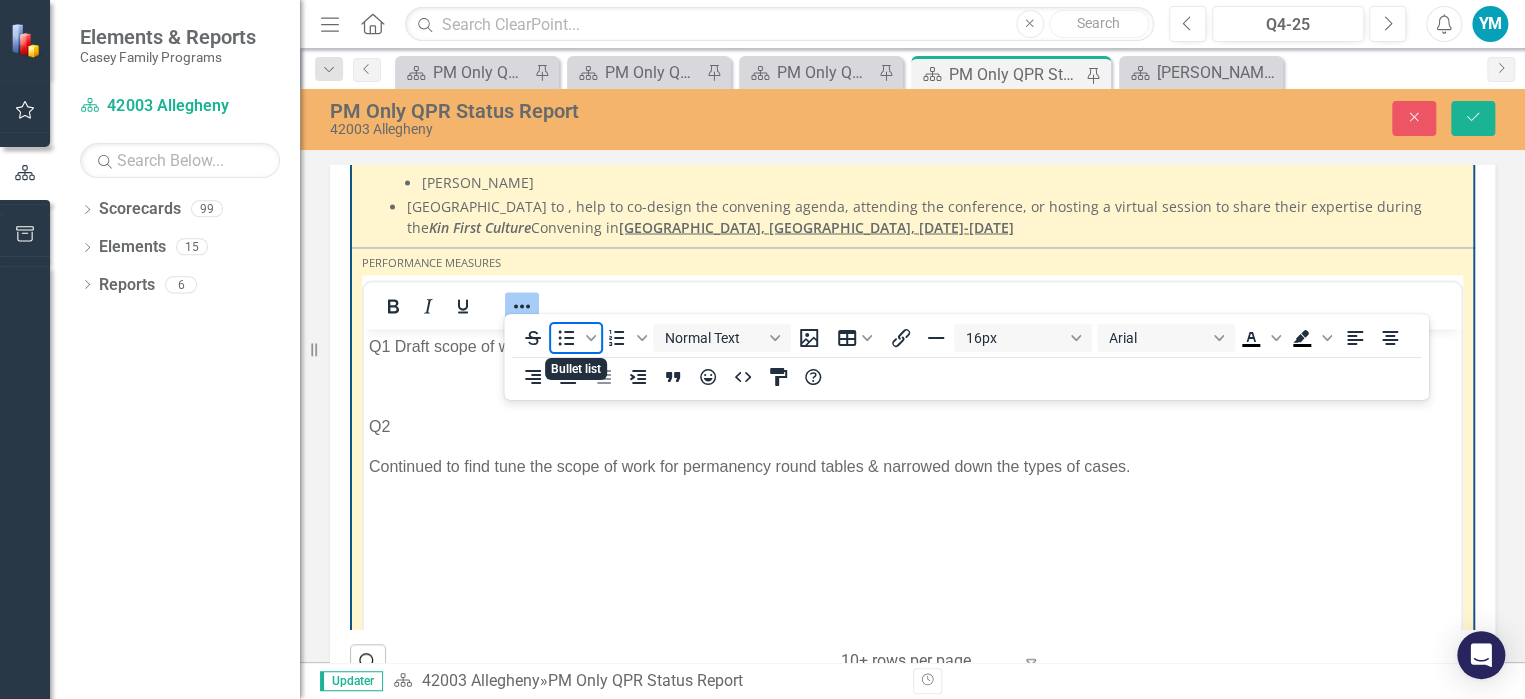 click 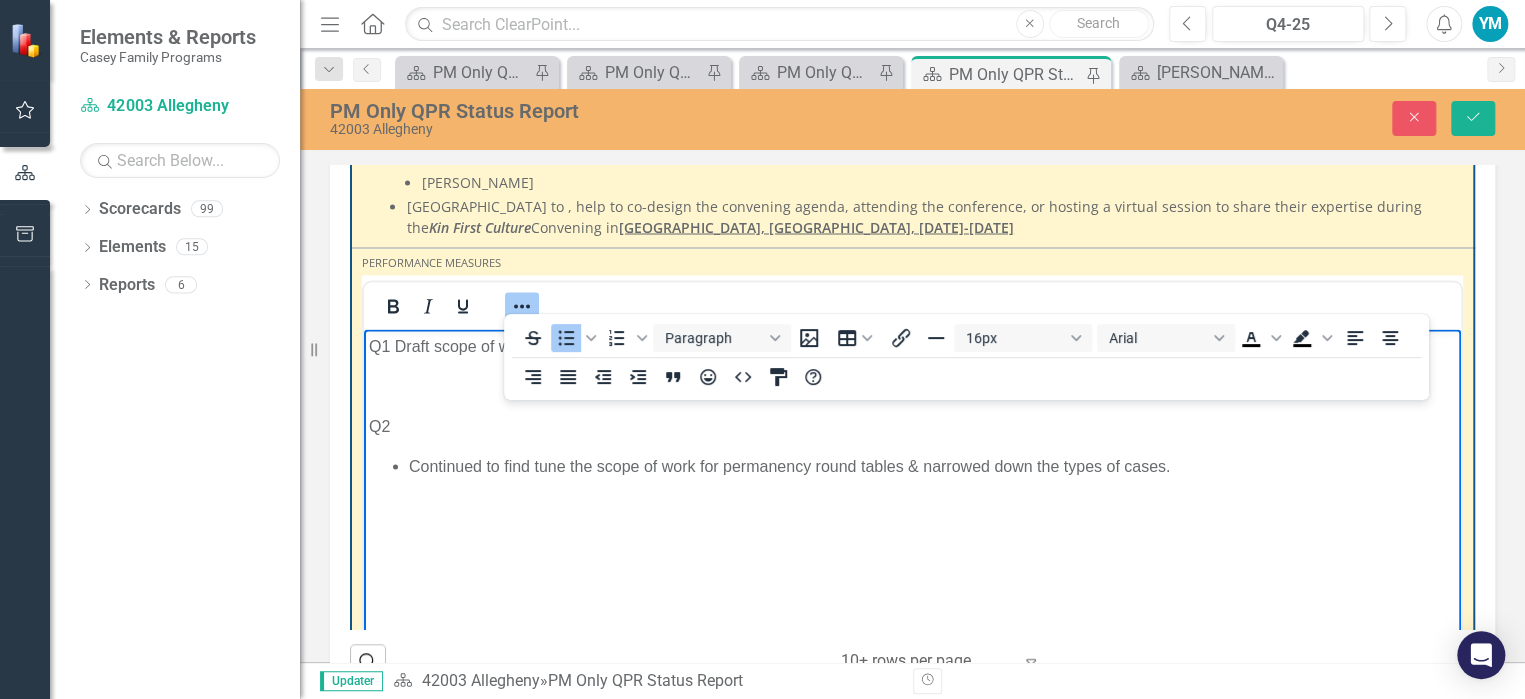 click on "Continued to find tune the scope of work for permanency round tables & narrowed down the types of cases." at bounding box center (932, 465) 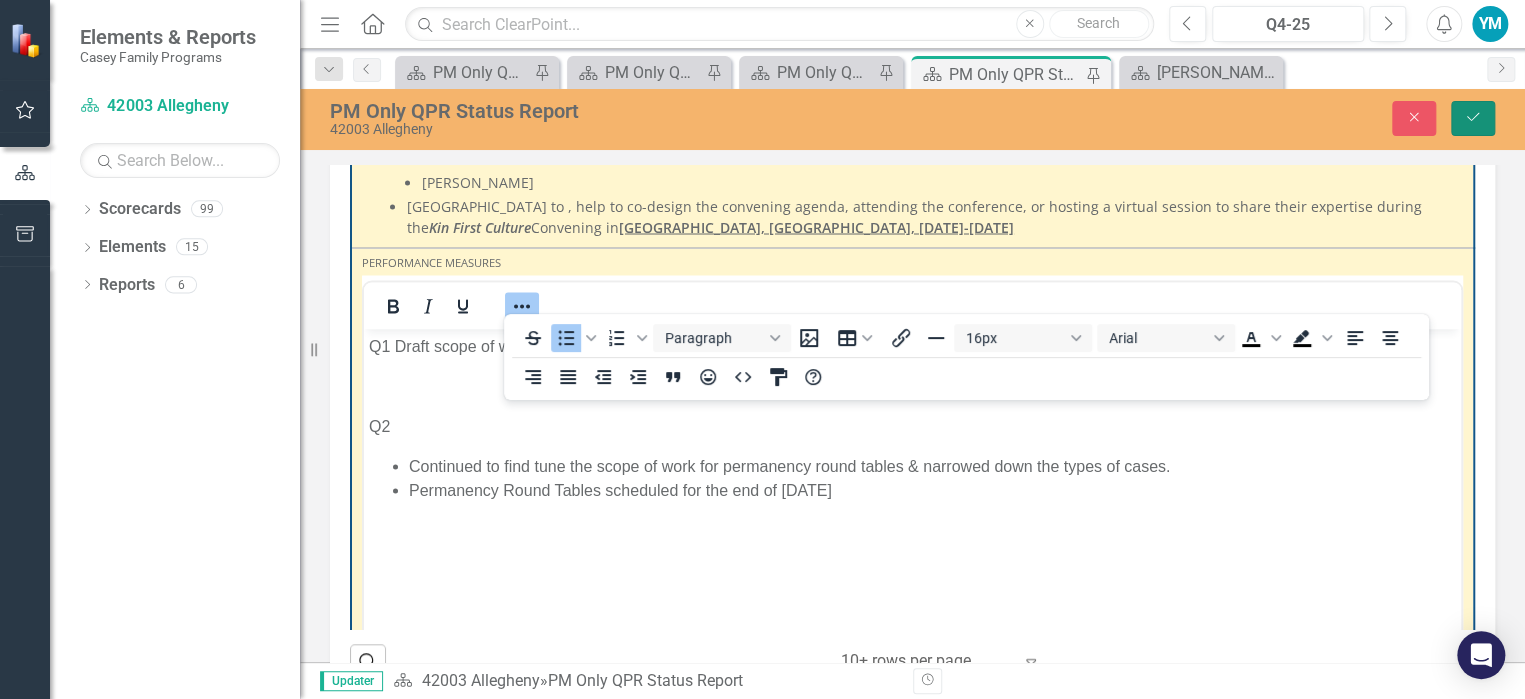 click on "Save" at bounding box center (1473, 118) 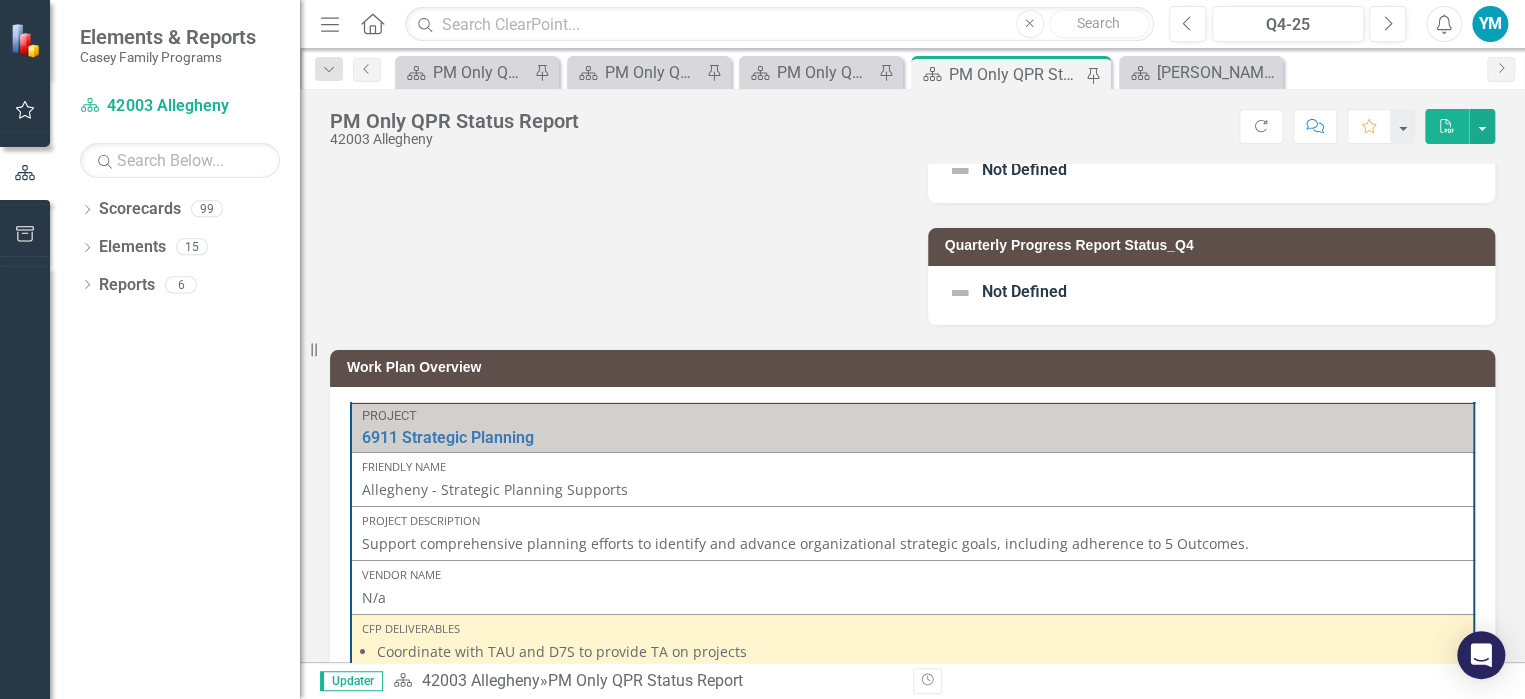 scroll, scrollTop: 500, scrollLeft: 0, axis: vertical 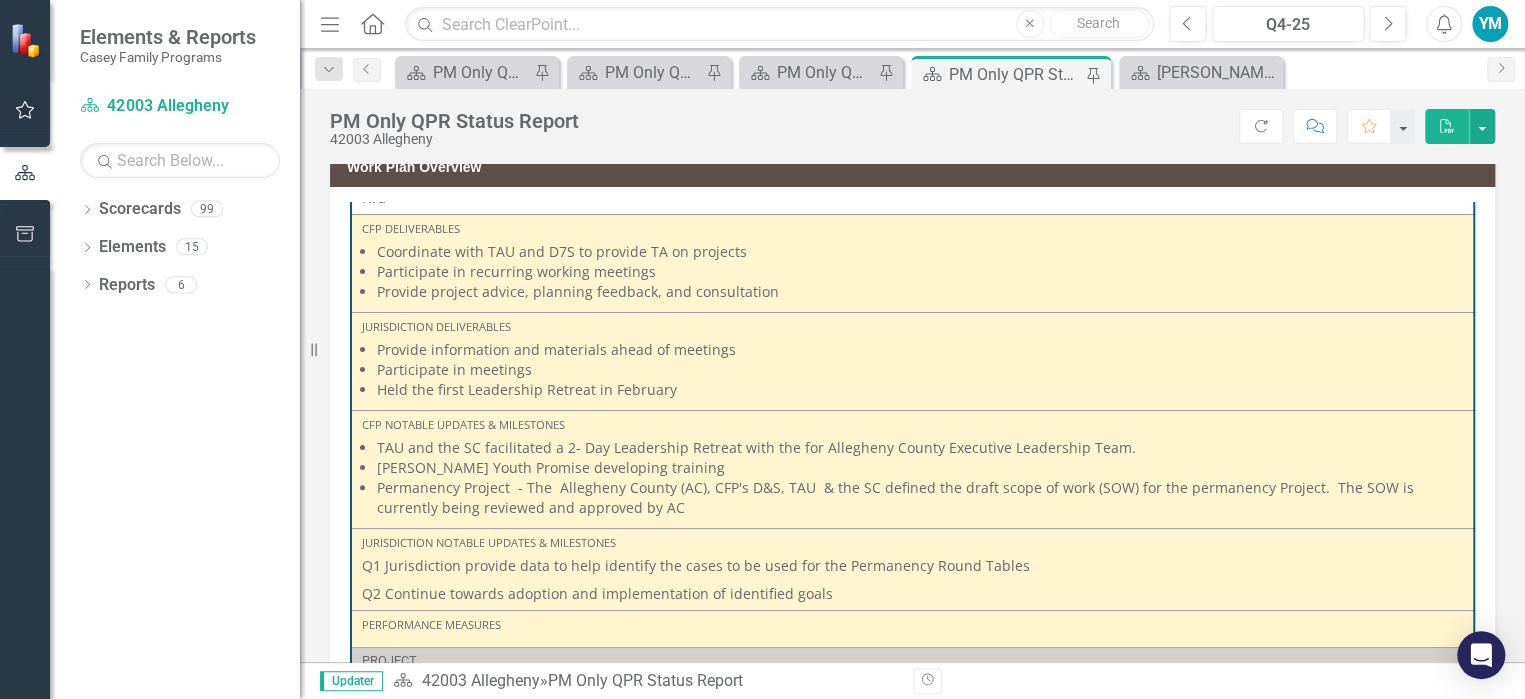 click on "Coordinate with TAU and D7S to provide TA on projects" at bounding box center [920, 252] 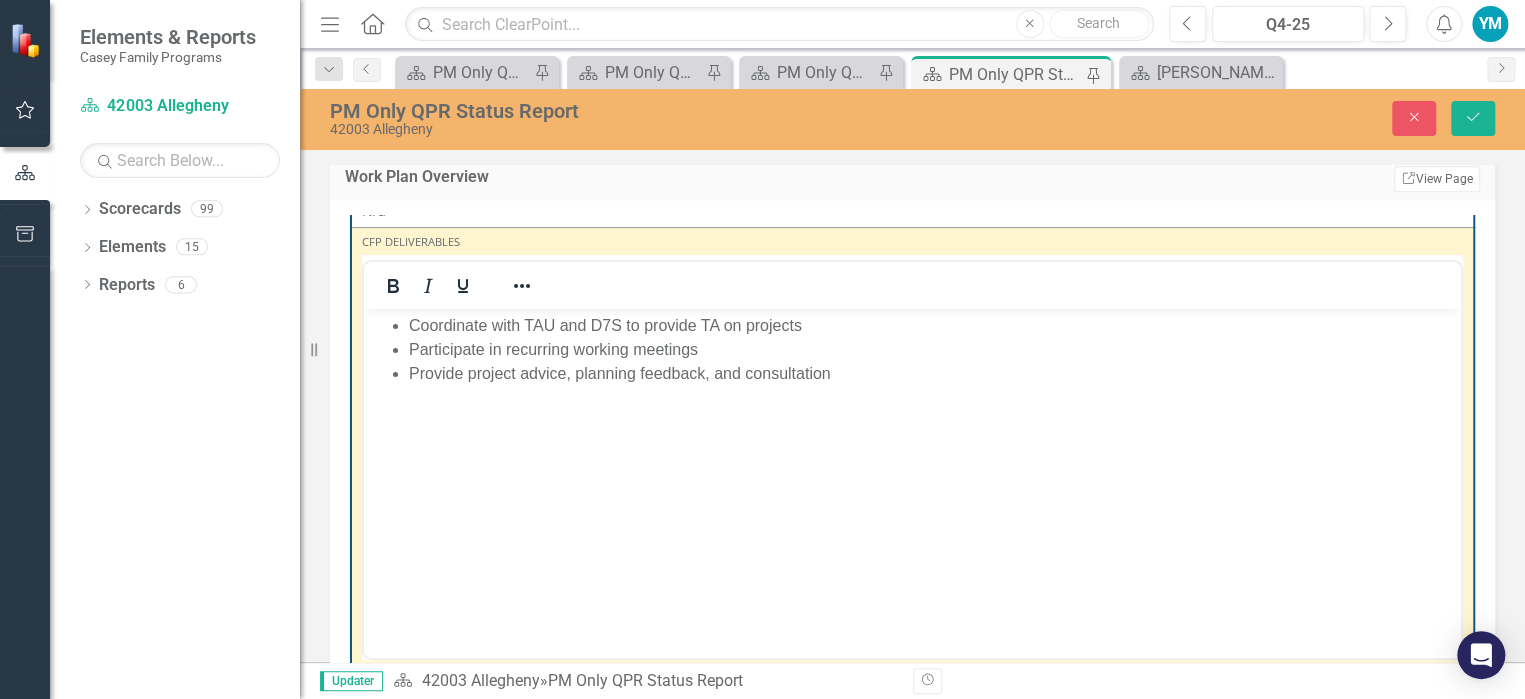 scroll, scrollTop: 0, scrollLeft: 0, axis: both 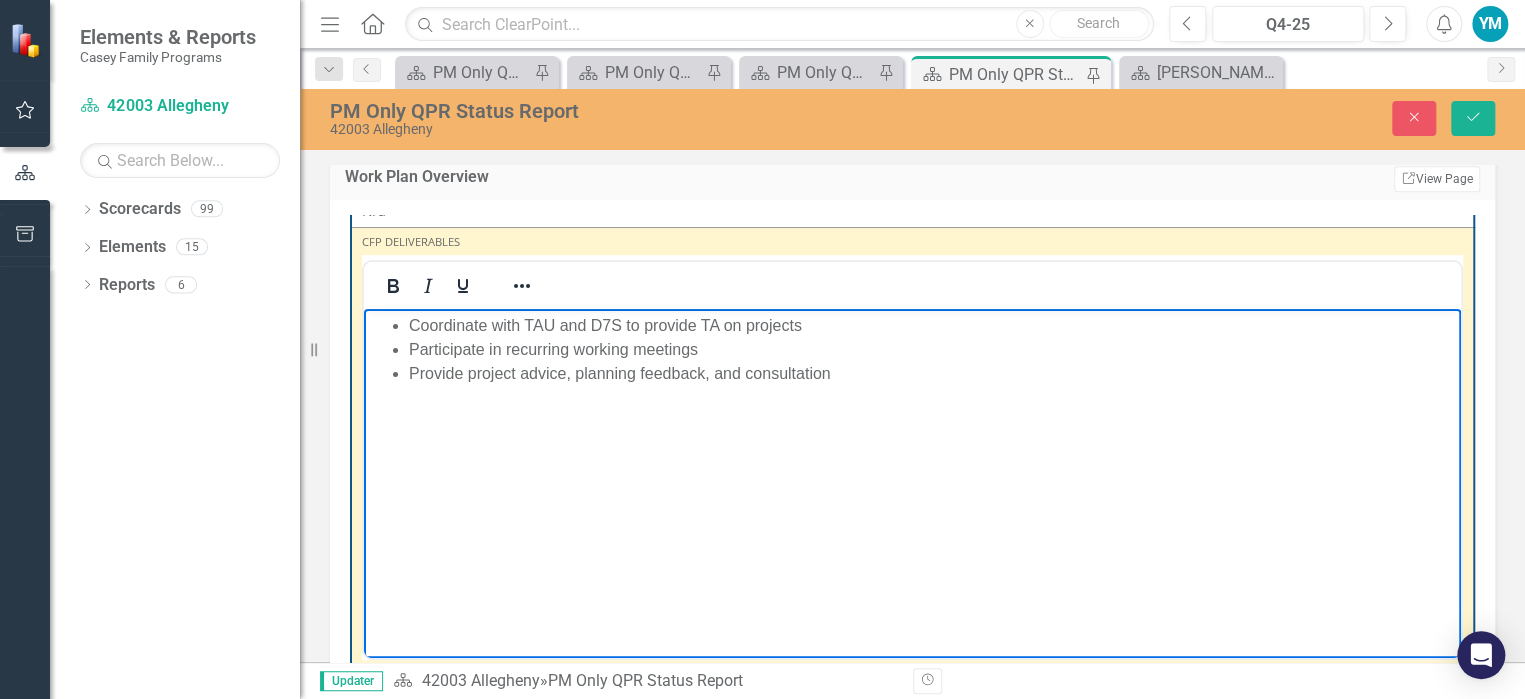 click on "Coordinate with TAU and D7S to provide TA on projects" at bounding box center [932, 326] 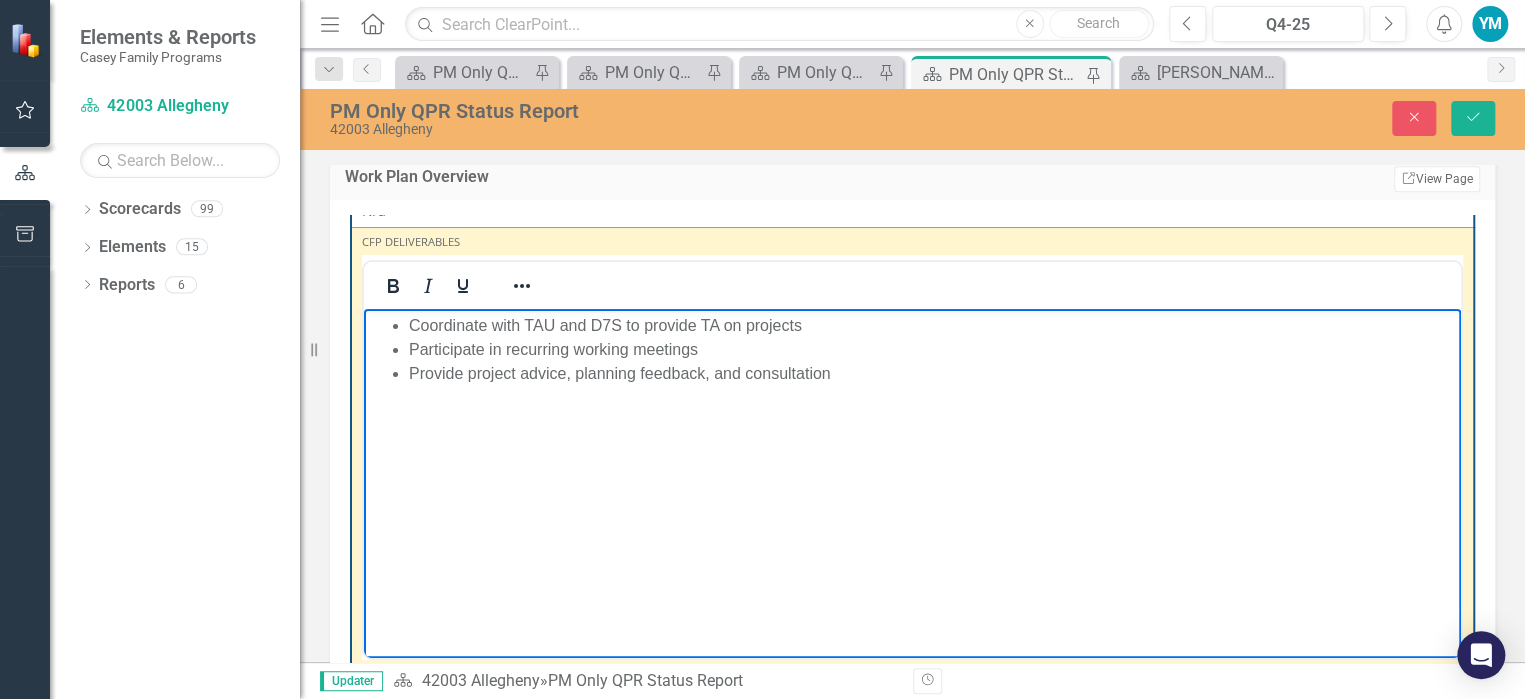 type 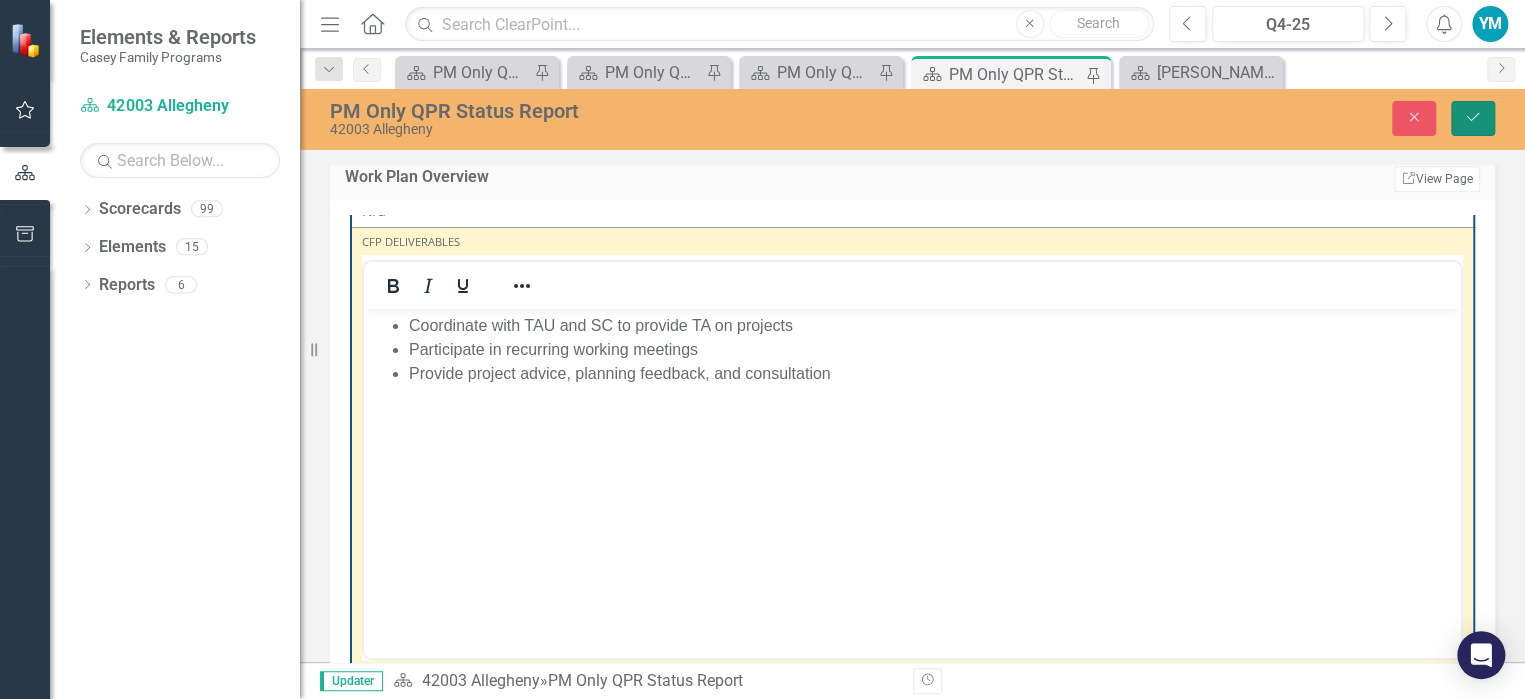 click on "Save" at bounding box center (1473, 118) 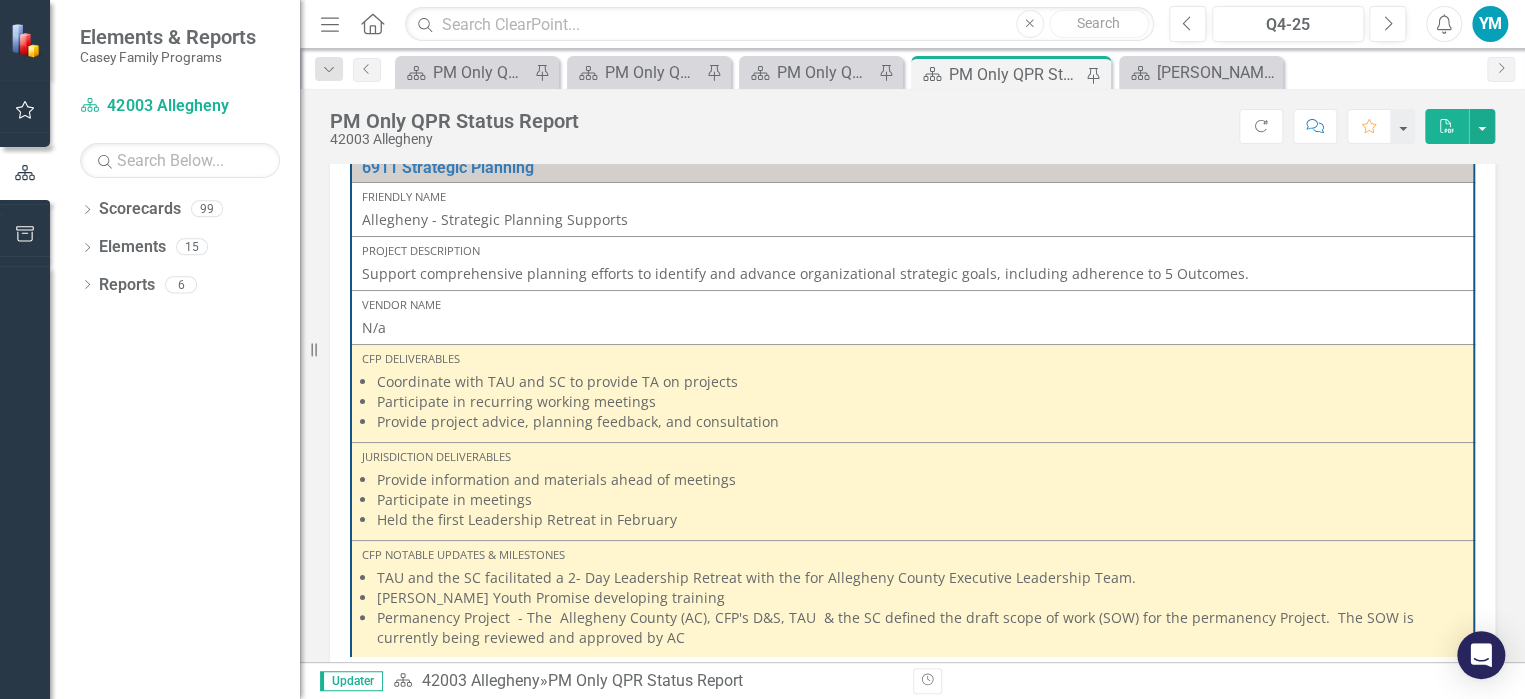 scroll, scrollTop: 653, scrollLeft: 0, axis: vertical 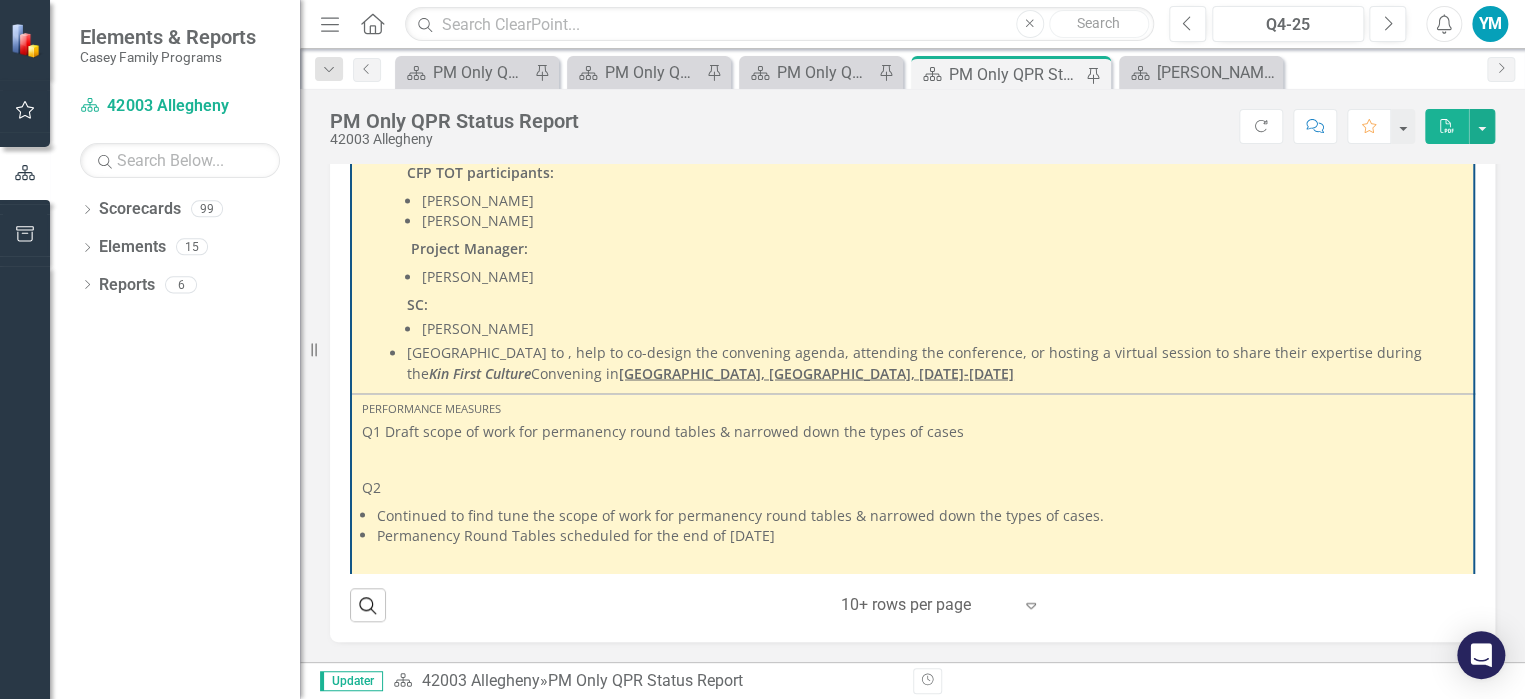 click on "Confirmed PRTs/PVT in August.      Schedule:
[DATE]  (travel day)
[DATE], AM PVT/PM PRT skills training
[DATE], AM/PM PRTs conducted
[DATE], AM/PM PRTs conducted
[DATE], AM debrief
PRT Facilitators/Scribes :
[PERSON_NAME]
[PERSON_NAME]
[PERSON_NAME] (PVT trained)
[PERSON_NAME]
[PERSON_NAME] (back-up and PVT trained)
CFP TOT participants:
[PERSON_NAME]
[PERSON_NAME]
Project Manager:
[PERSON_NAME]
SC:
[PERSON_NAME]" at bounding box center (935, 73) 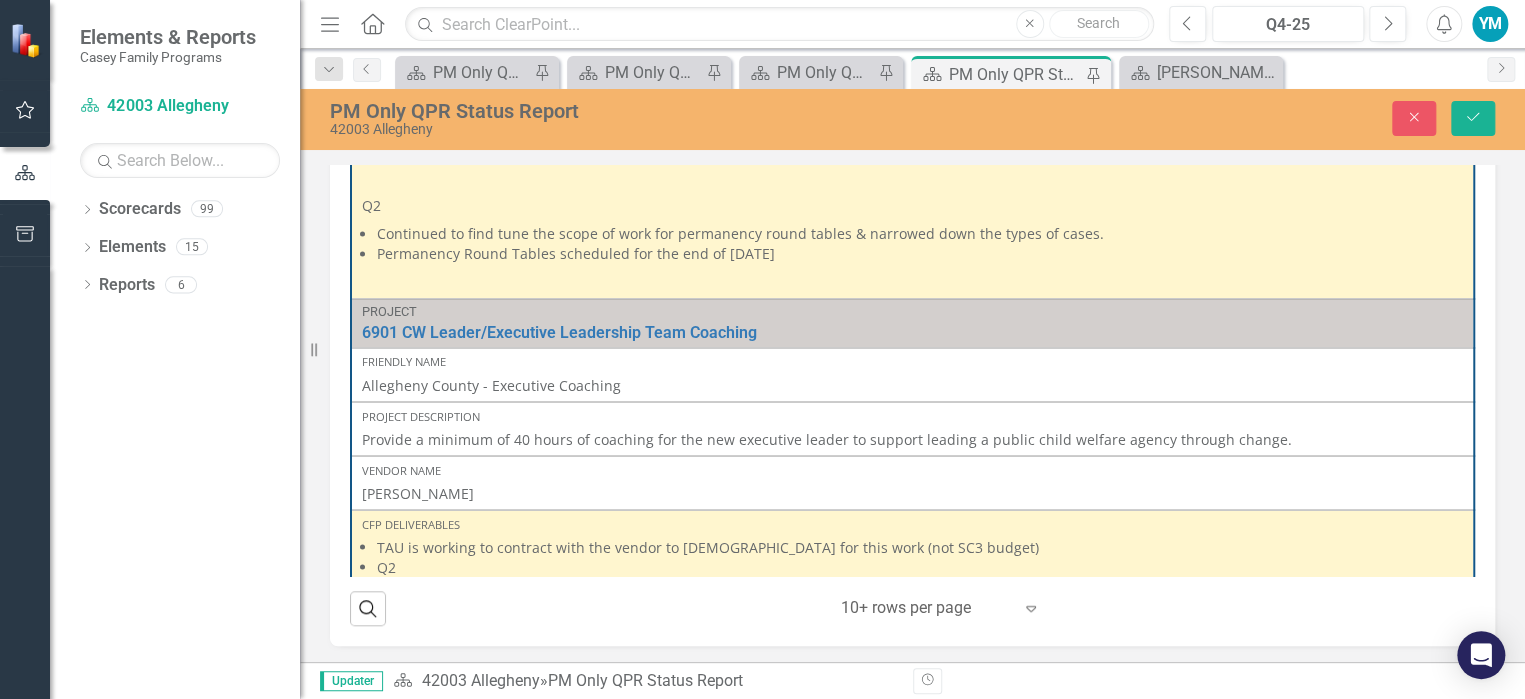scroll, scrollTop: 0, scrollLeft: 0, axis: both 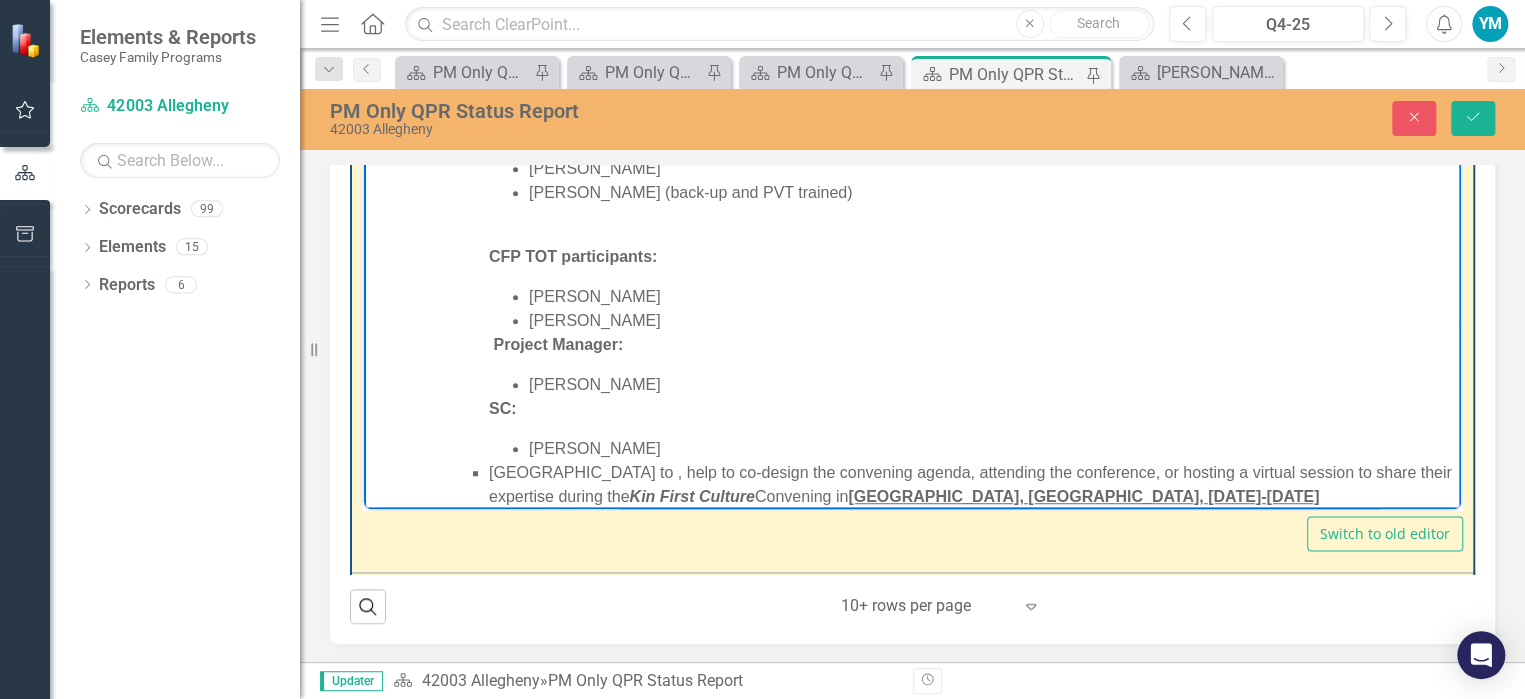 click on "[PERSON_NAME]" at bounding box center (992, 448) 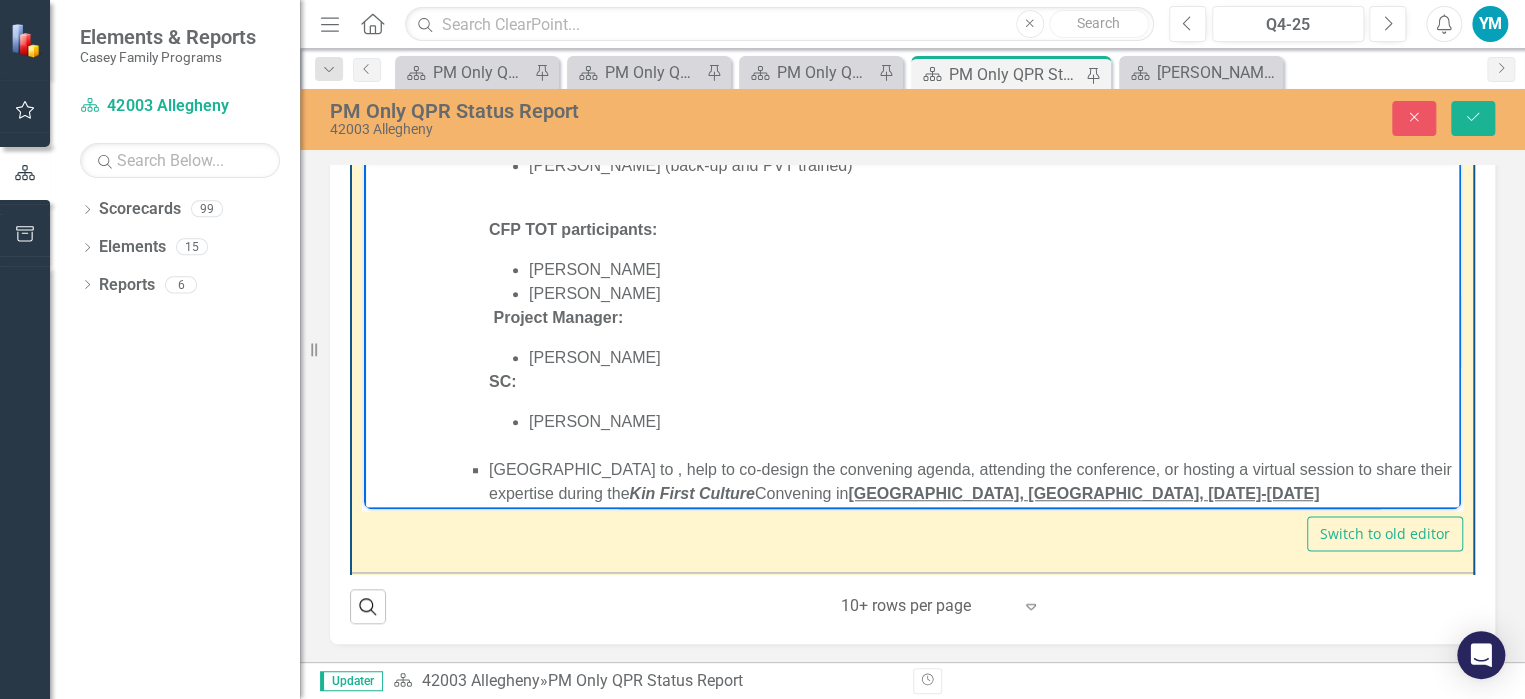 scroll, scrollTop: 643, scrollLeft: 0, axis: vertical 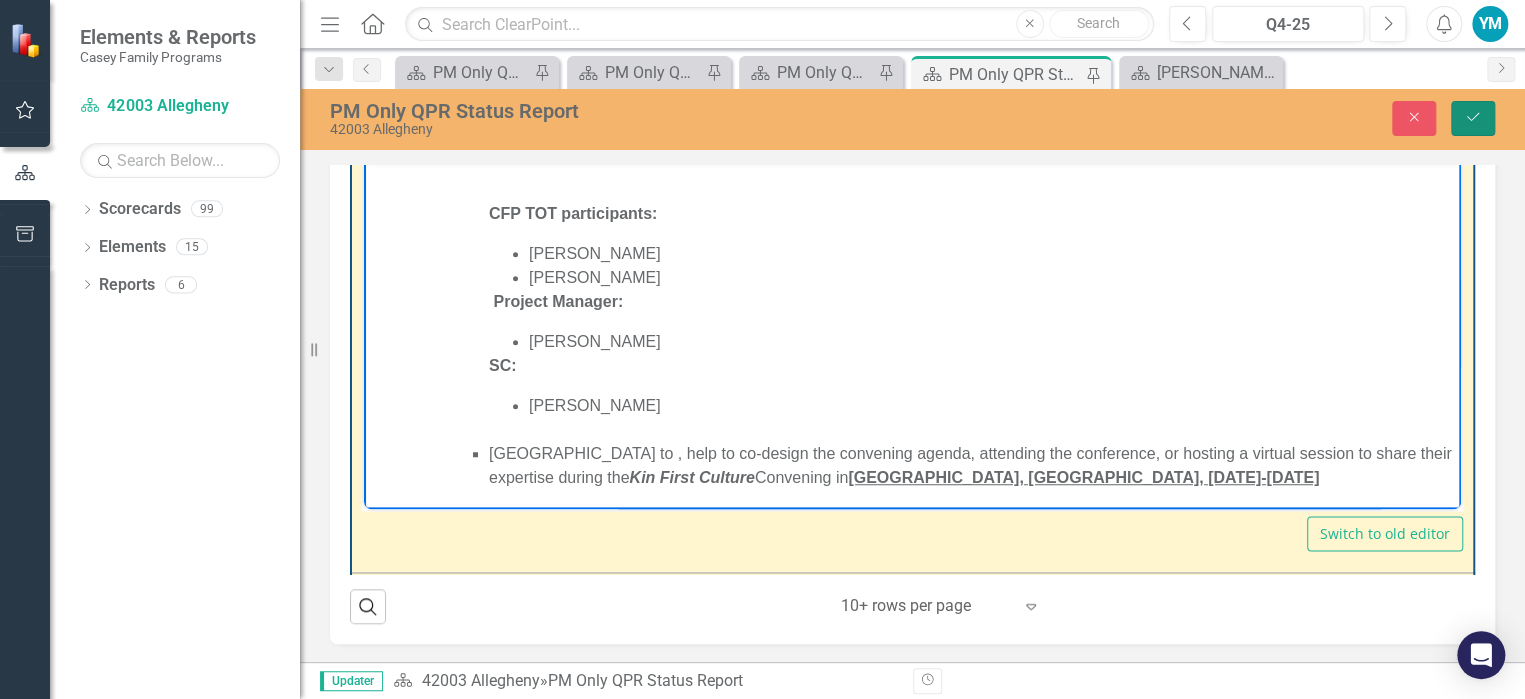 click on "Save" at bounding box center [1473, 118] 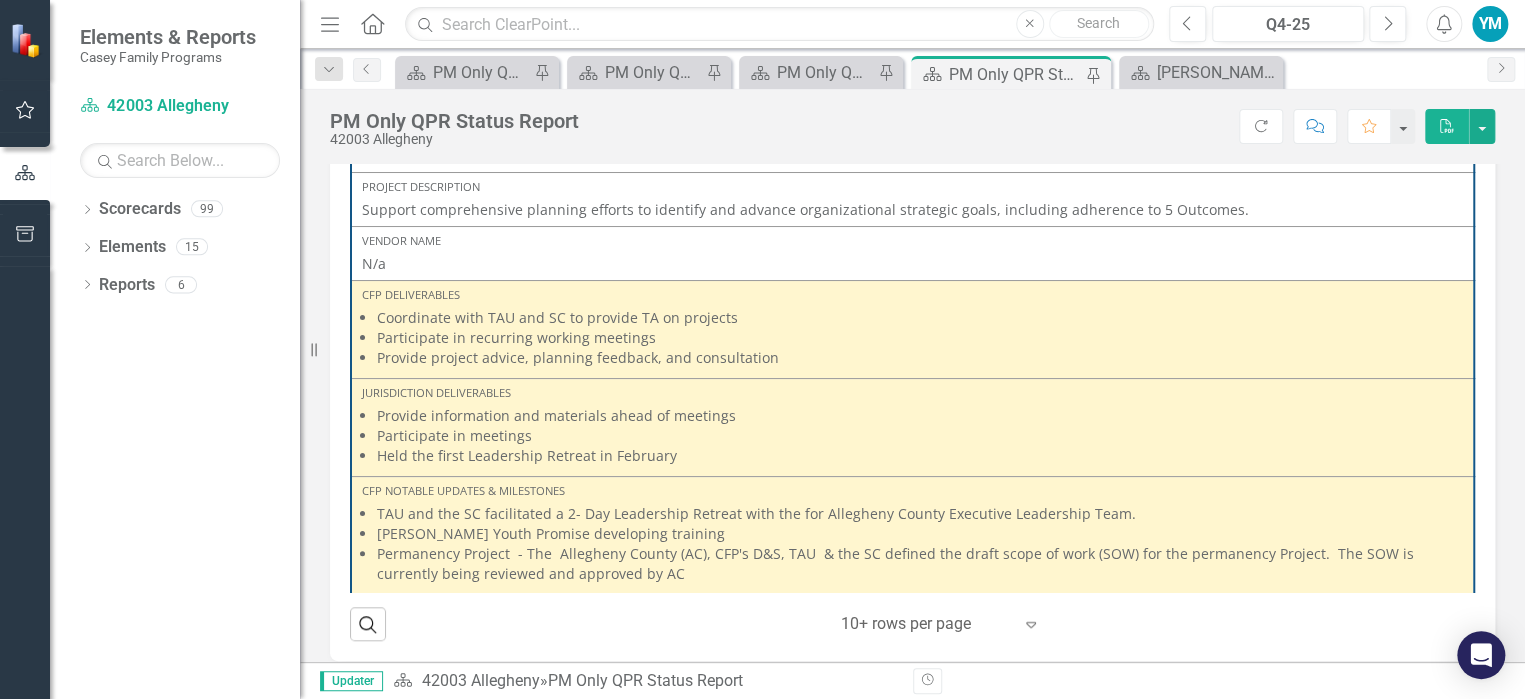 scroll, scrollTop: 653, scrollLeft: 0, axis: vertical 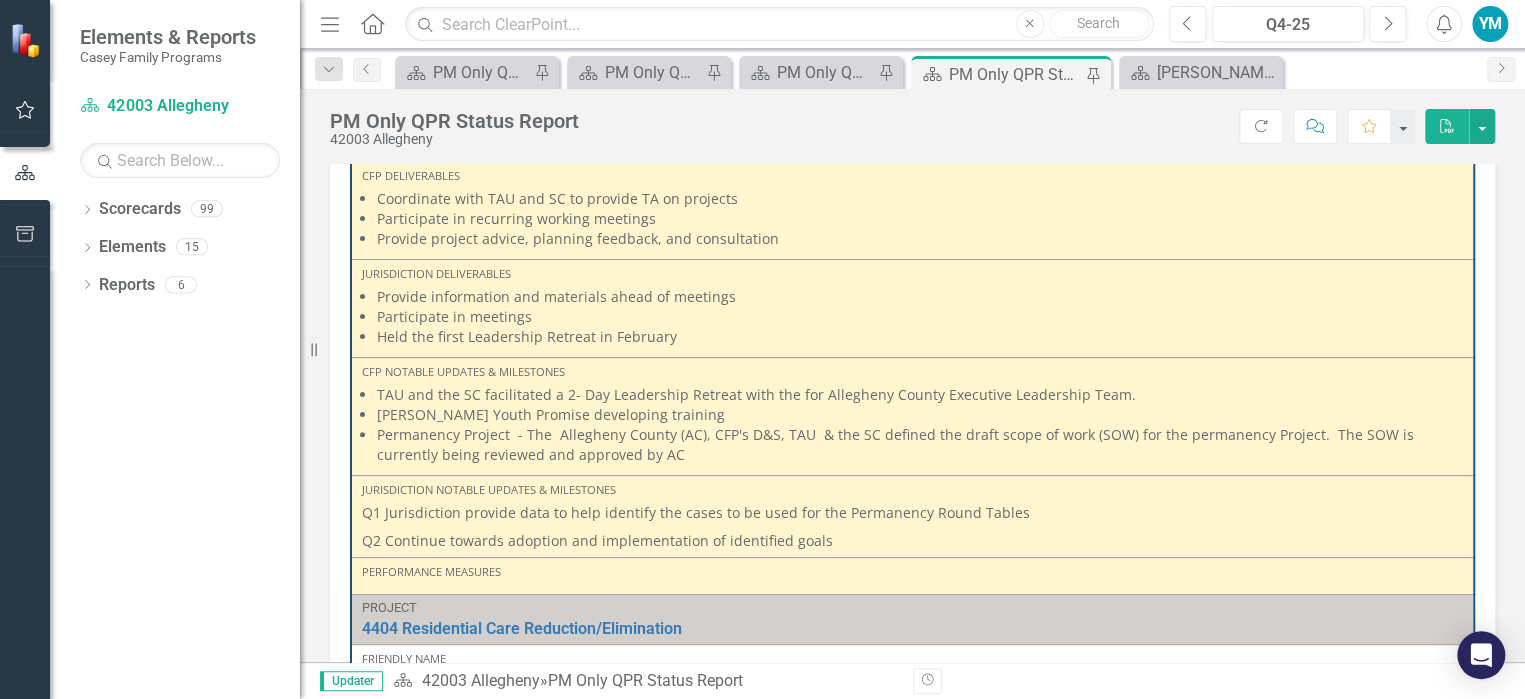 click on "Performance Measures" at bounding box center [912, 572] 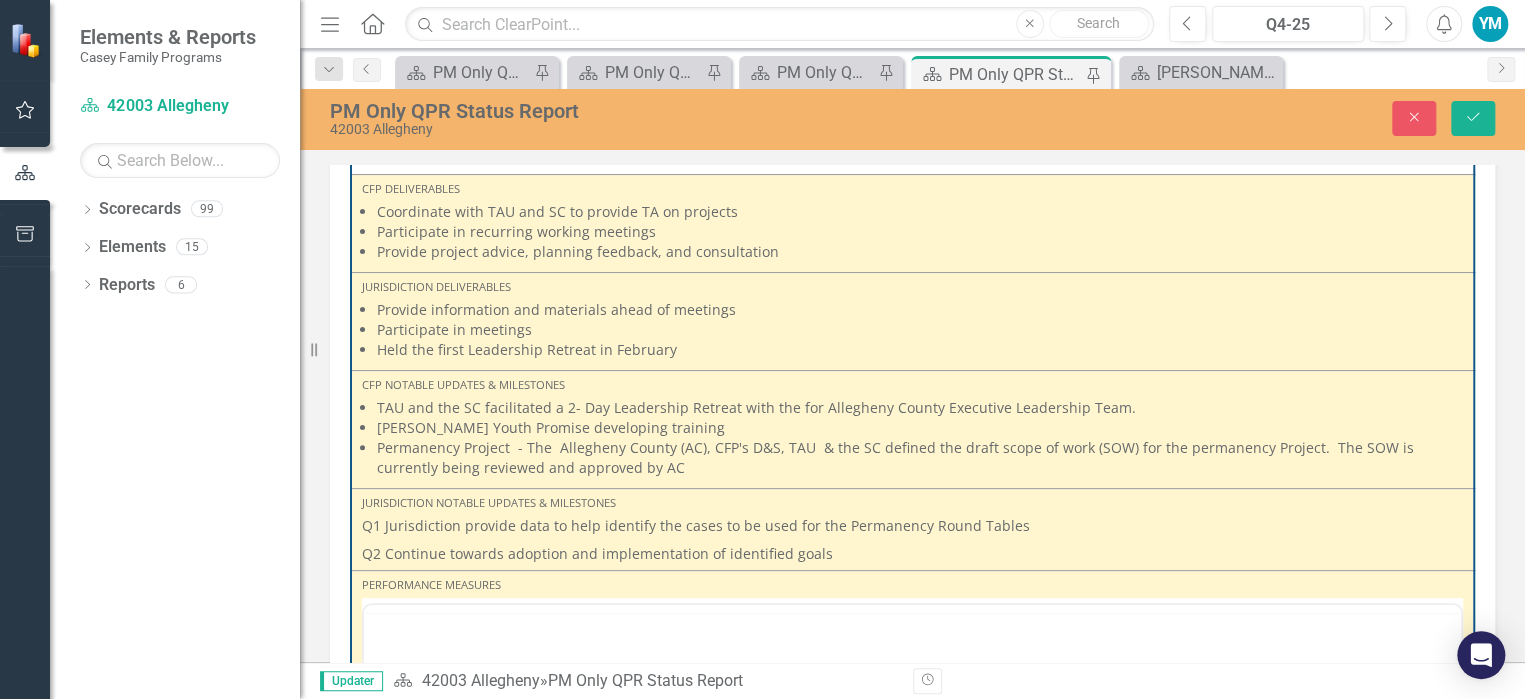 scroll, scrollTop: 564, scrollLeft: 0, axis: vertical 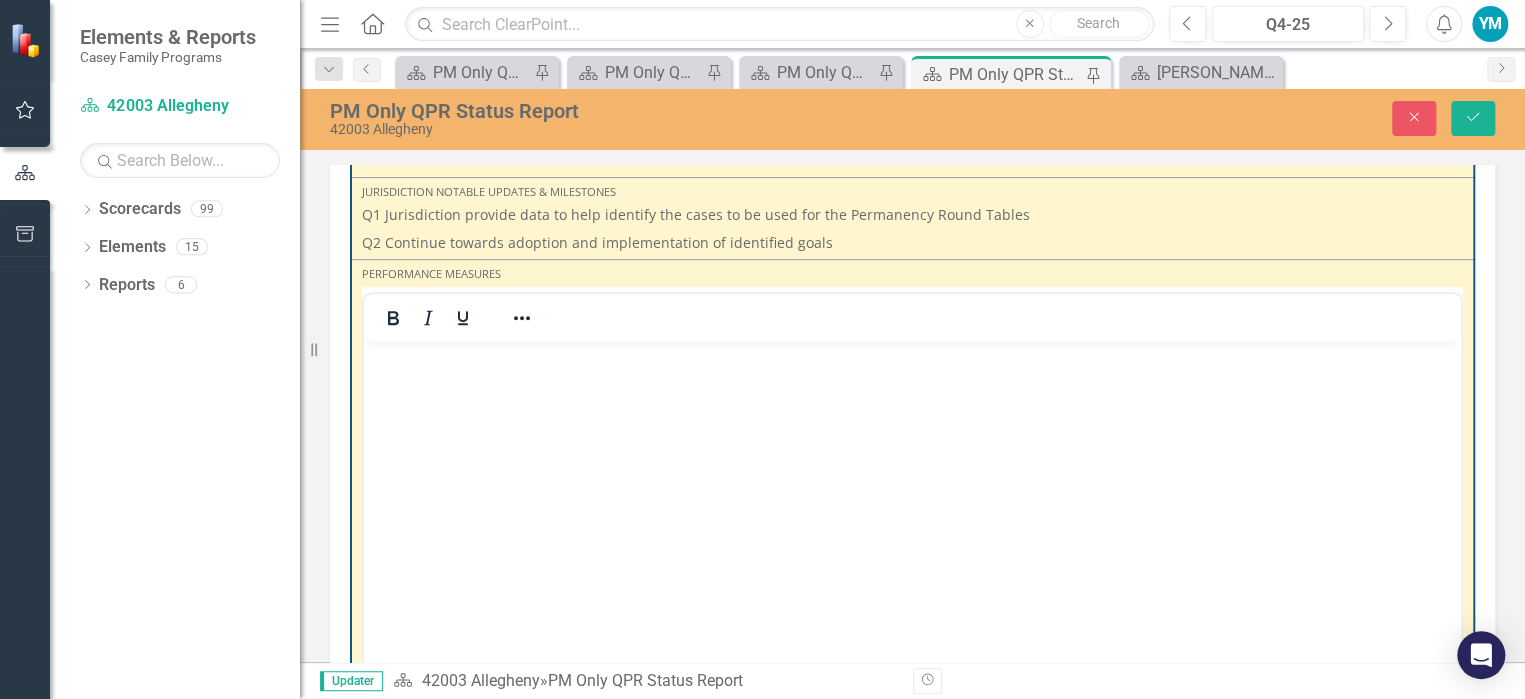 click 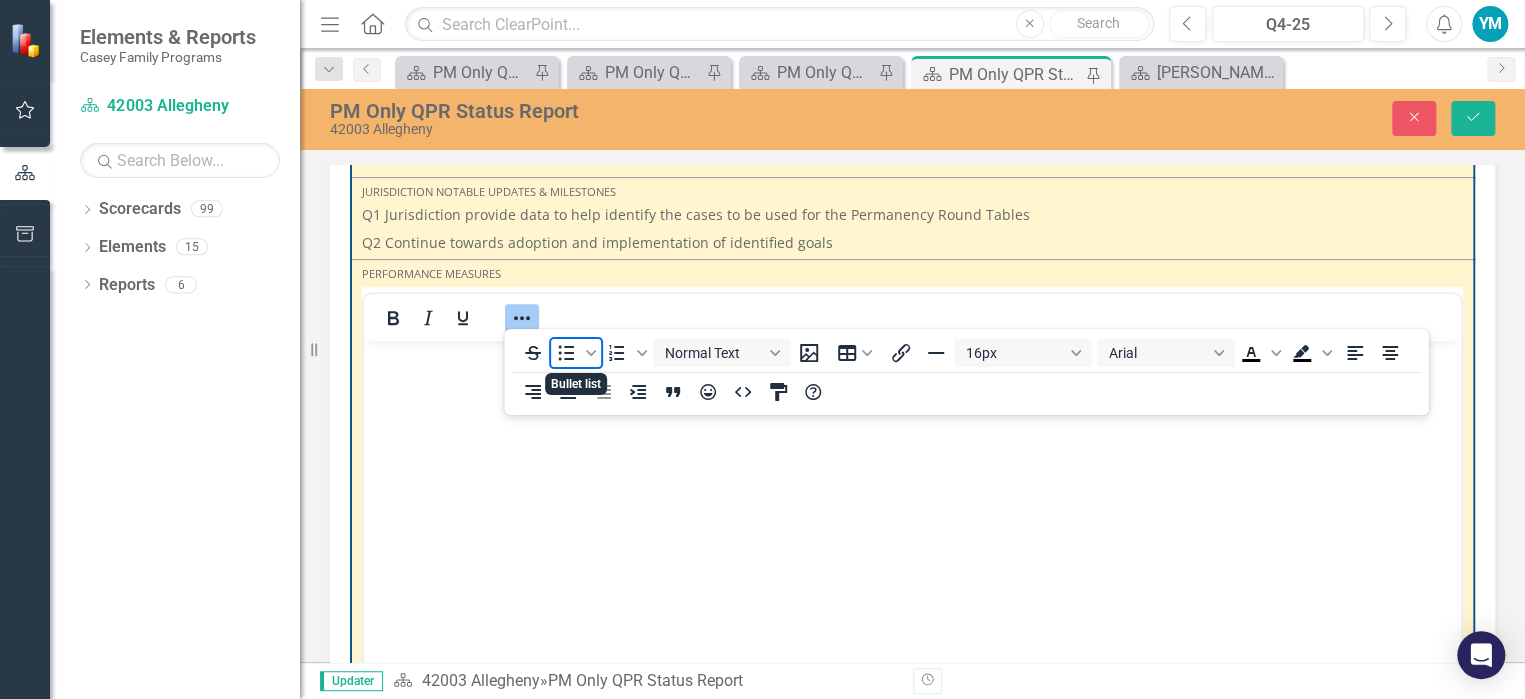 click 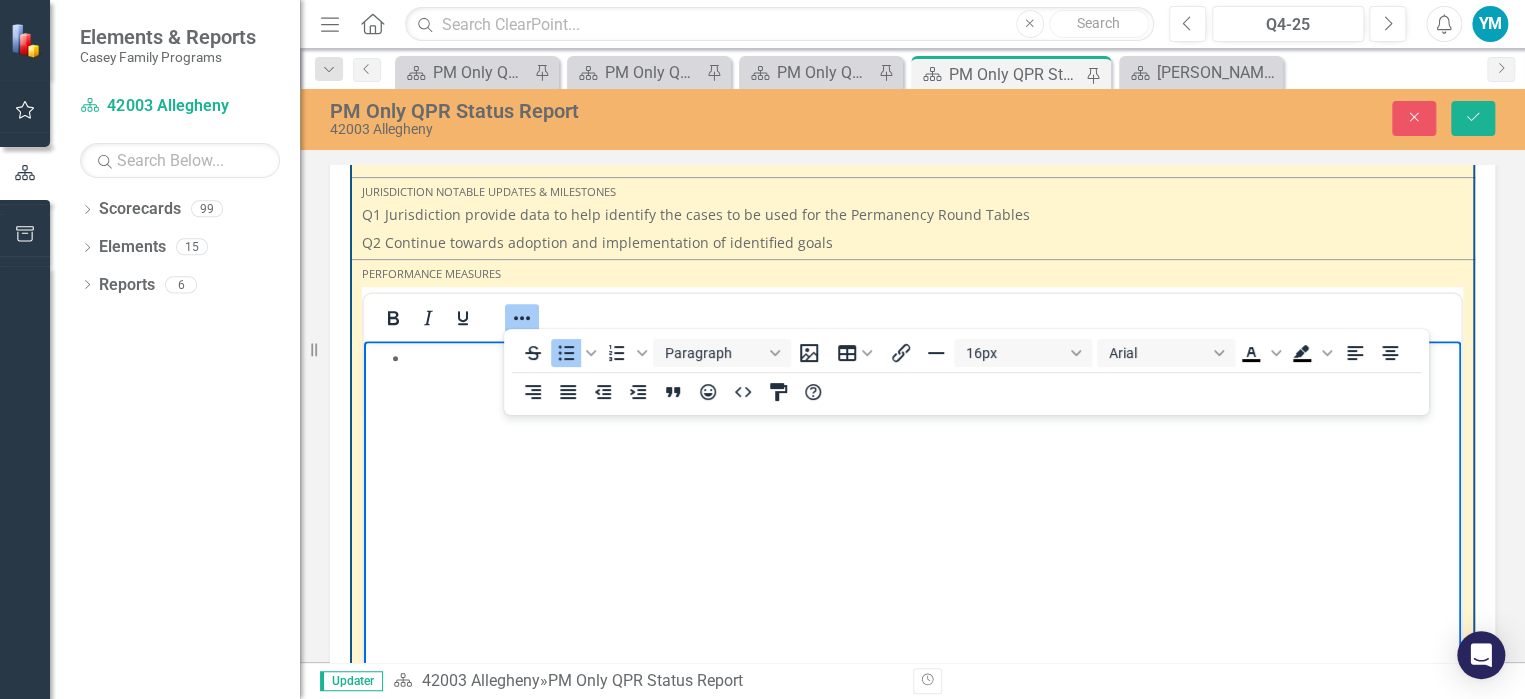 type 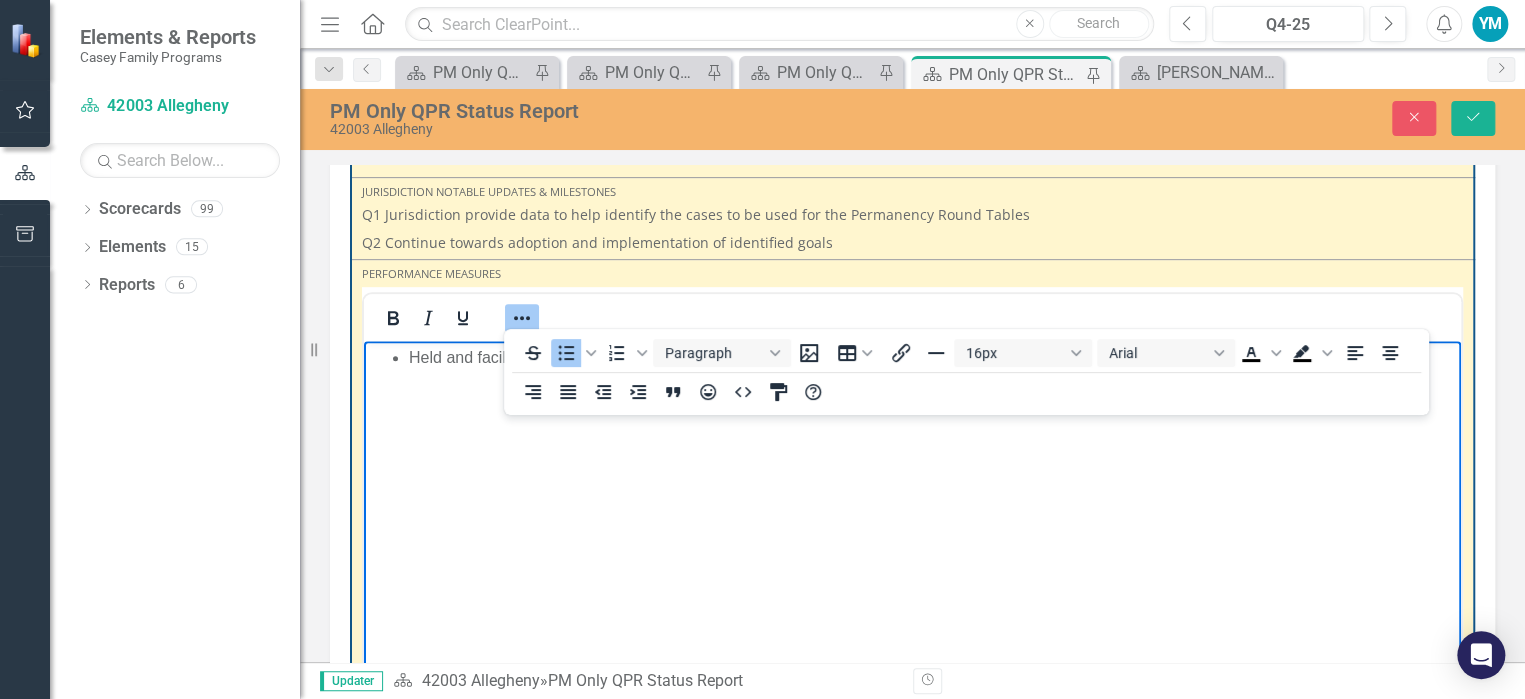 scroll, scrollTop: 300, scrollLeft: 0, axis: vertical 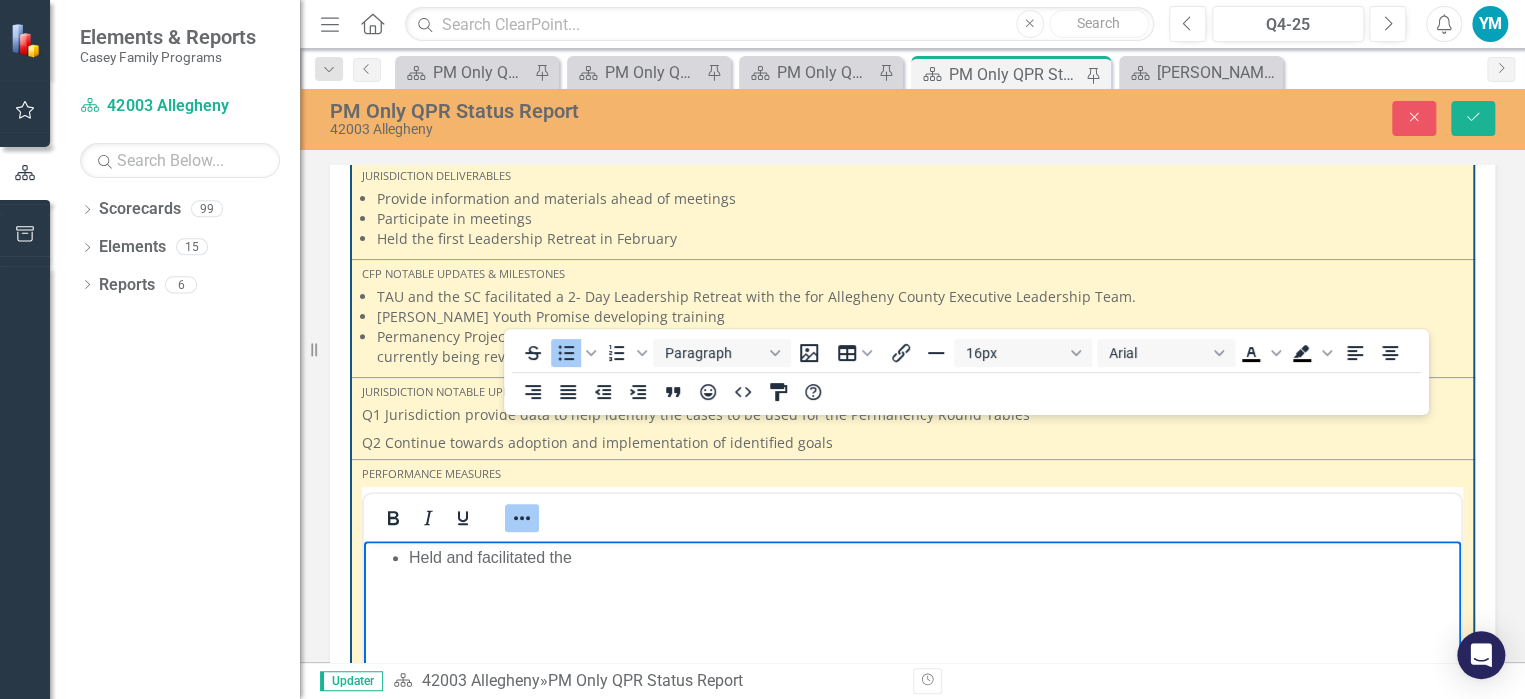 click on "Held and facilitated the" at bounding box center (932, 558) 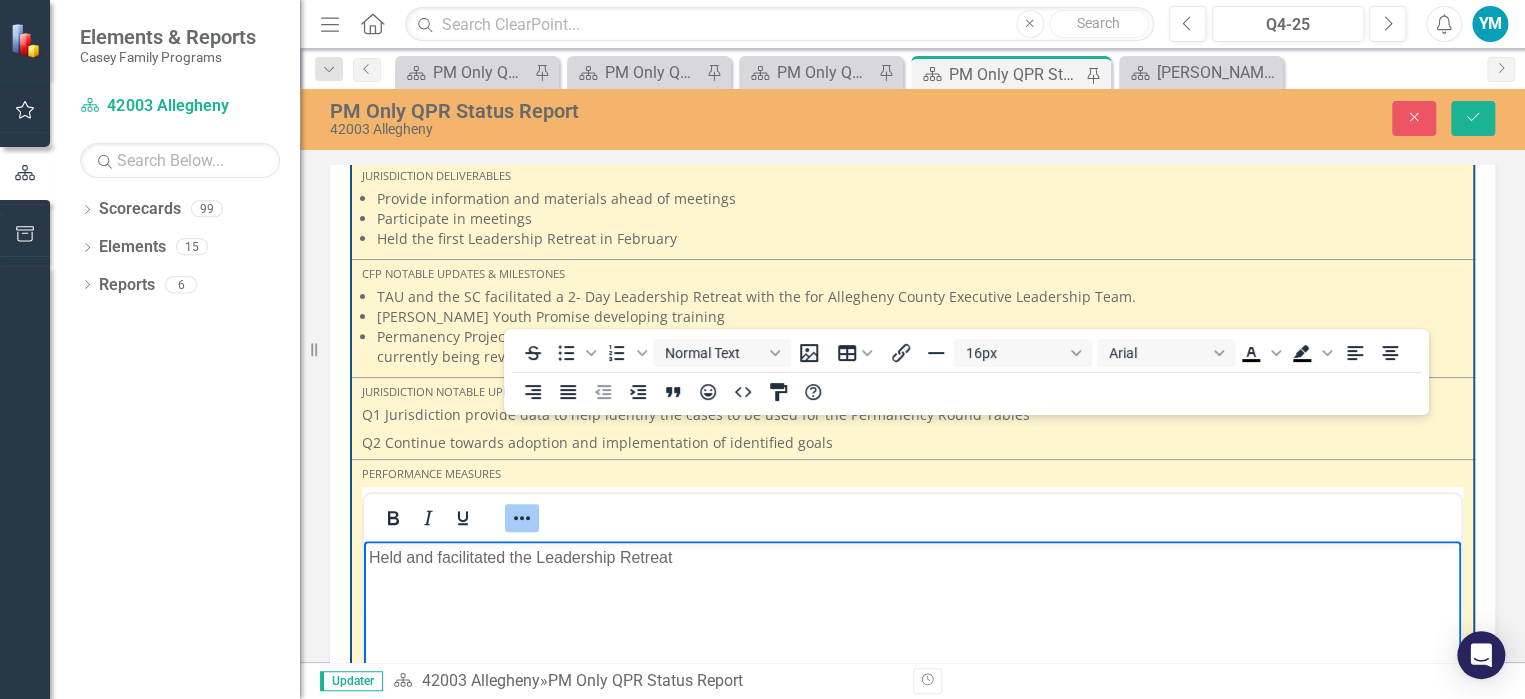 click 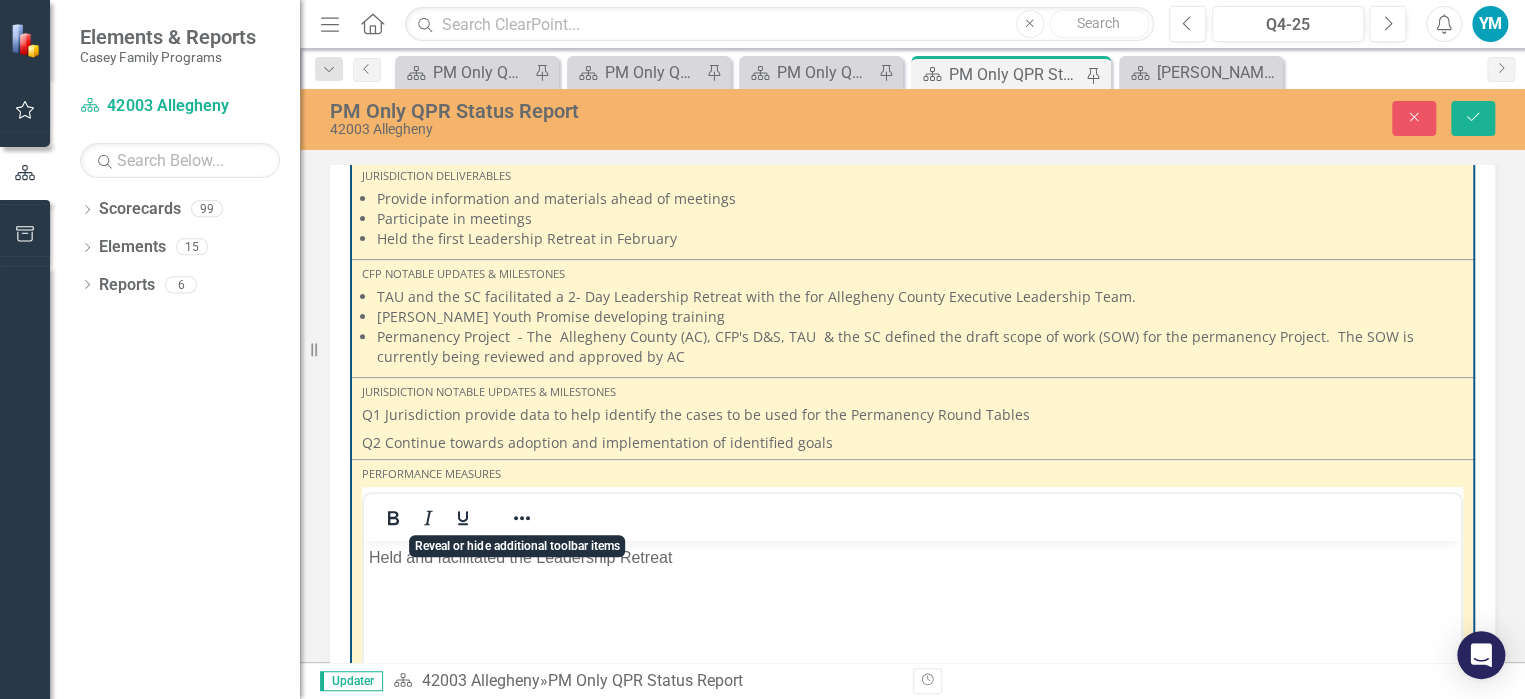 click on "Held and facilitated the Leadership Retreat" at bounding box center (912, 691) 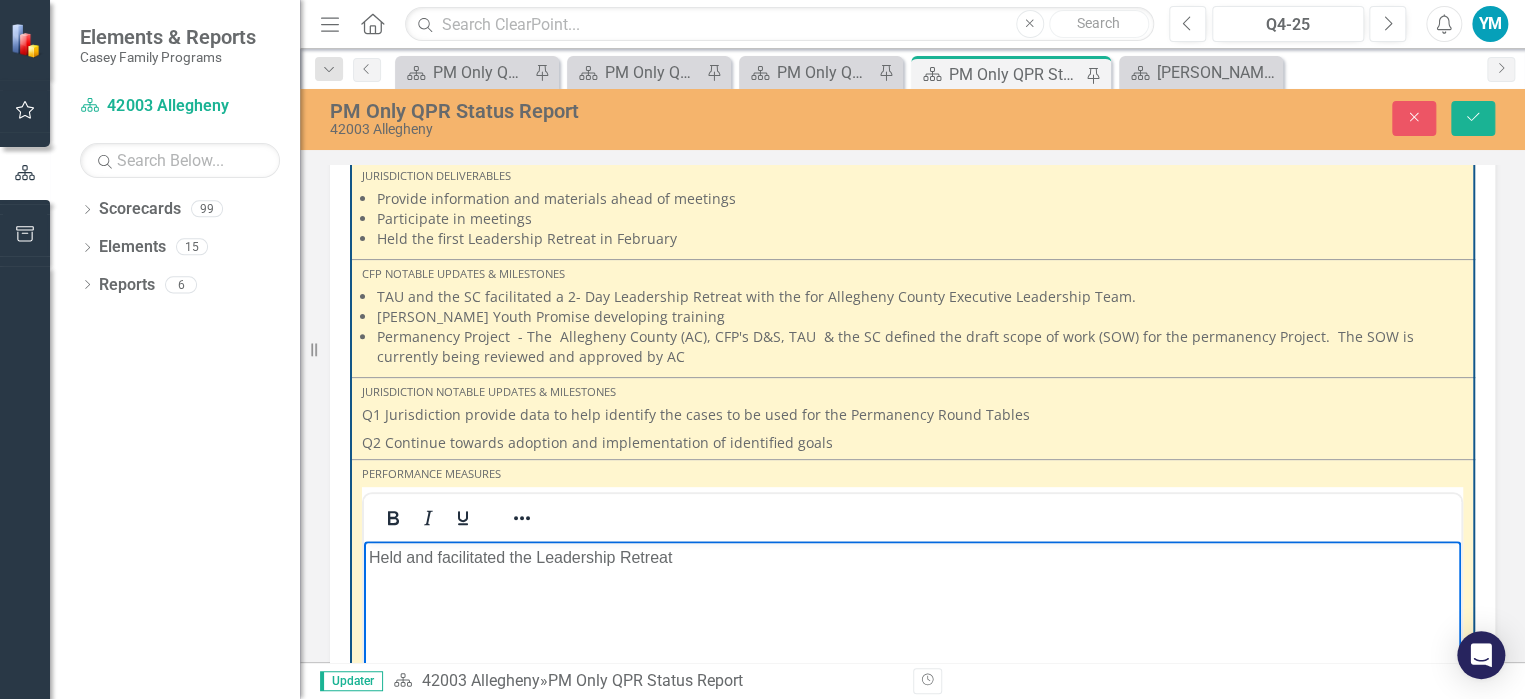 click at bounding box center (522, 518) 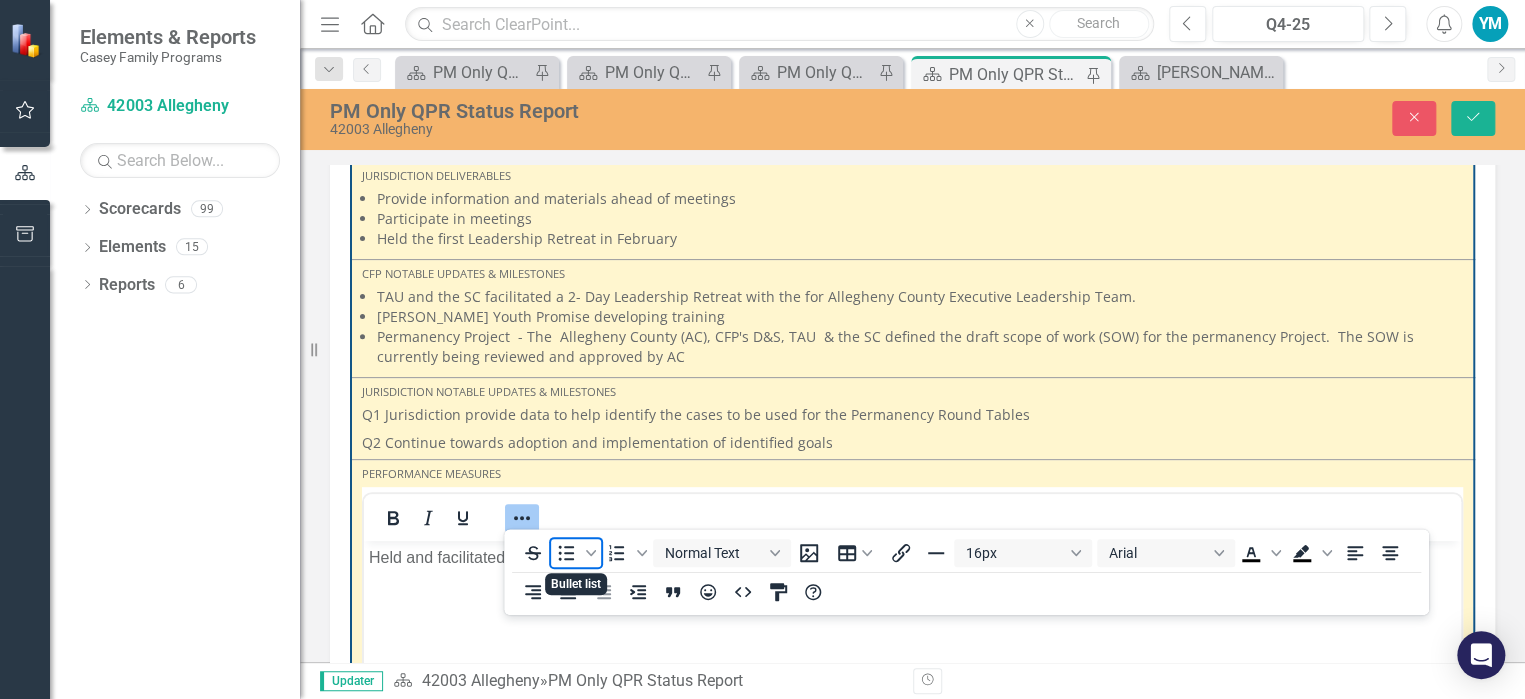 click 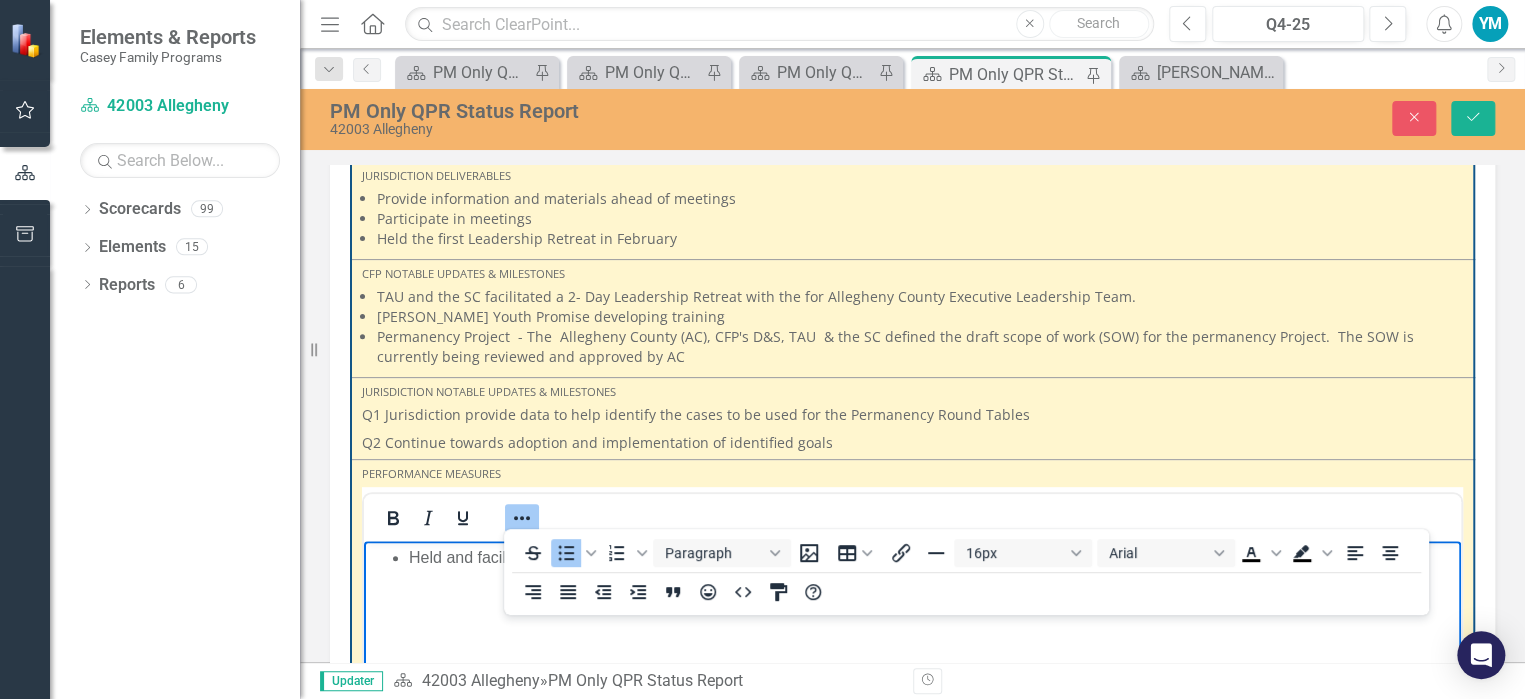 click on "Held and facilitated the Leadership Retreat" at bounding box center (912, 691) 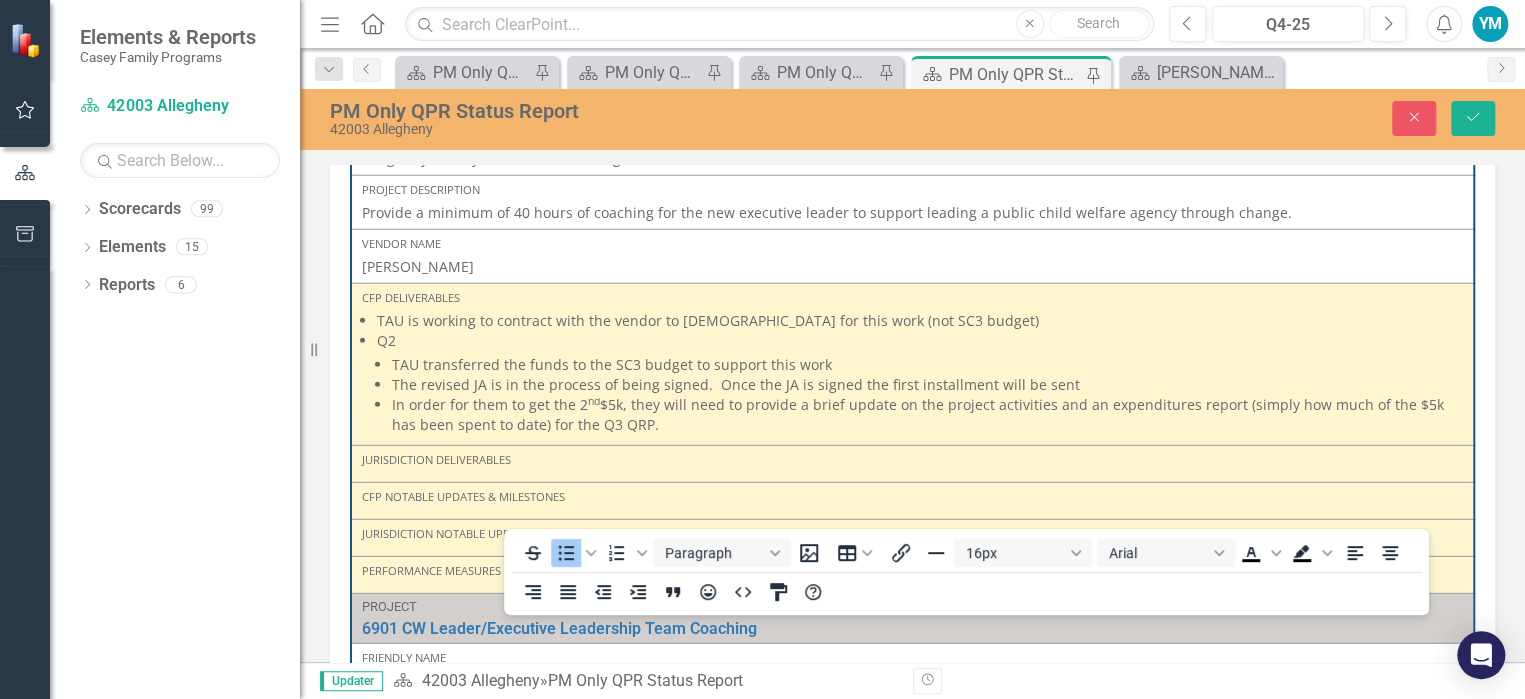 scroll, scrollTop: 2700, scrollLeft: 0, axis: vertical 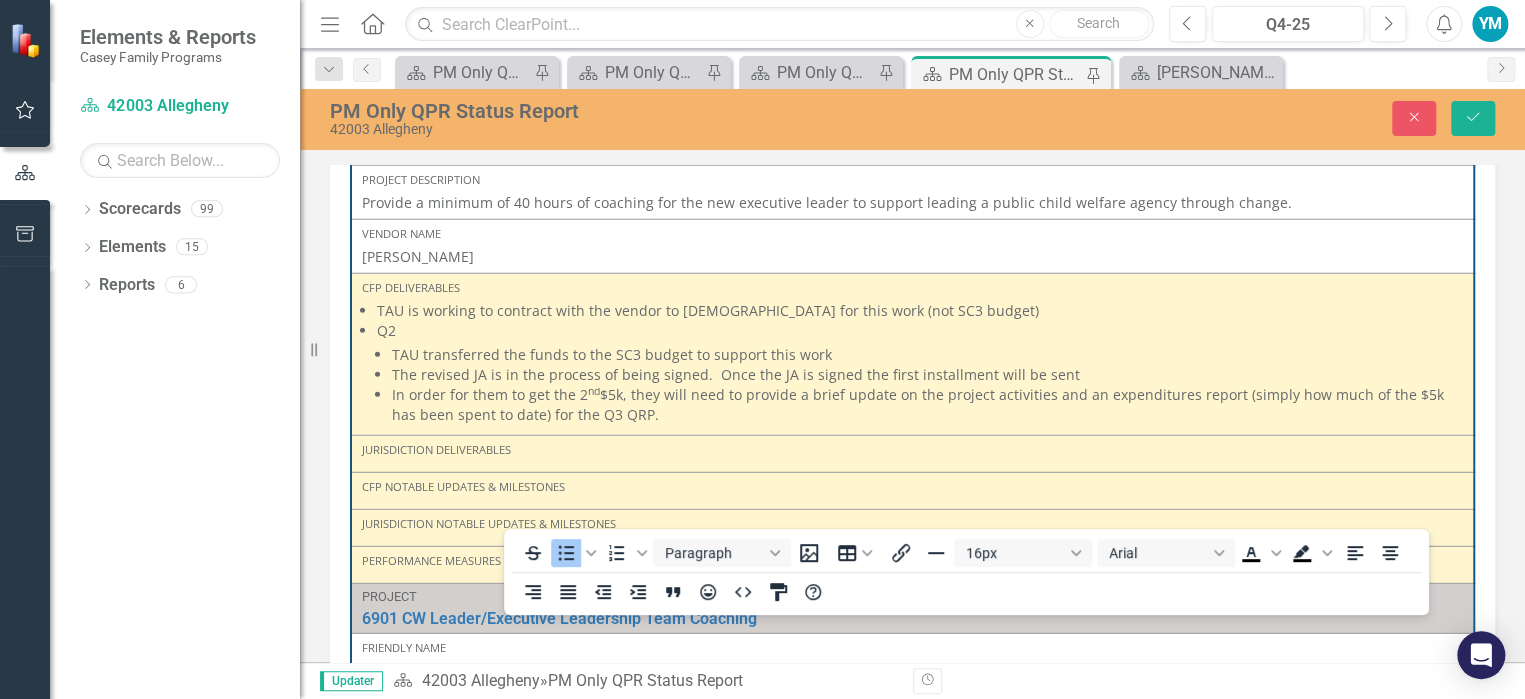 click on "Jurisdiction Deliverables" at bounding box center (912, 454) 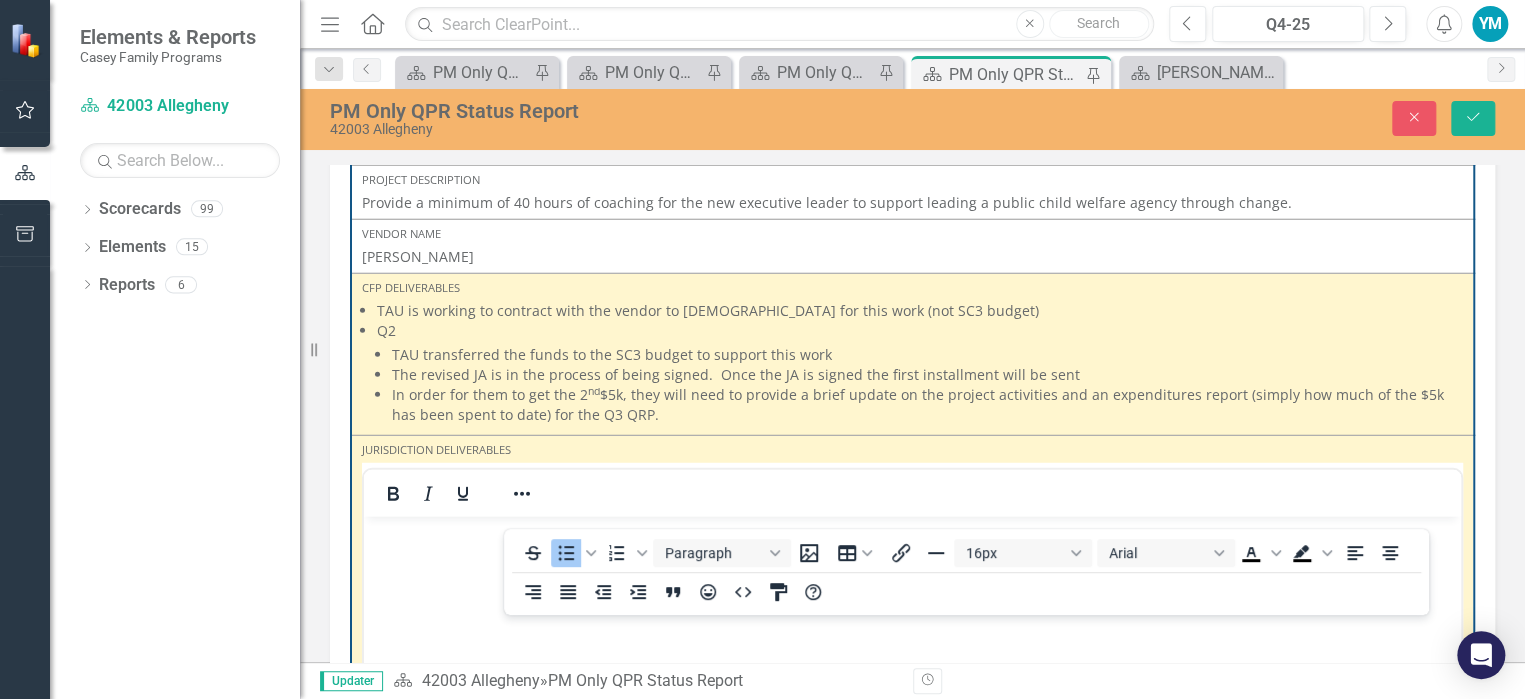 scroll, scrollTop: 0, scrollLeft: 0, axis: both 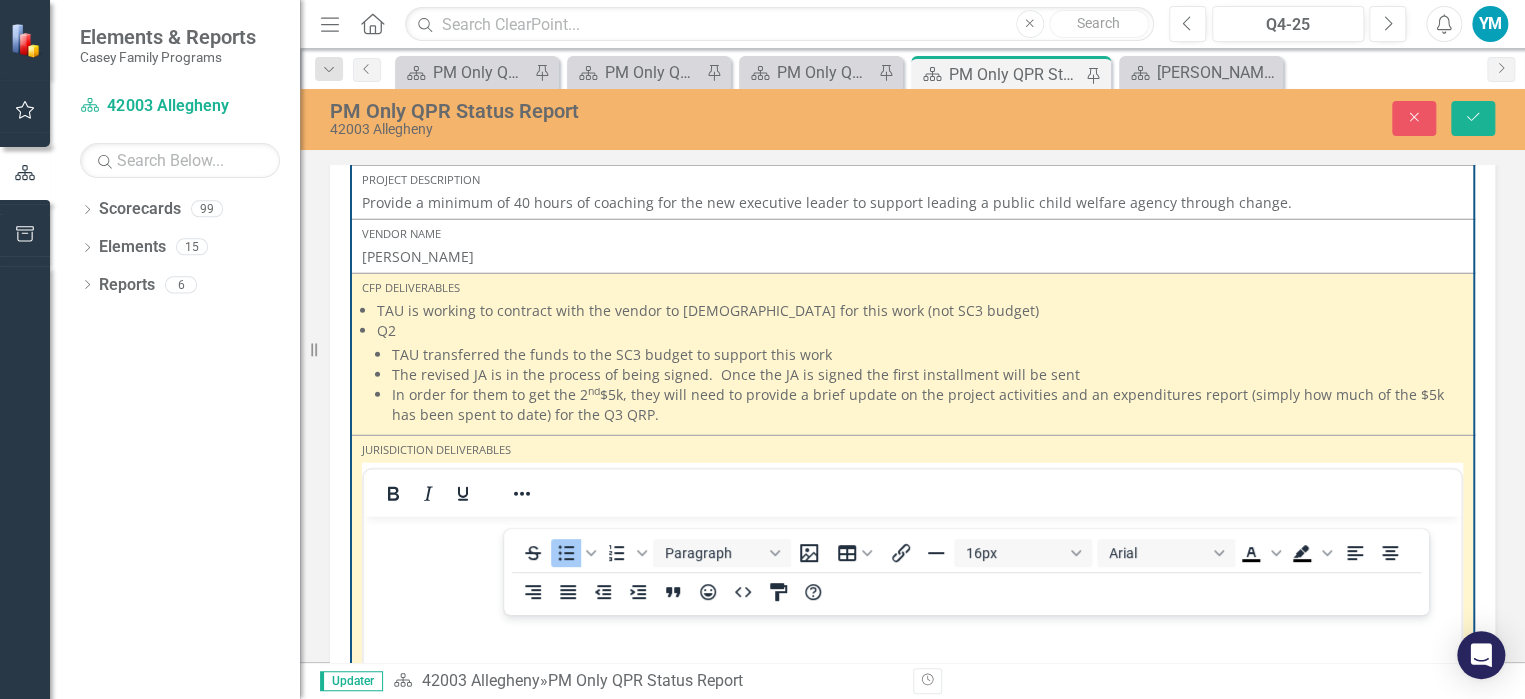 click at bounding box center (912, 534) 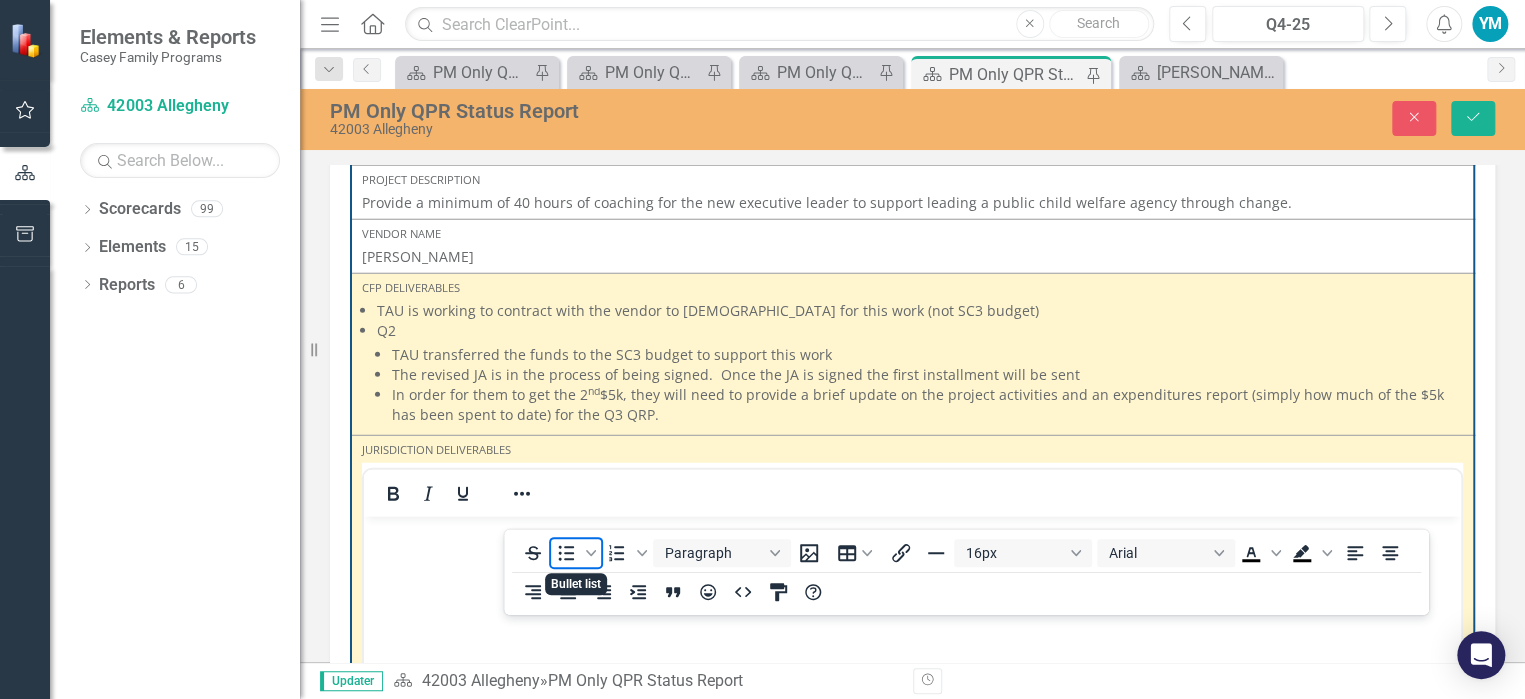 click 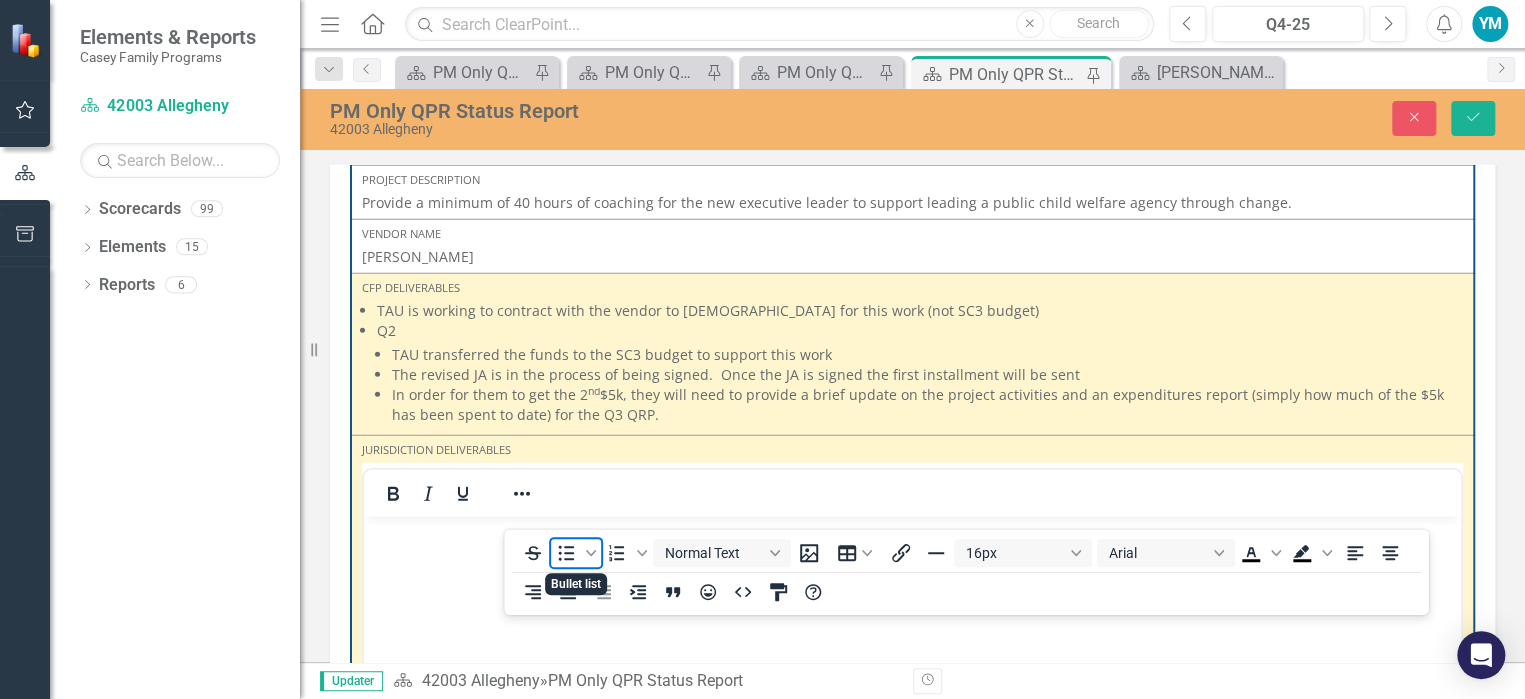click 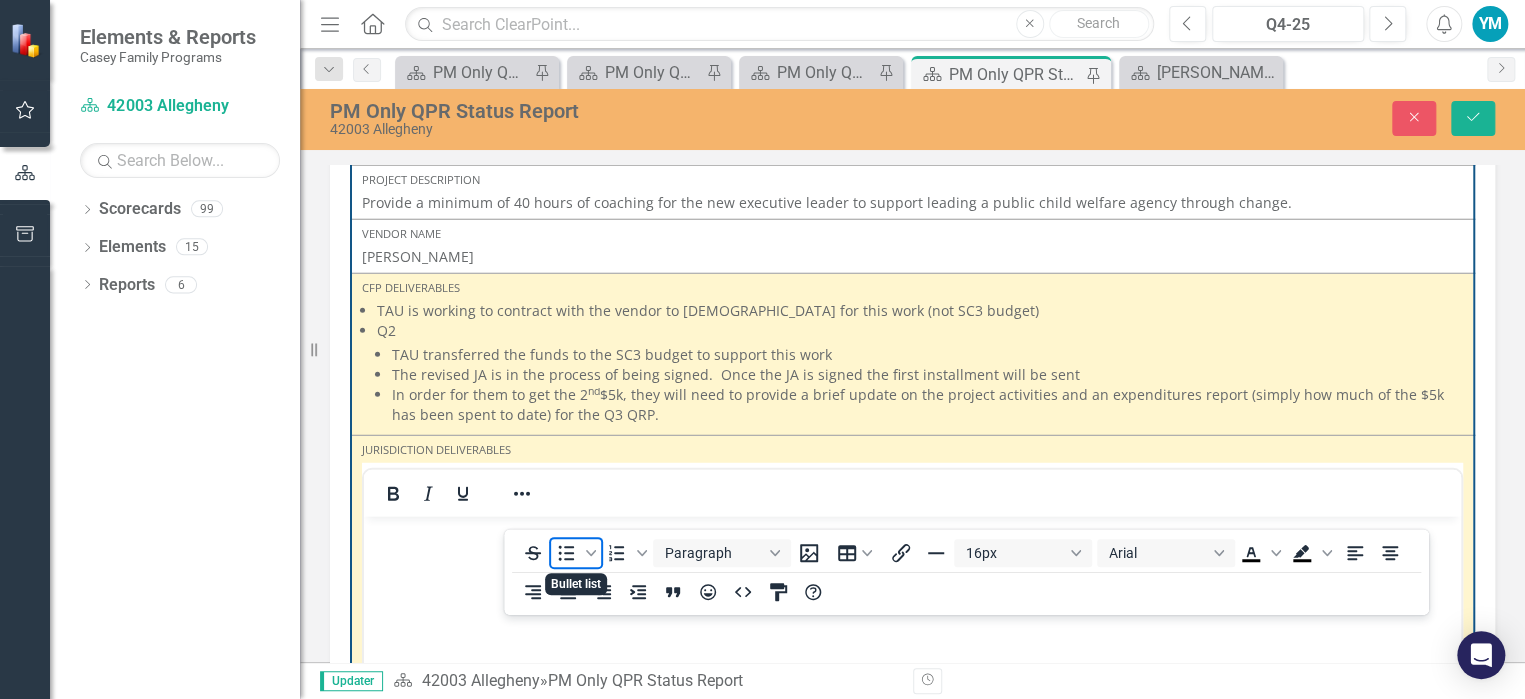 click 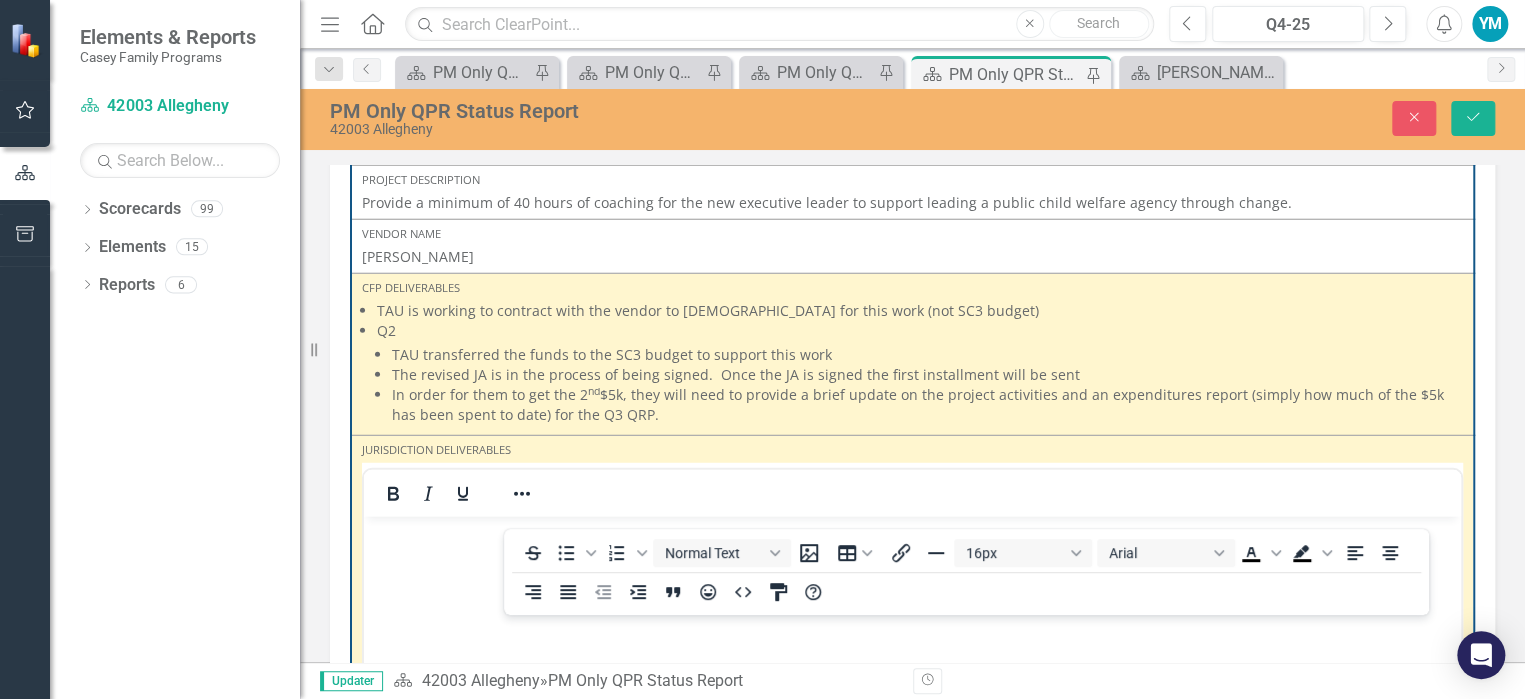 click at bounding box center (912, 667) 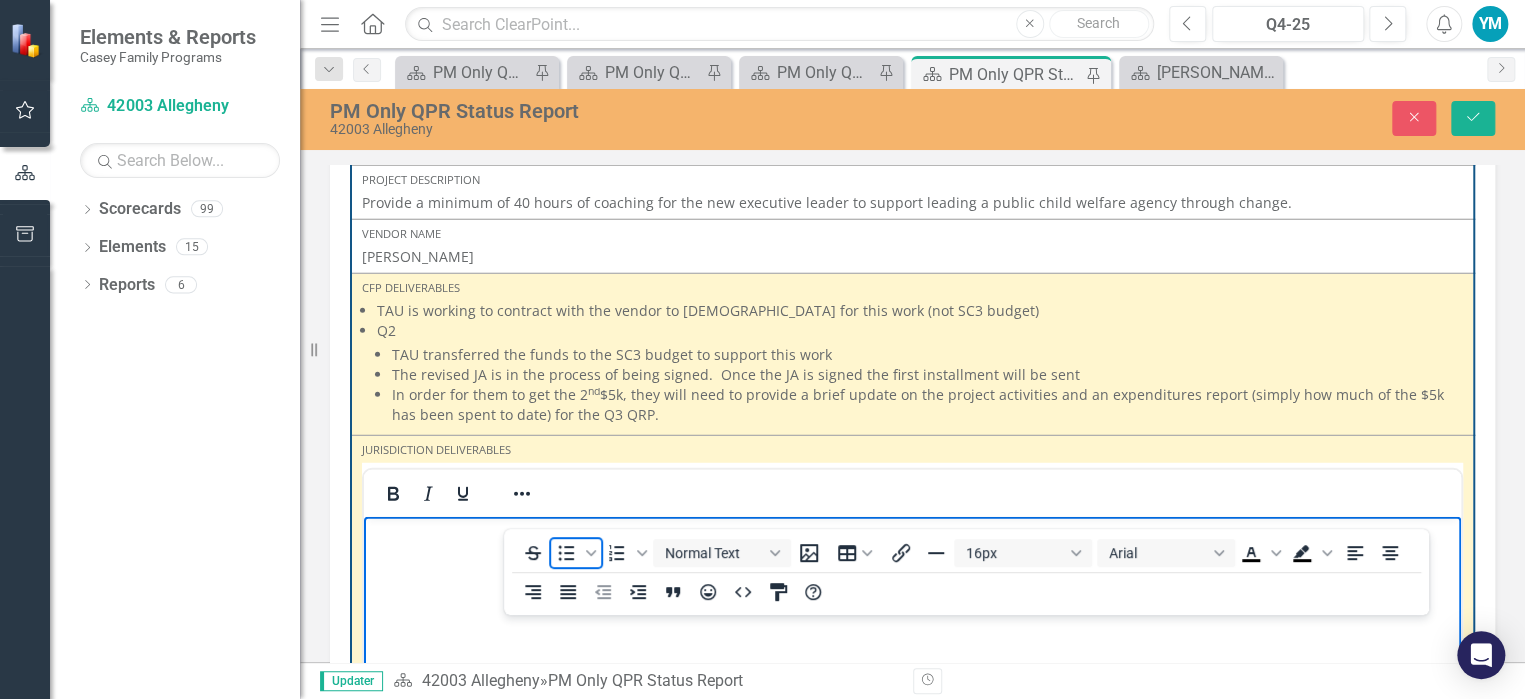 click 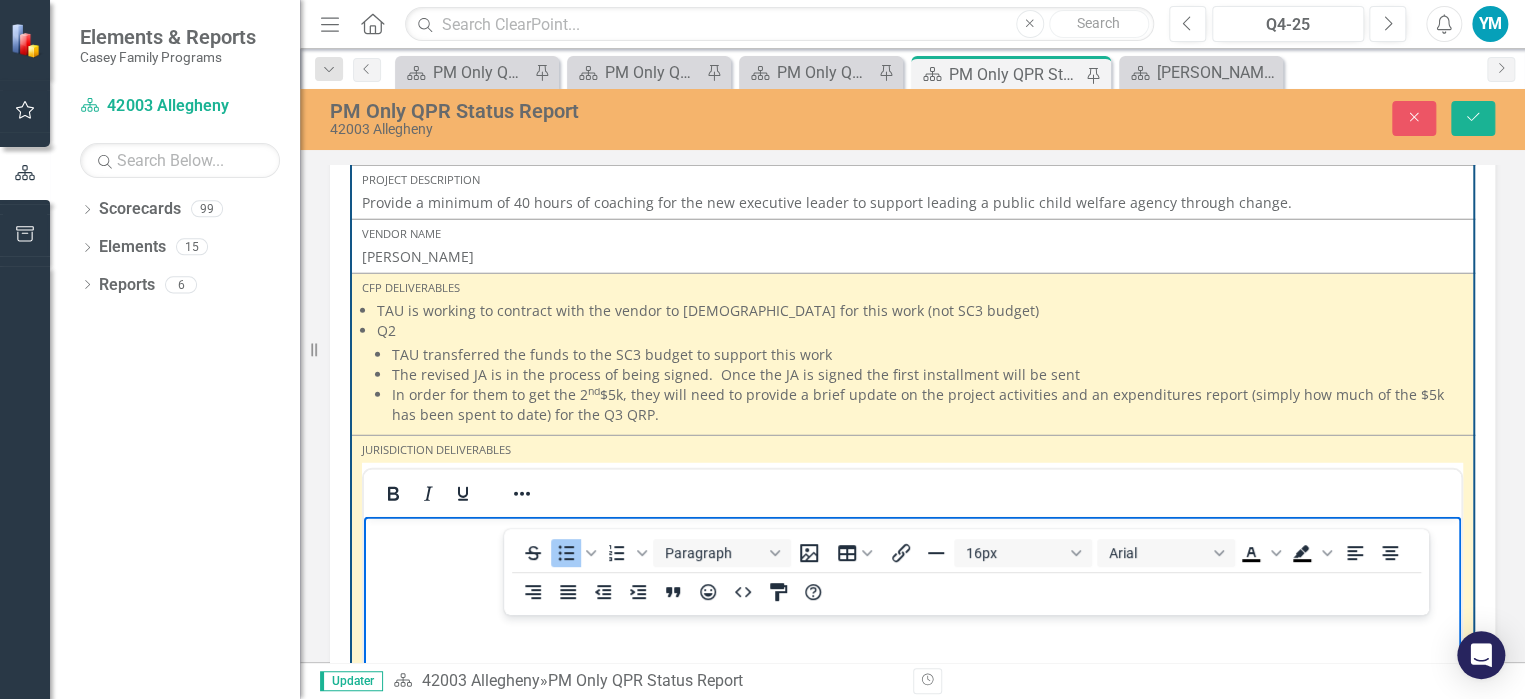click at bounding box center (912, 534) 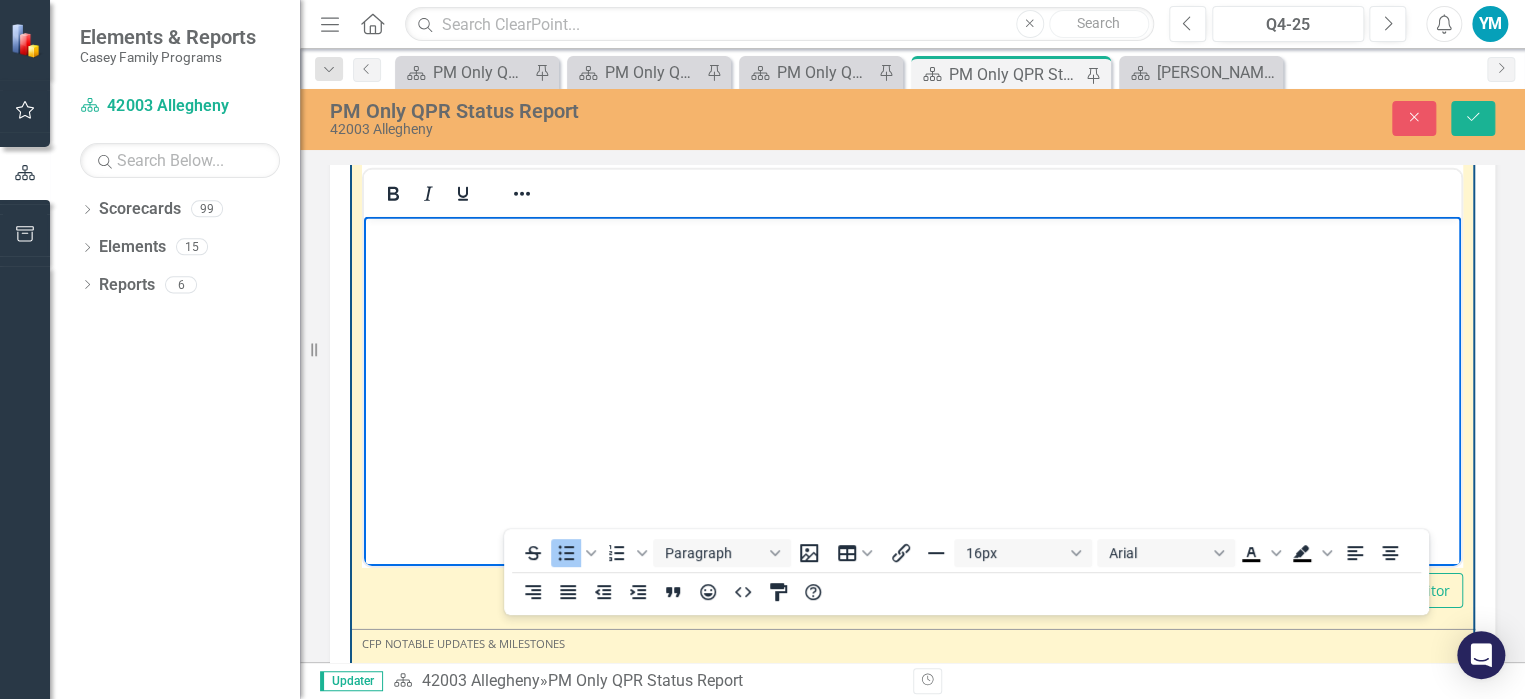 type 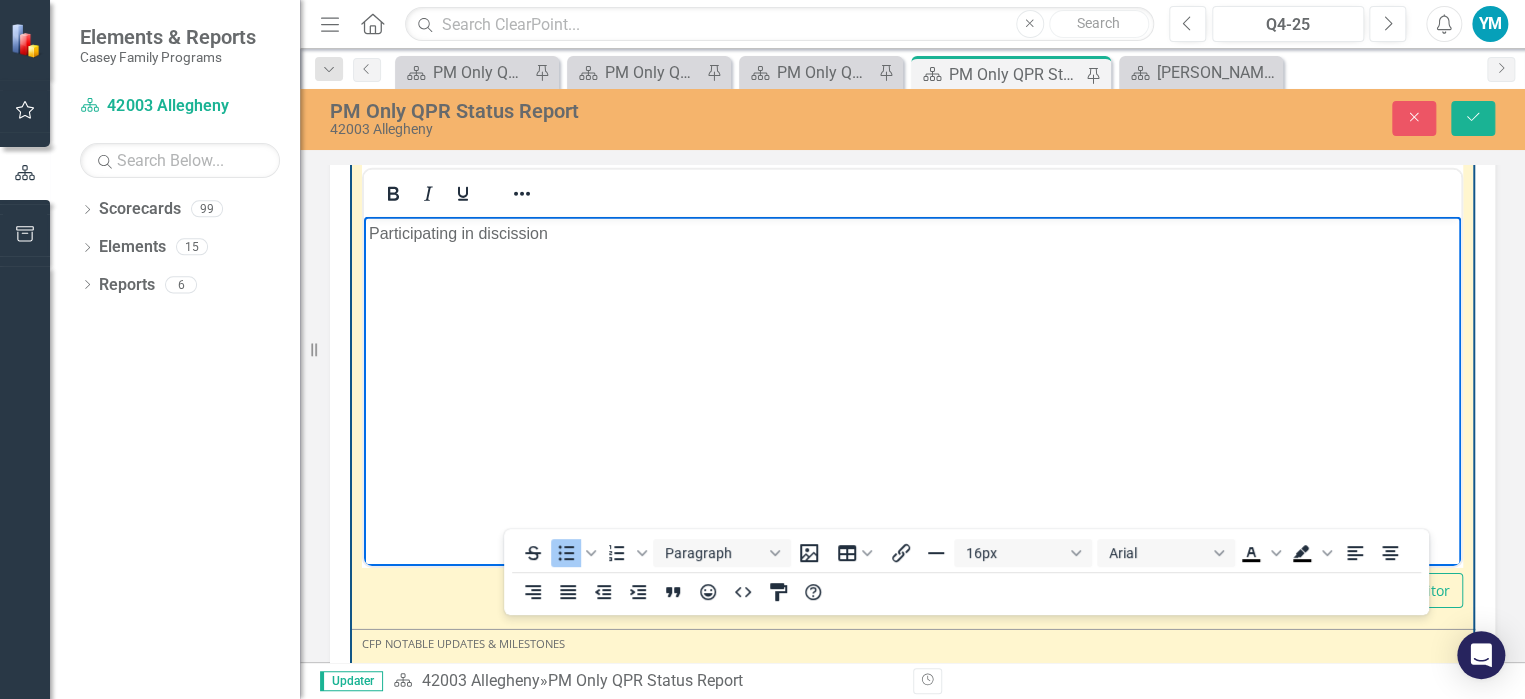 click on "Participating in discission" at bounding box center [912, 234] 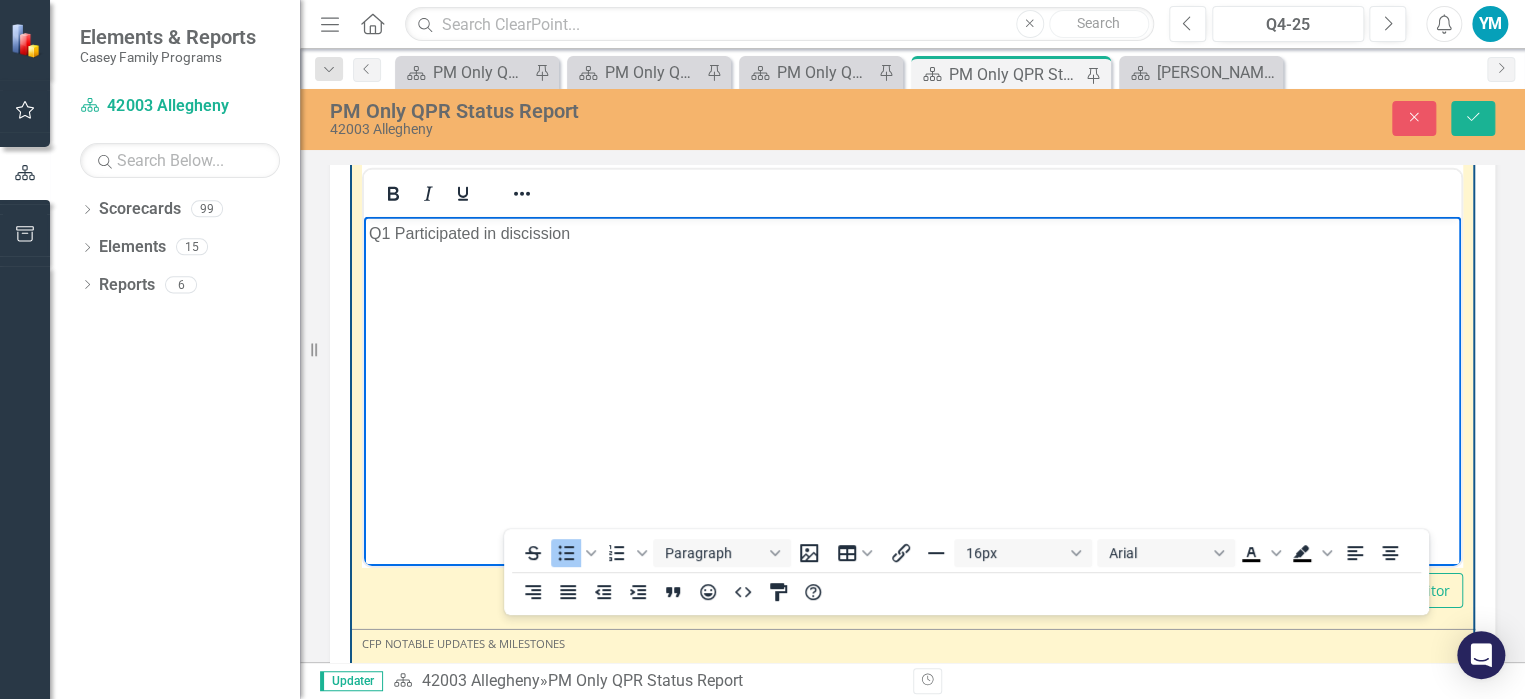 click on "Q1 Participated in discission" at bounding box center (912, 234) 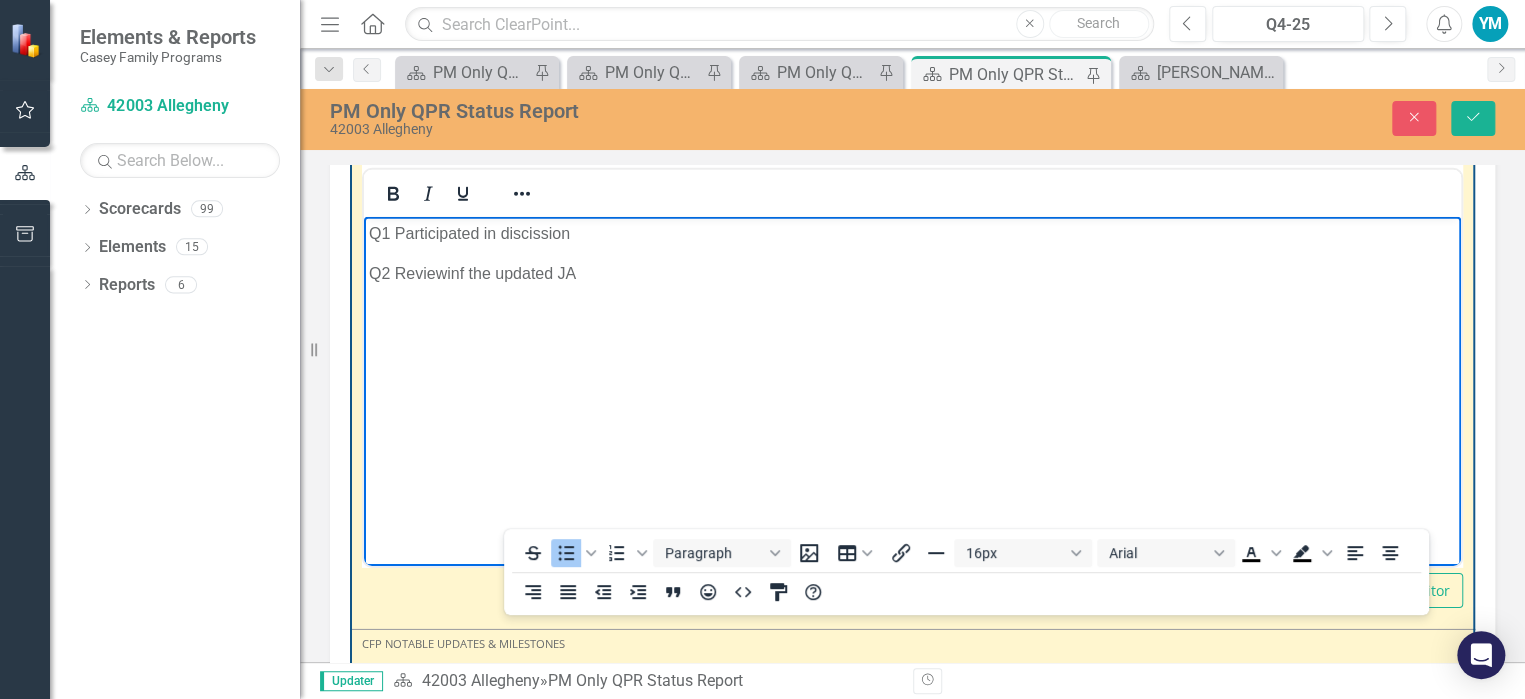 click on "Q2 Reviewinf the updated JA" at bounding box center [912, 274] 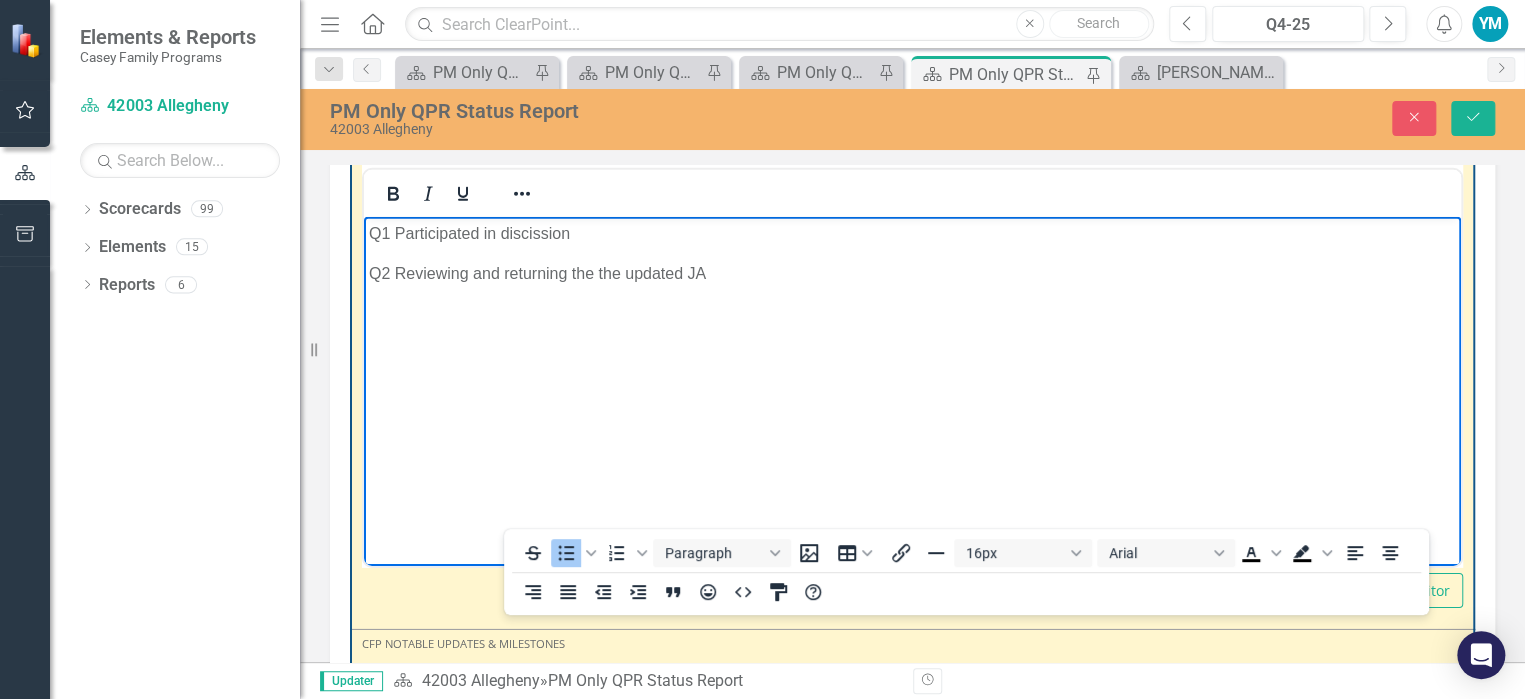 click on "Q1 Participated in discission  Q2 Reviewing and returning the the updated JA" at bounding box center [912, 367] 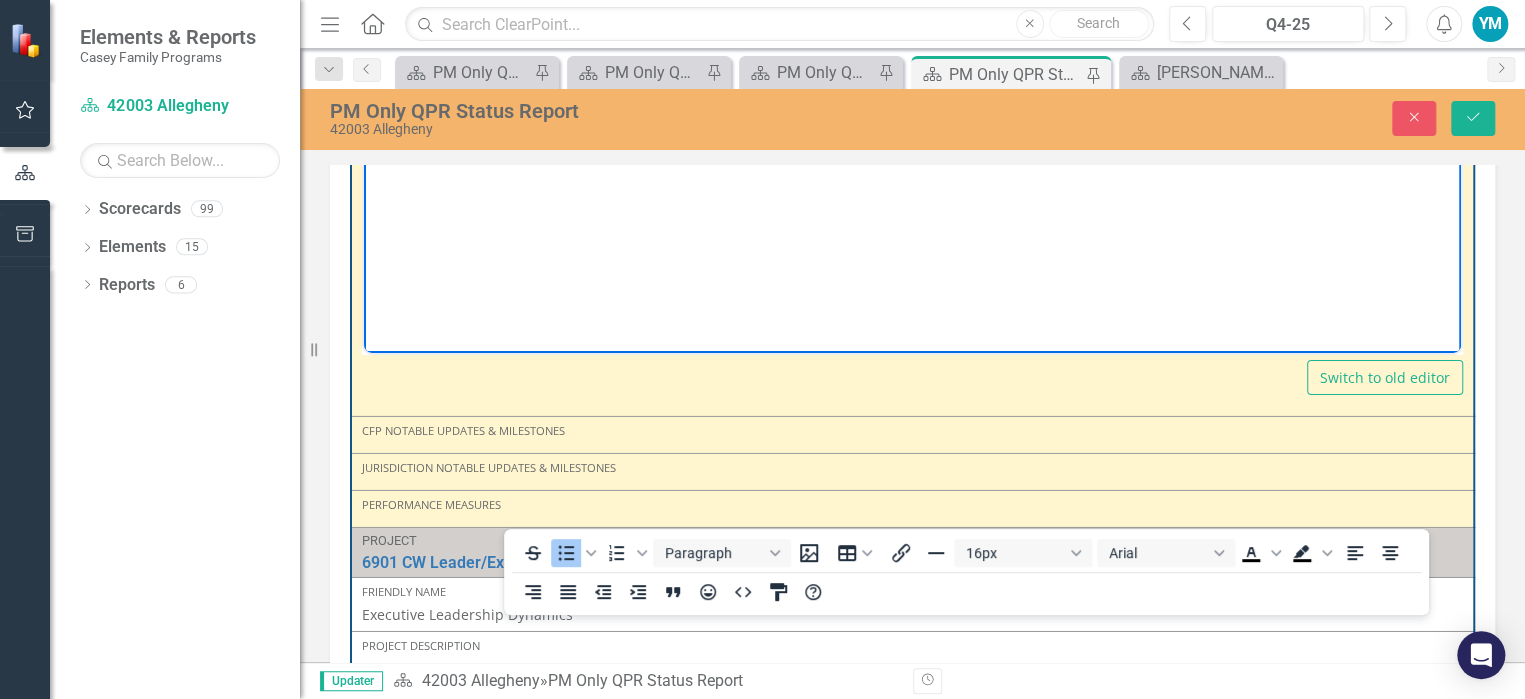 scroll, scrollTop: 3300, scrollLeft: 0, axis: vertical 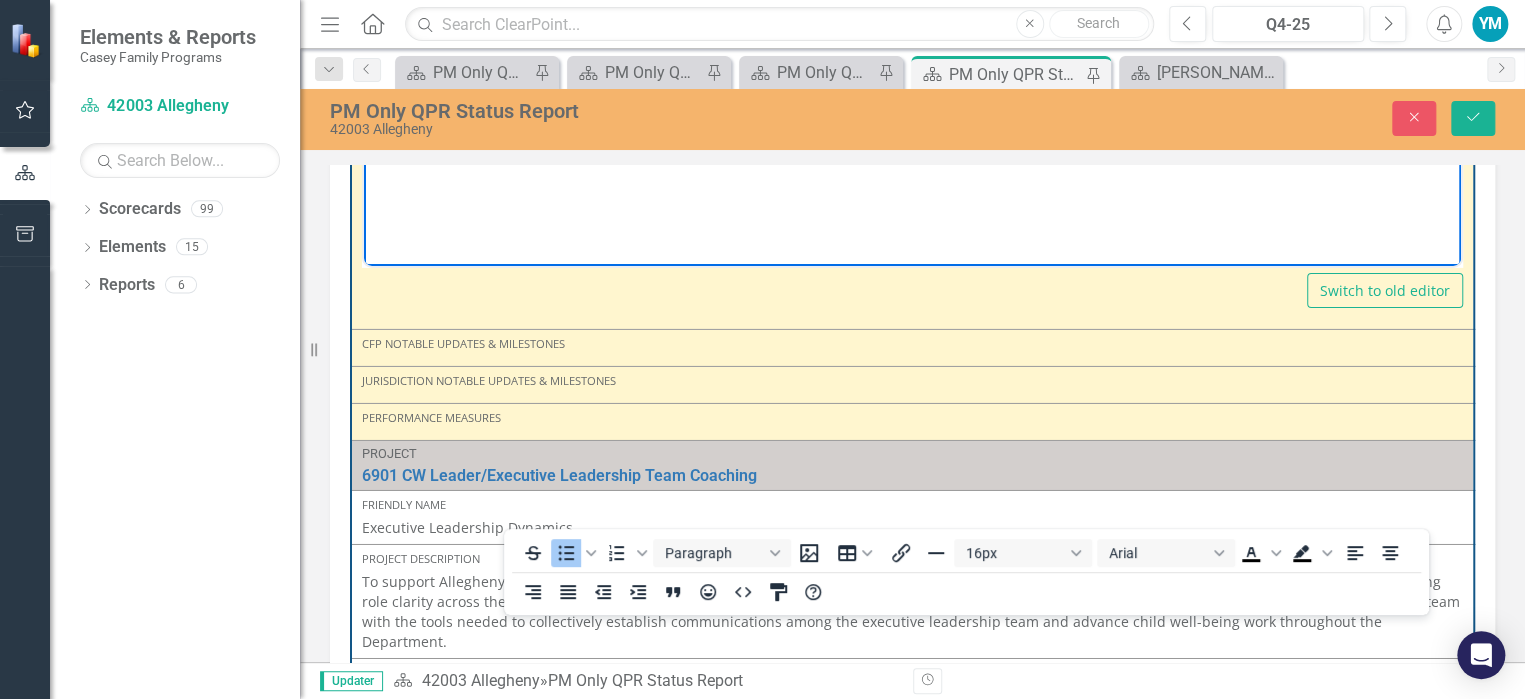 click on "CFP Notable Updates & Milestones" at bounding box center [912, 344] 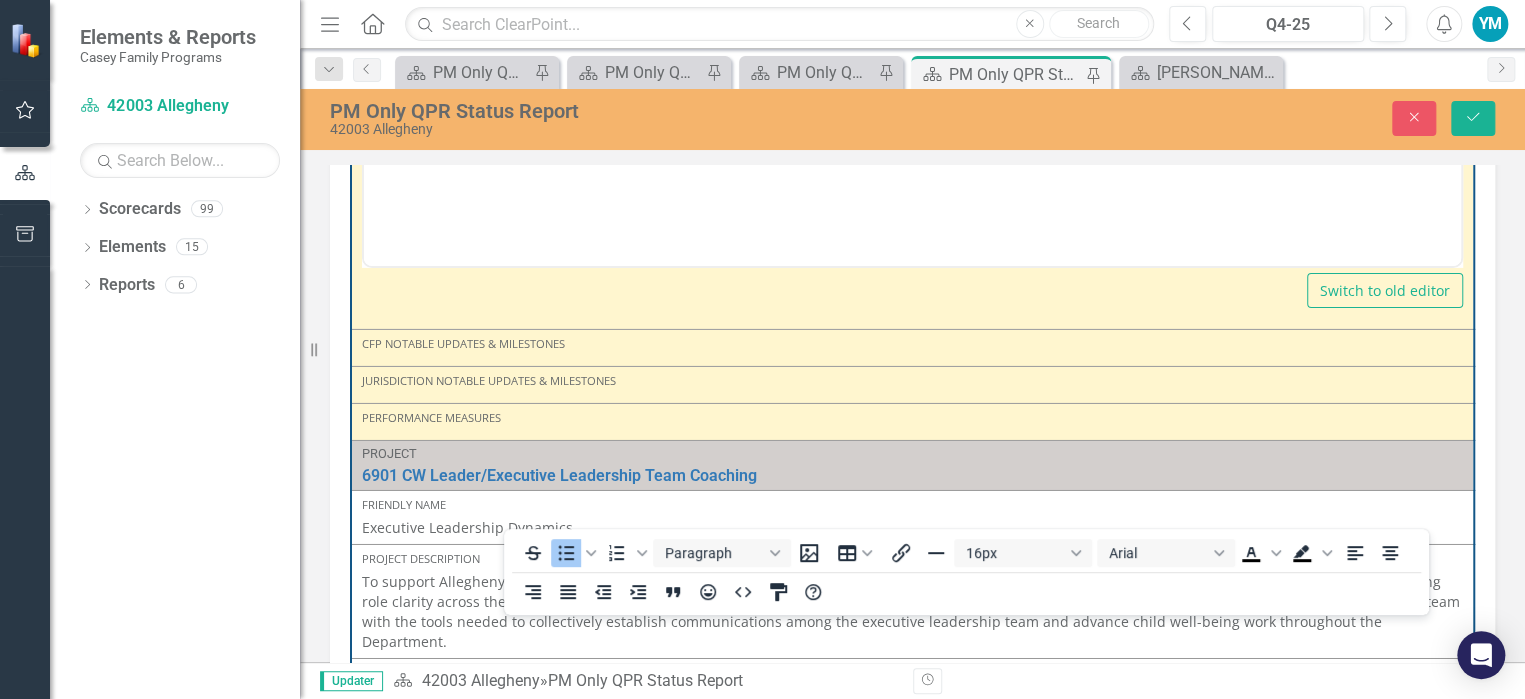 click on "CFP Notable Updates & Milestones" at bounding box center (912, 344) 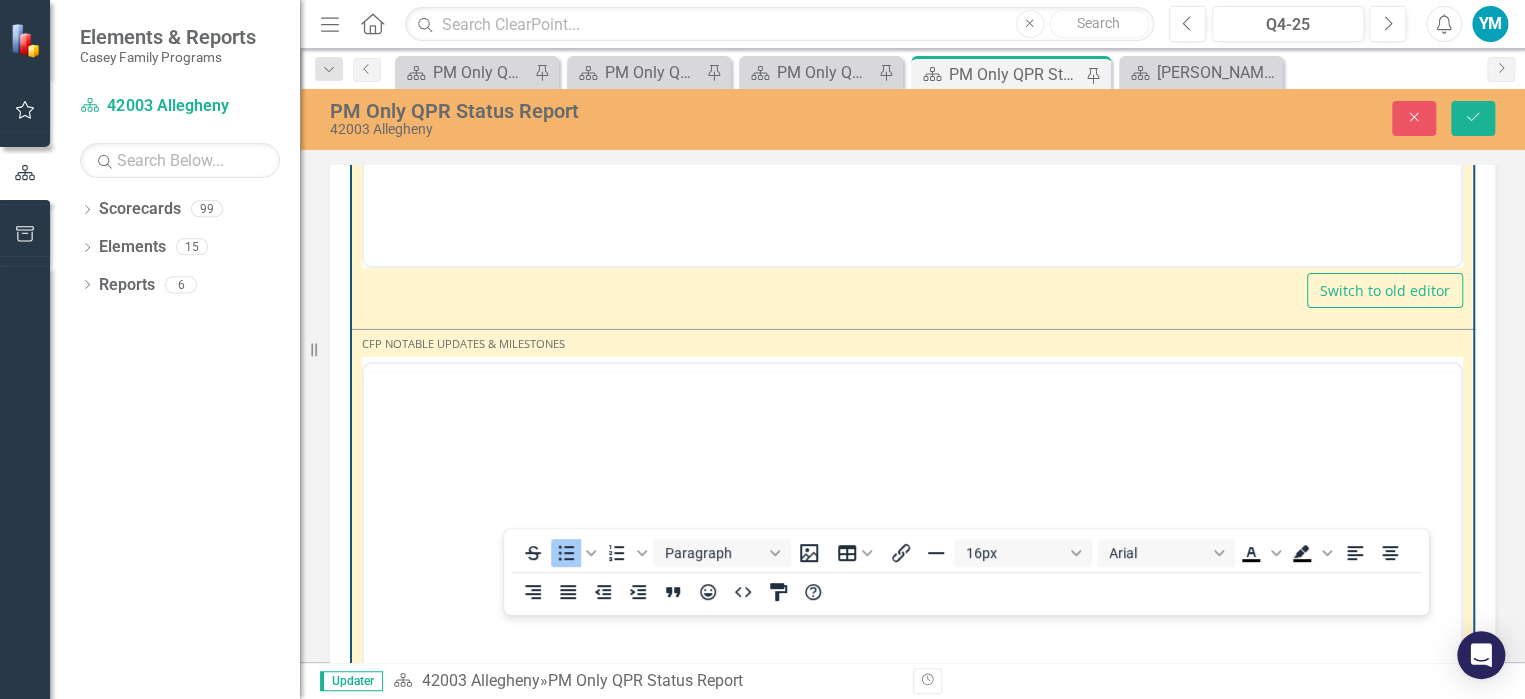 scroll, scrollTop: 0, scrollLeft: 0, axis: both 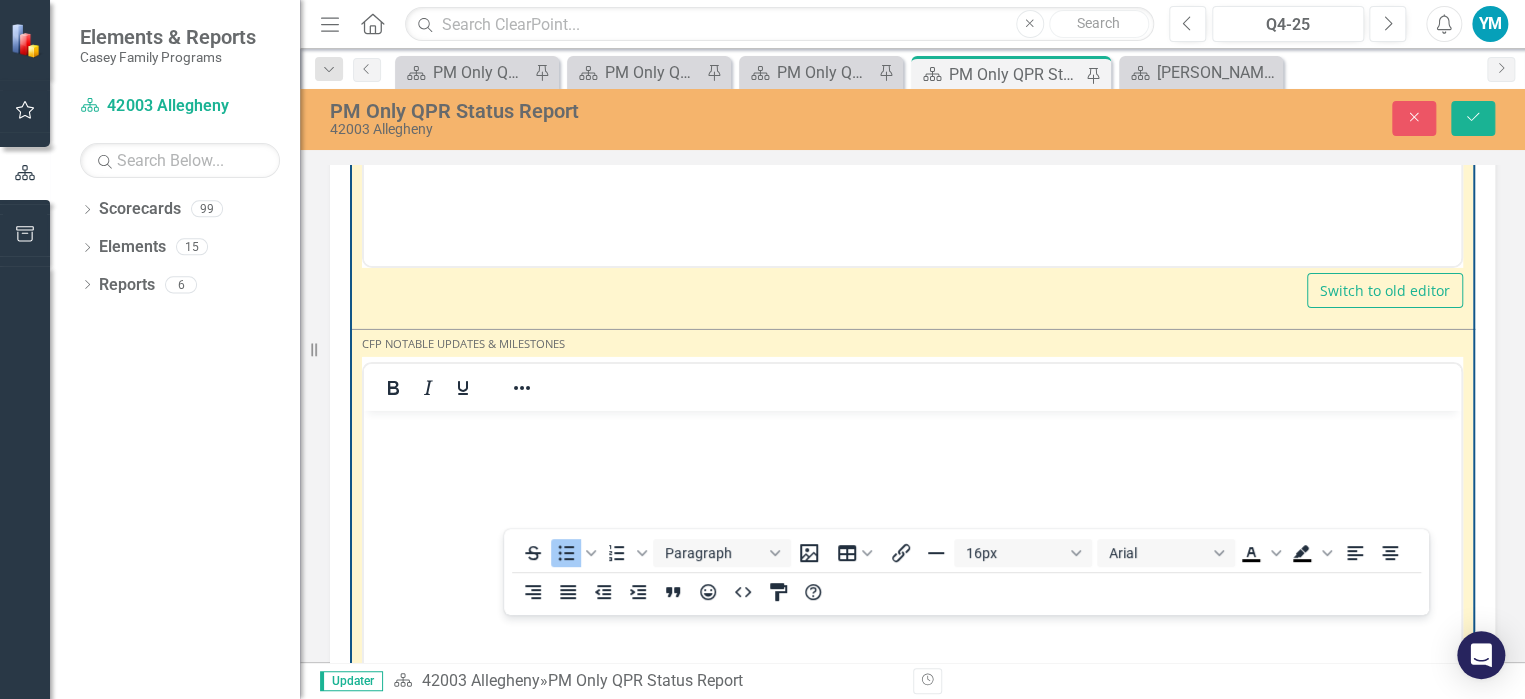 click at bounding box center [912, 428] 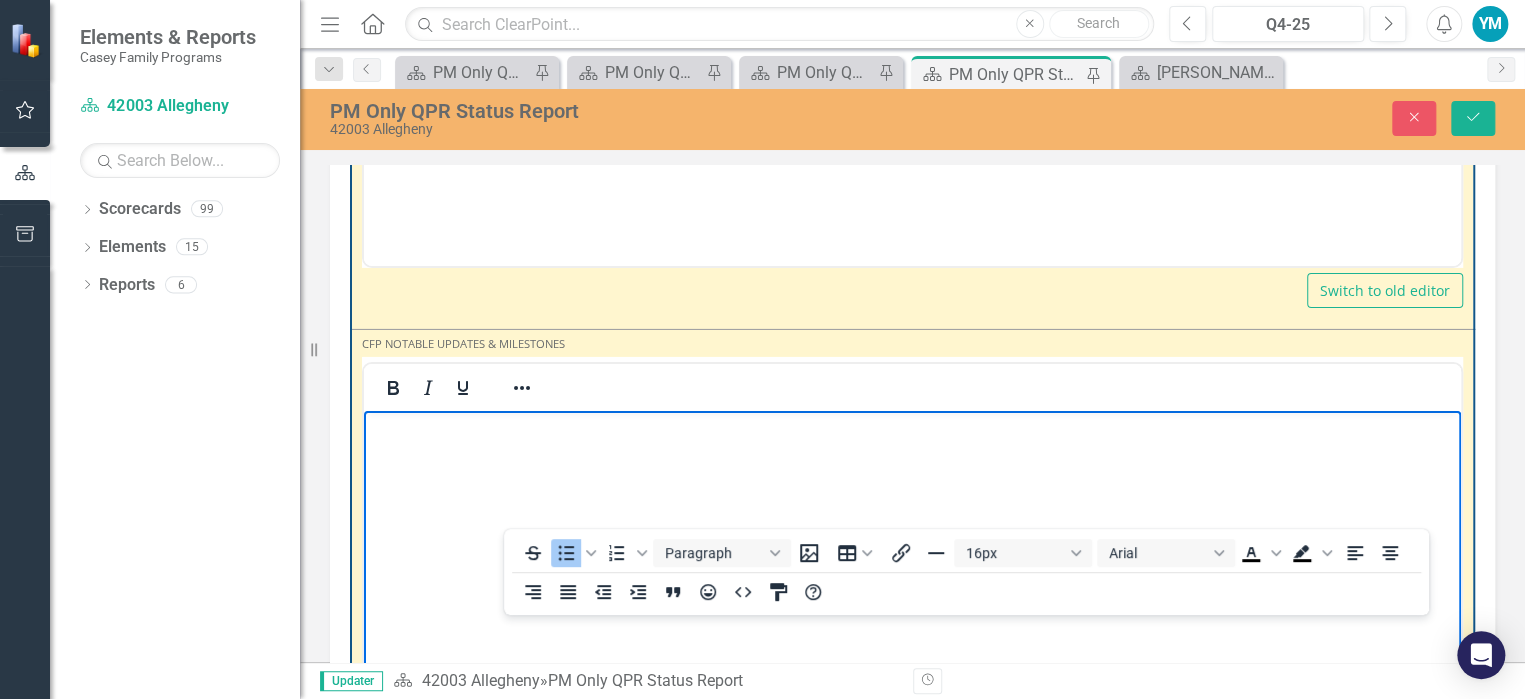 type 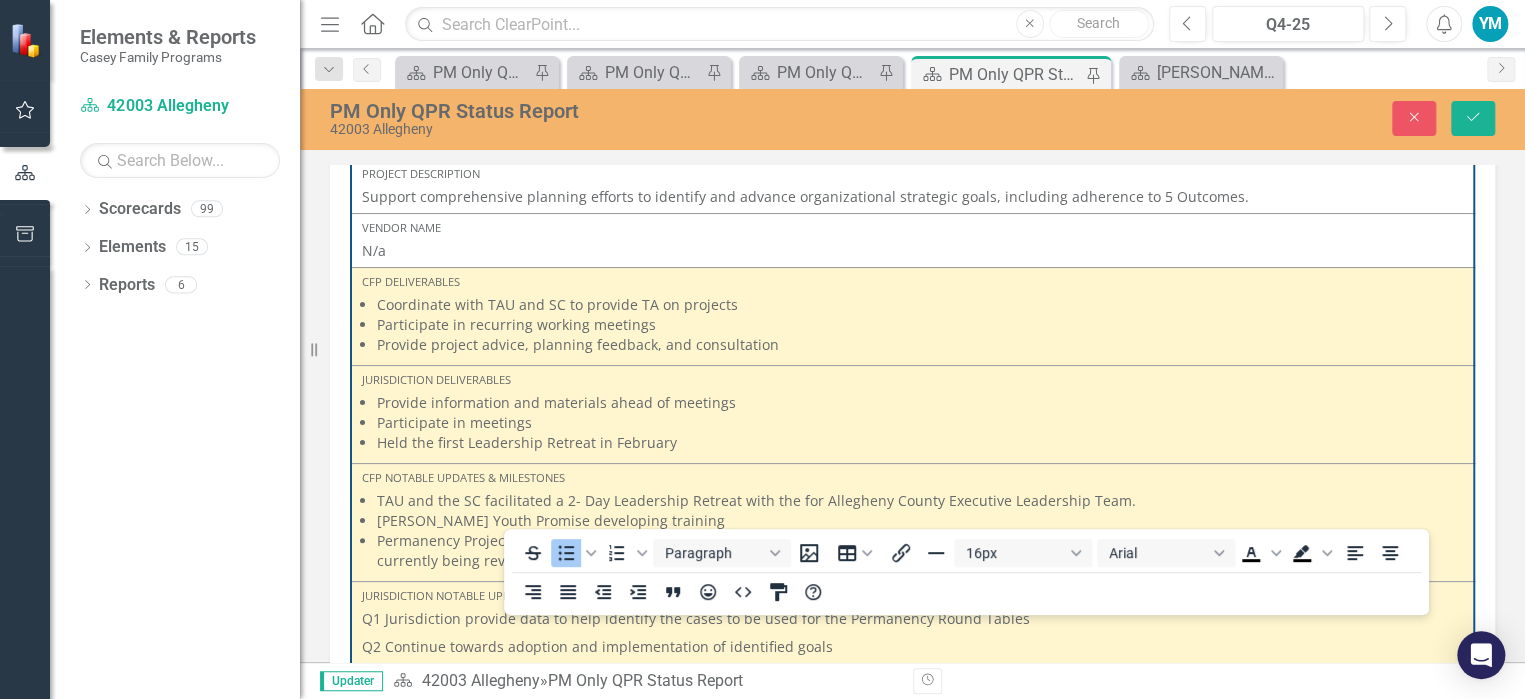 scroll, scrollTop: 0, scrollLeft: 0, axis: both 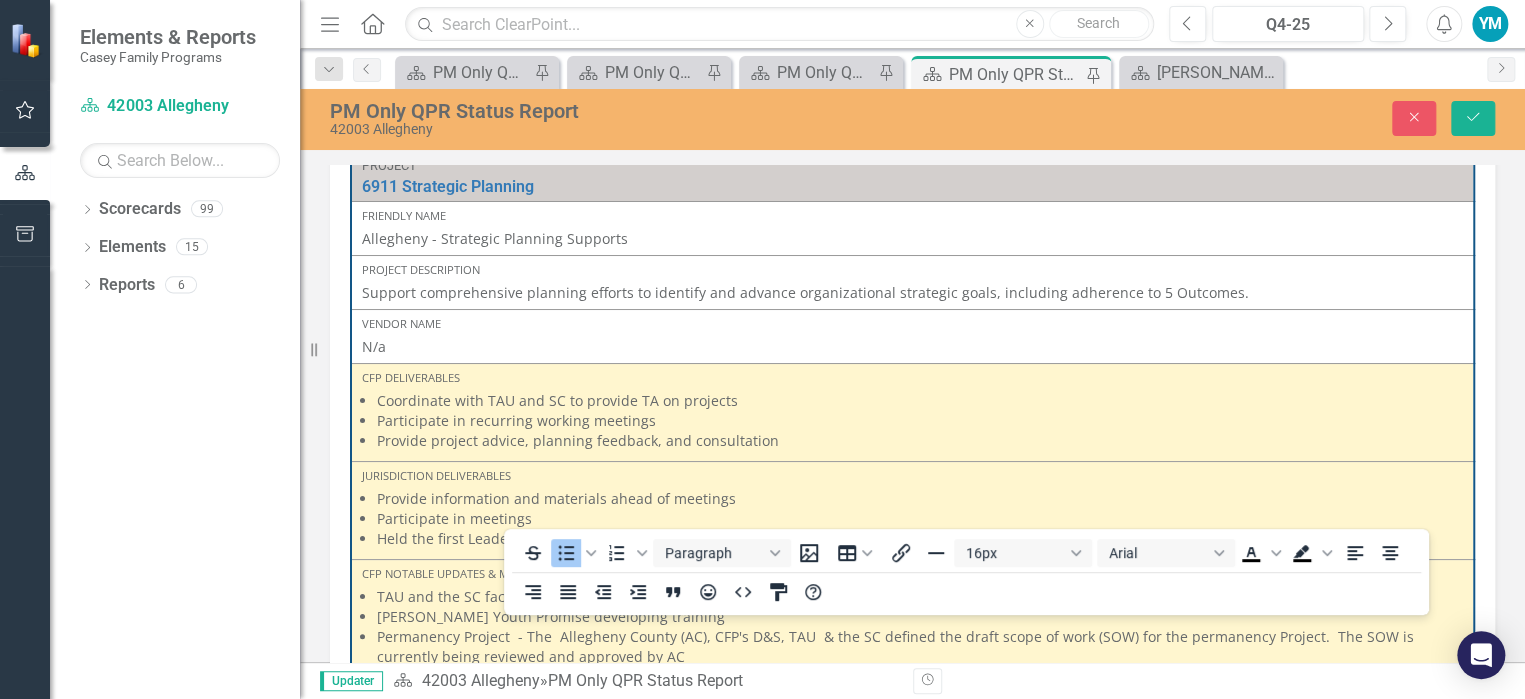 click on "Provide project advice, planning feedback, and consultation" at bounding box center (920, 441) 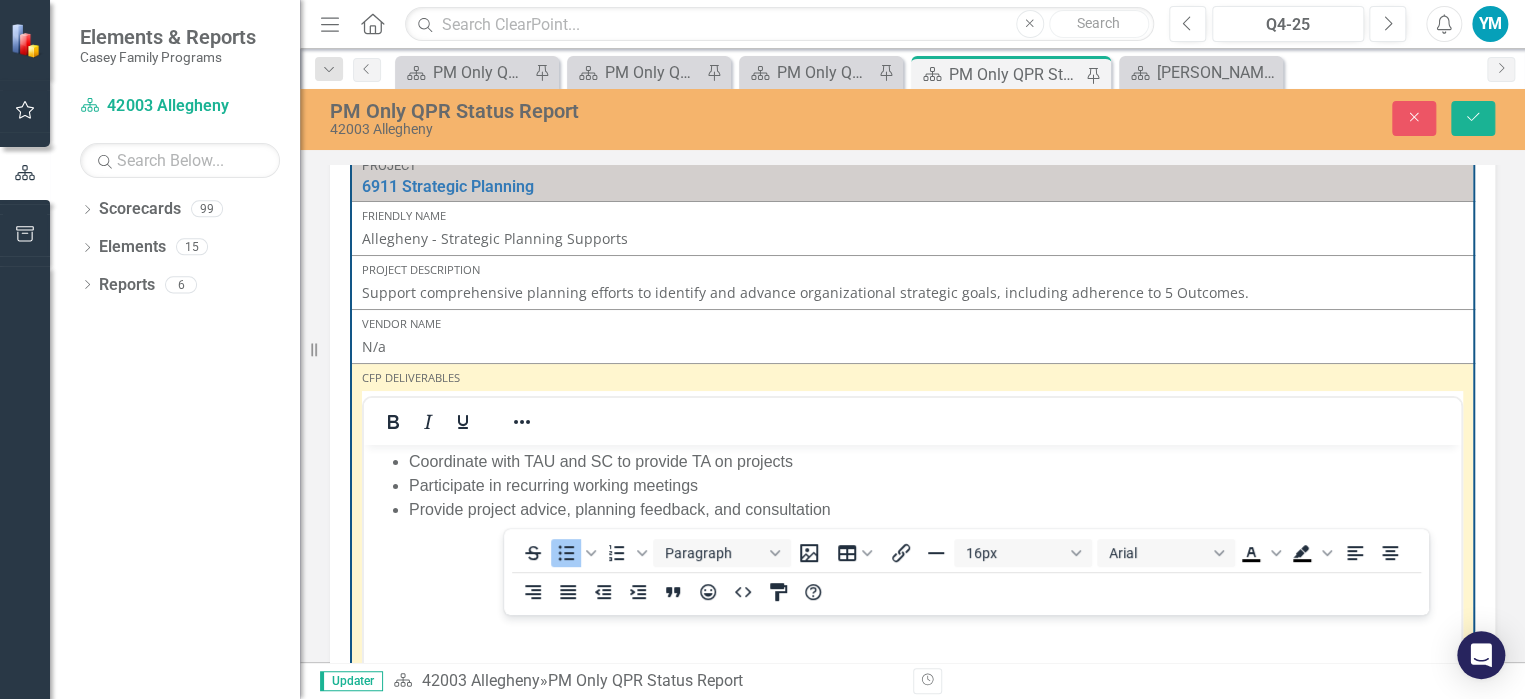 scroll, scrollTop: 0, scrollLeft: 0, axis: both 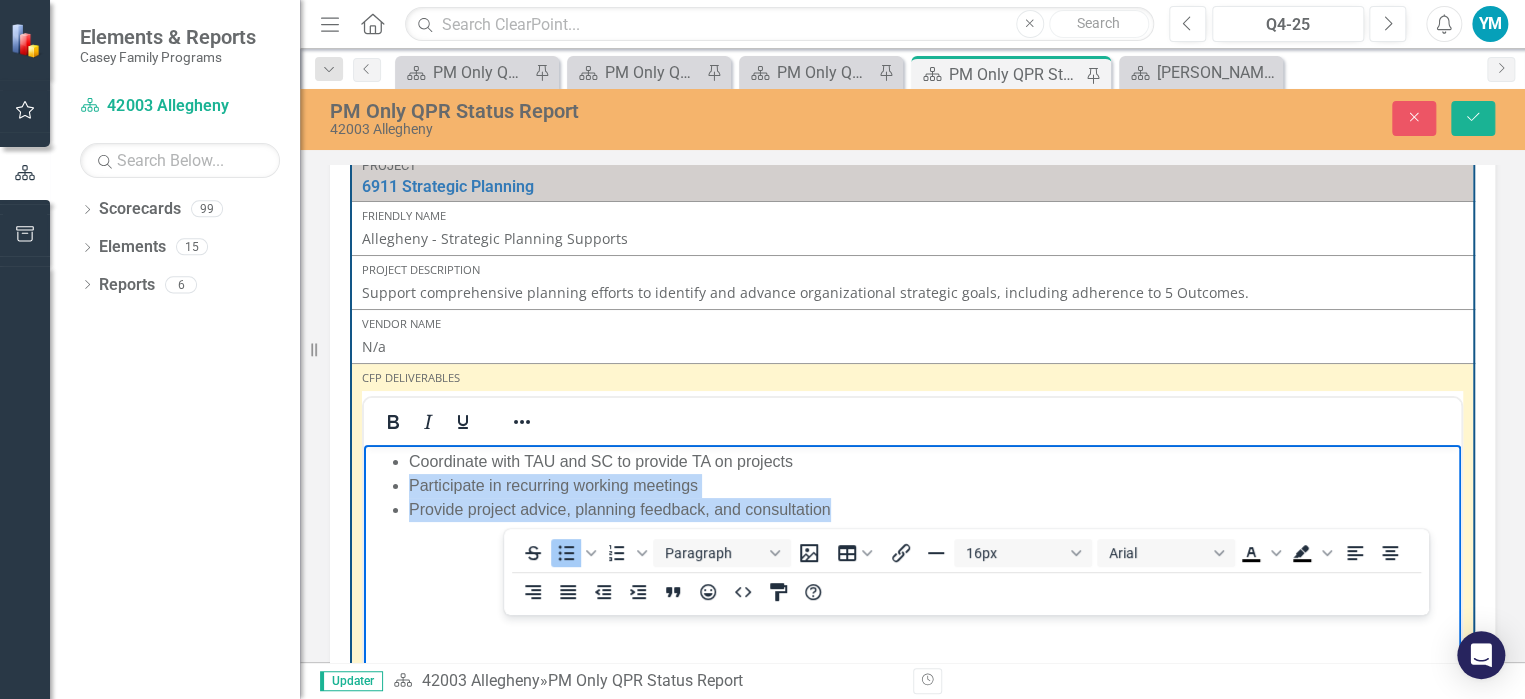 drag, startPoint x: 844, startPoint y: 514, endPoint x: 407, endPoint y: 489, distance: 437.7145 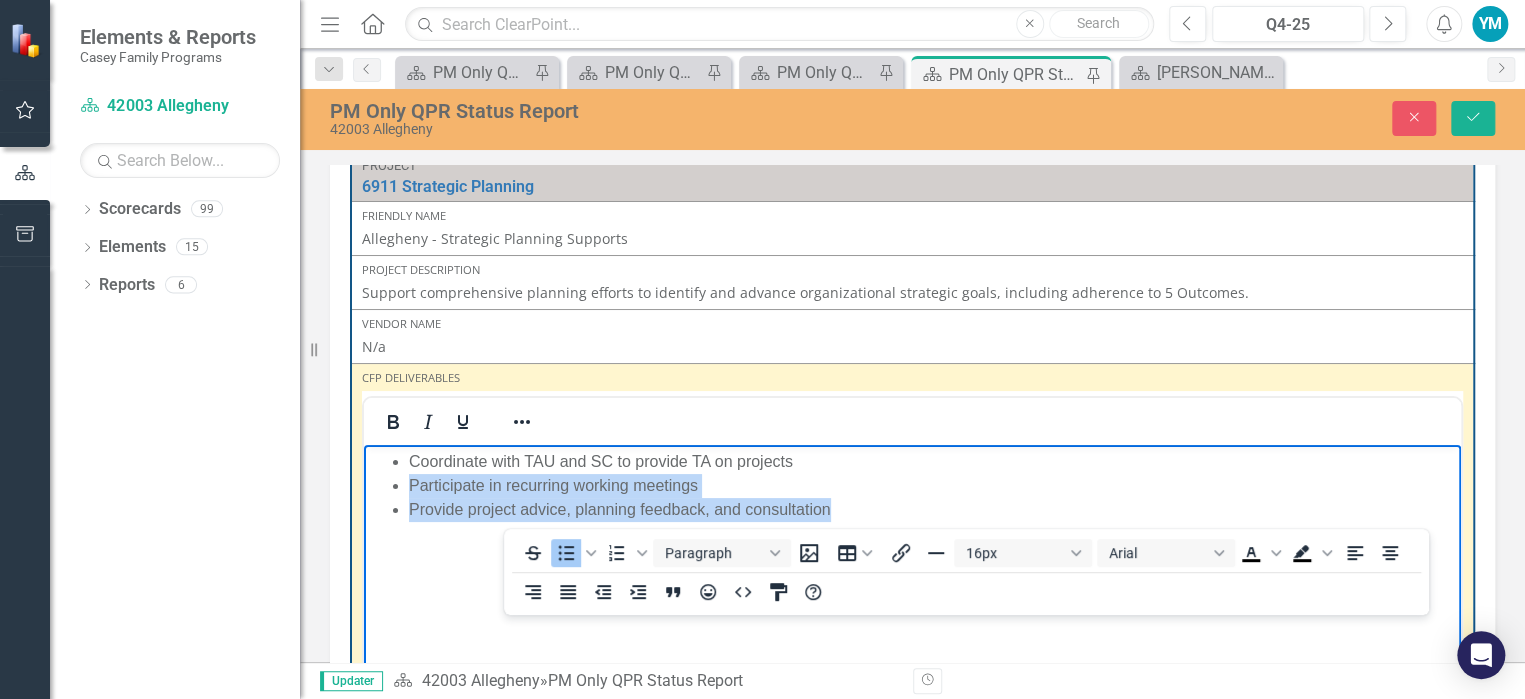click on "Coordinate with TAU and SC to provide TA on projects  Participate in recurring working meetings Provide project advice, planning feedback, and consultation" at bounding box center [912, 486] 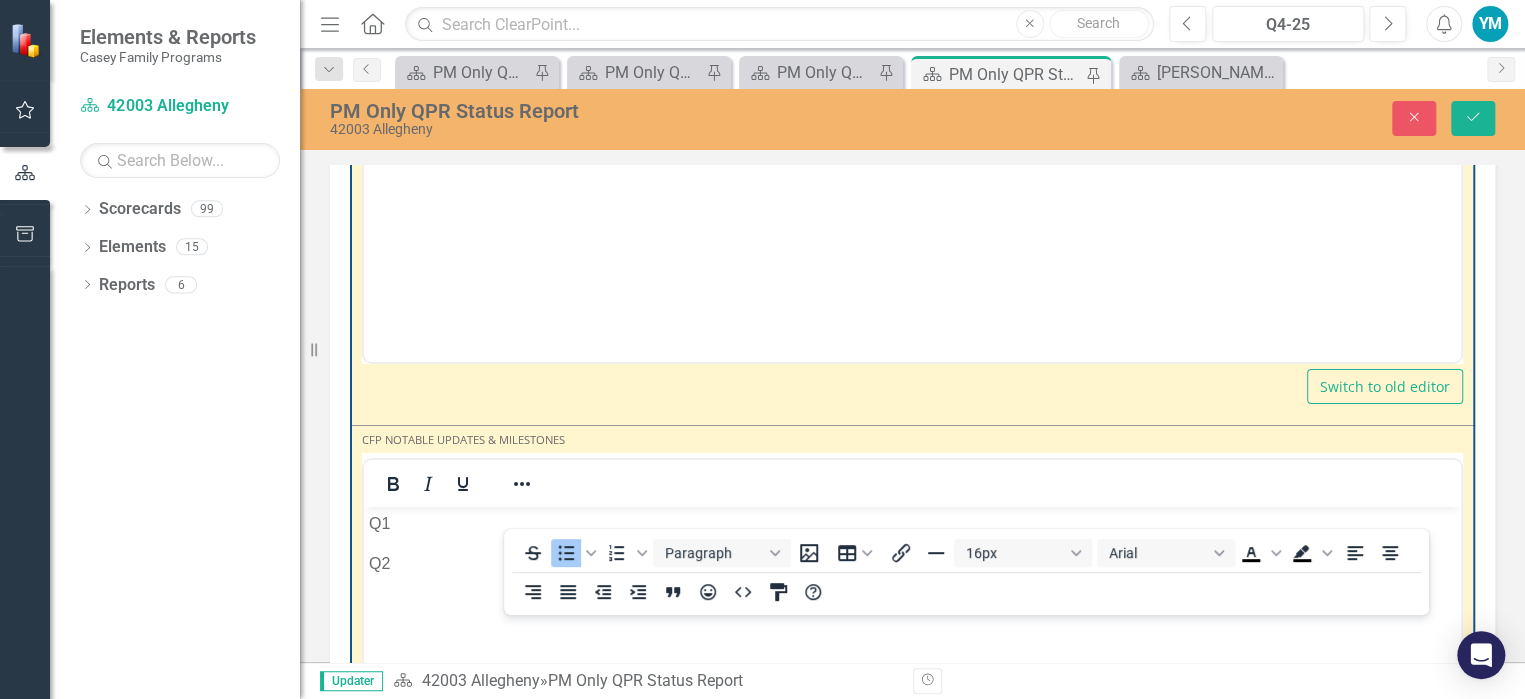 scroll, scrollTop: 3700, scrollLeft: 0, axis: vertical 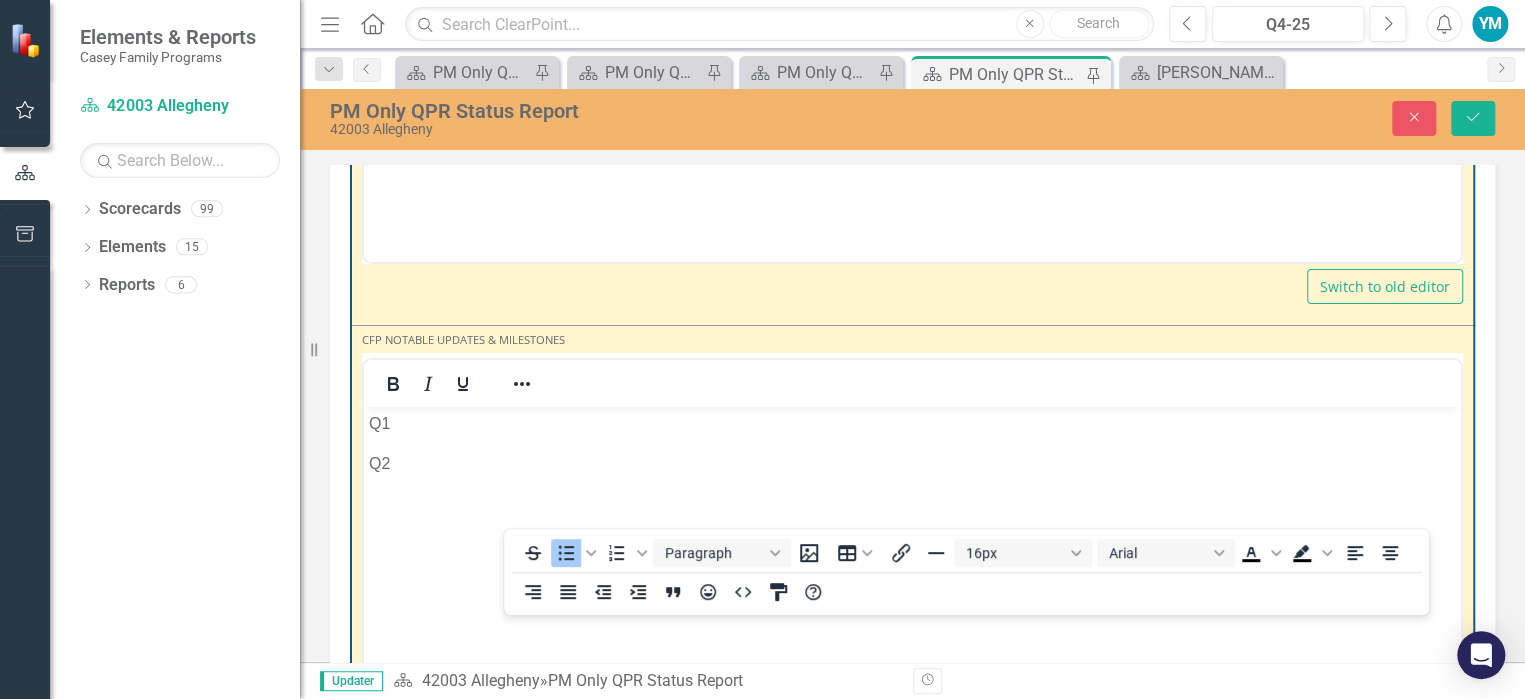 click on "Q1" at bounding box center [912, 424] 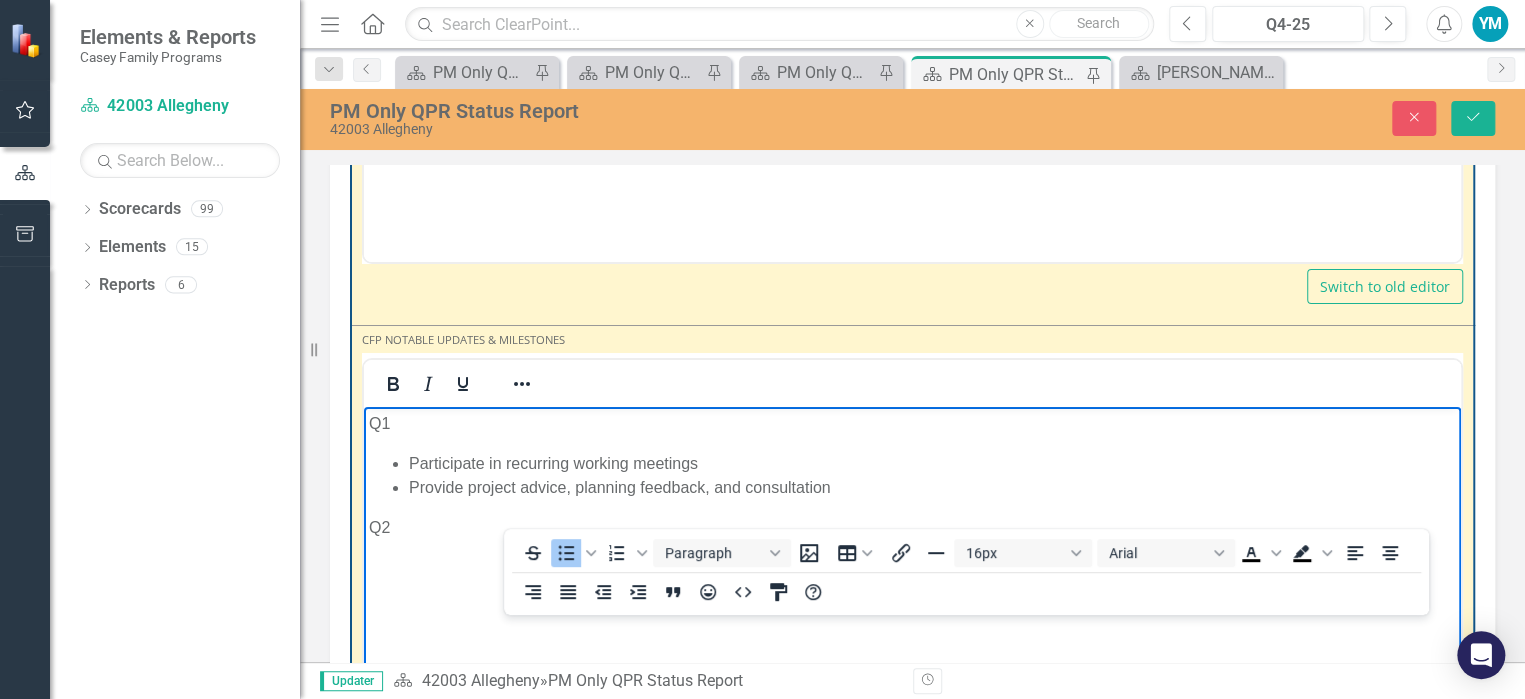 click on "Q2" at bounding box center [912, 528] 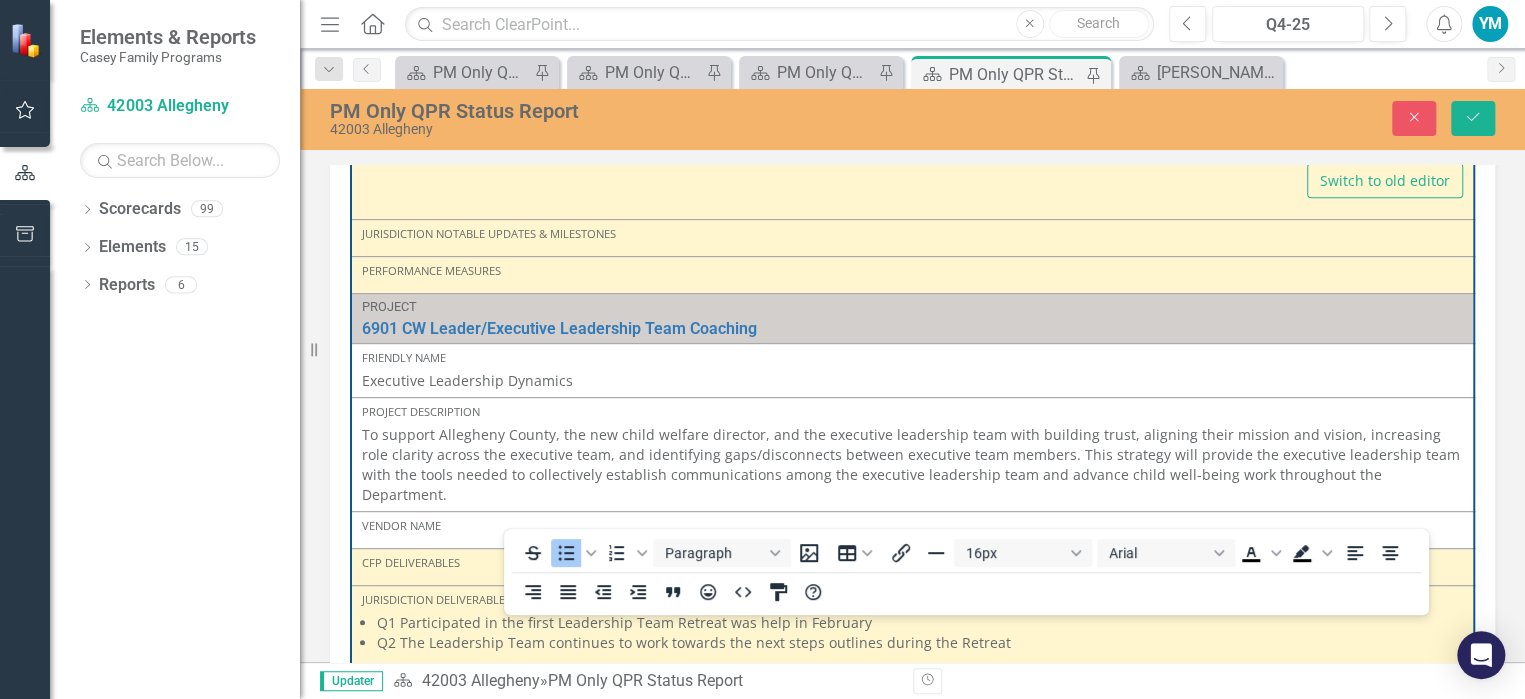 scroll, scrollTop: 4411, scrollLeft: 0, axis: vertical 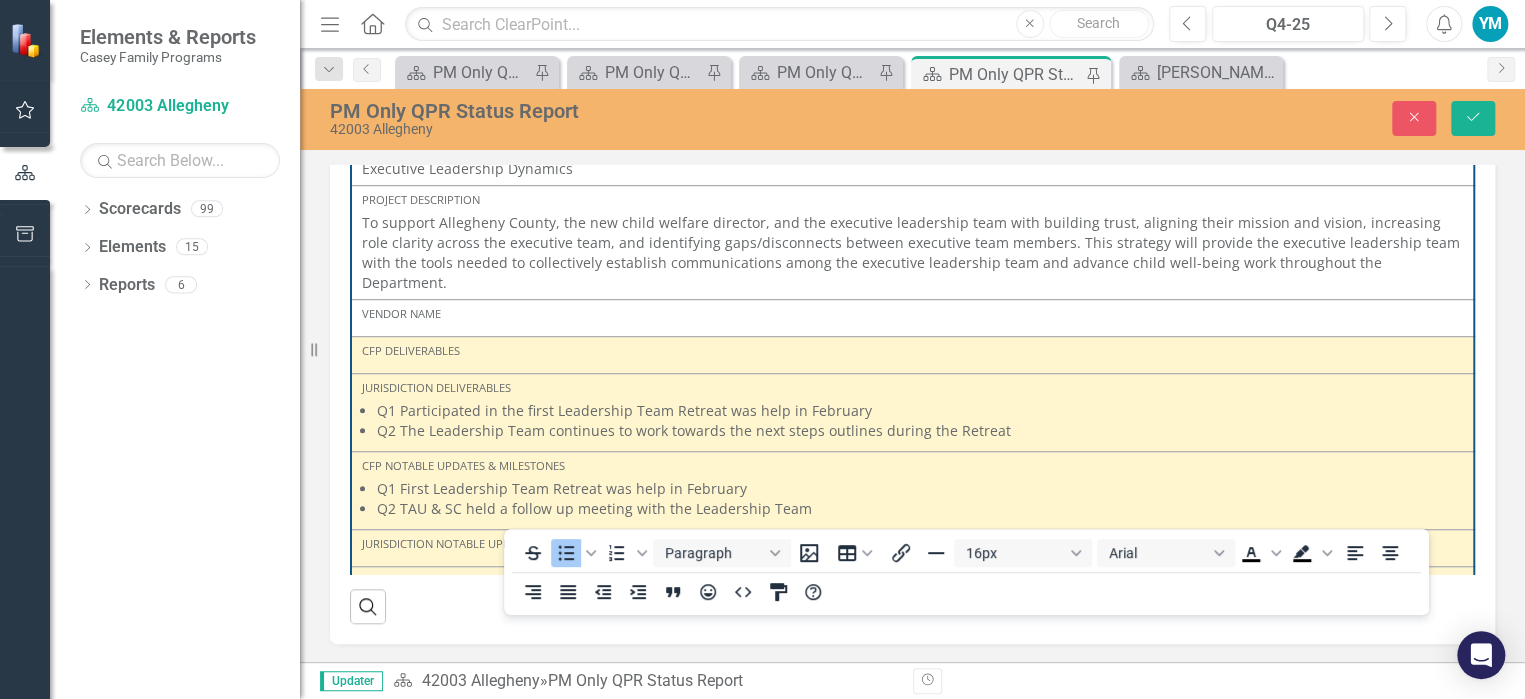 click on "CFP Deliverables" at bounding box center (912, 351) 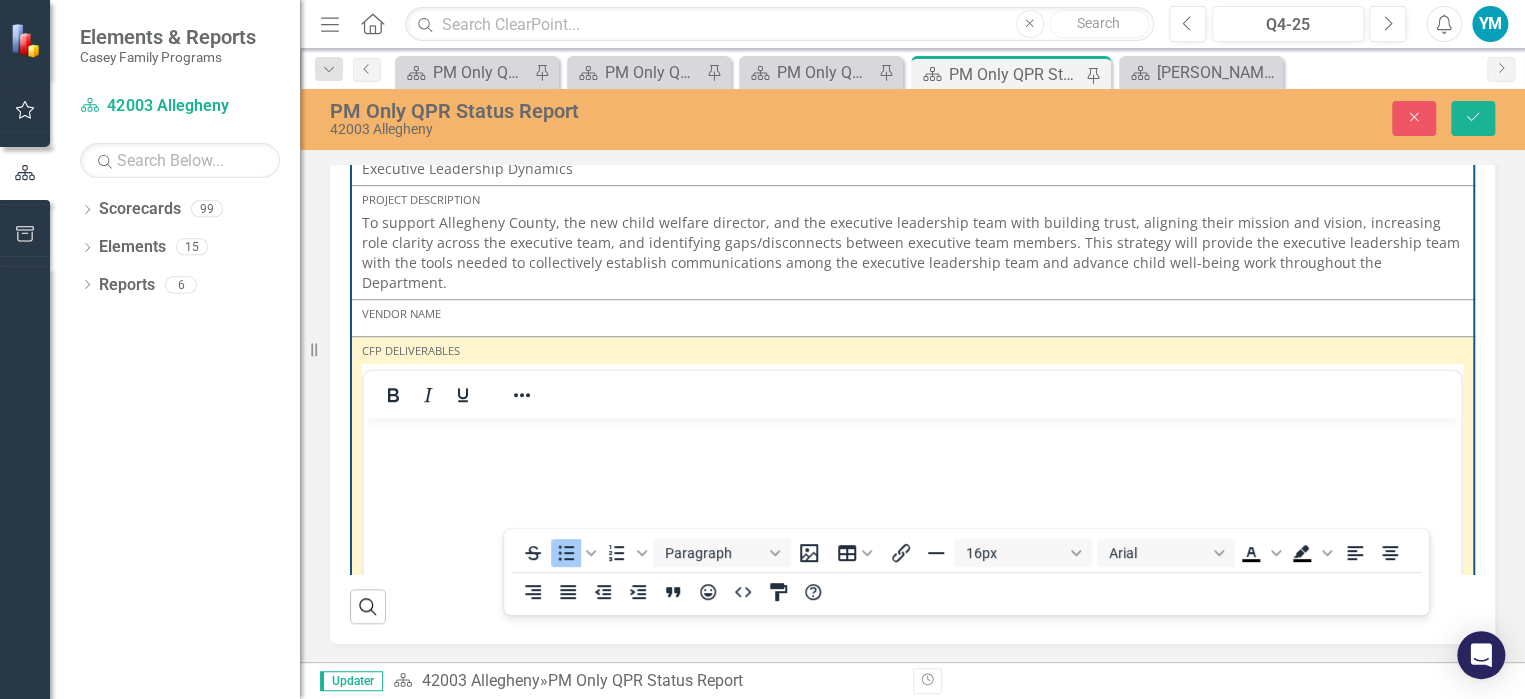 scroll, scrollTop: 0, scrollLeft: 0, axis: both 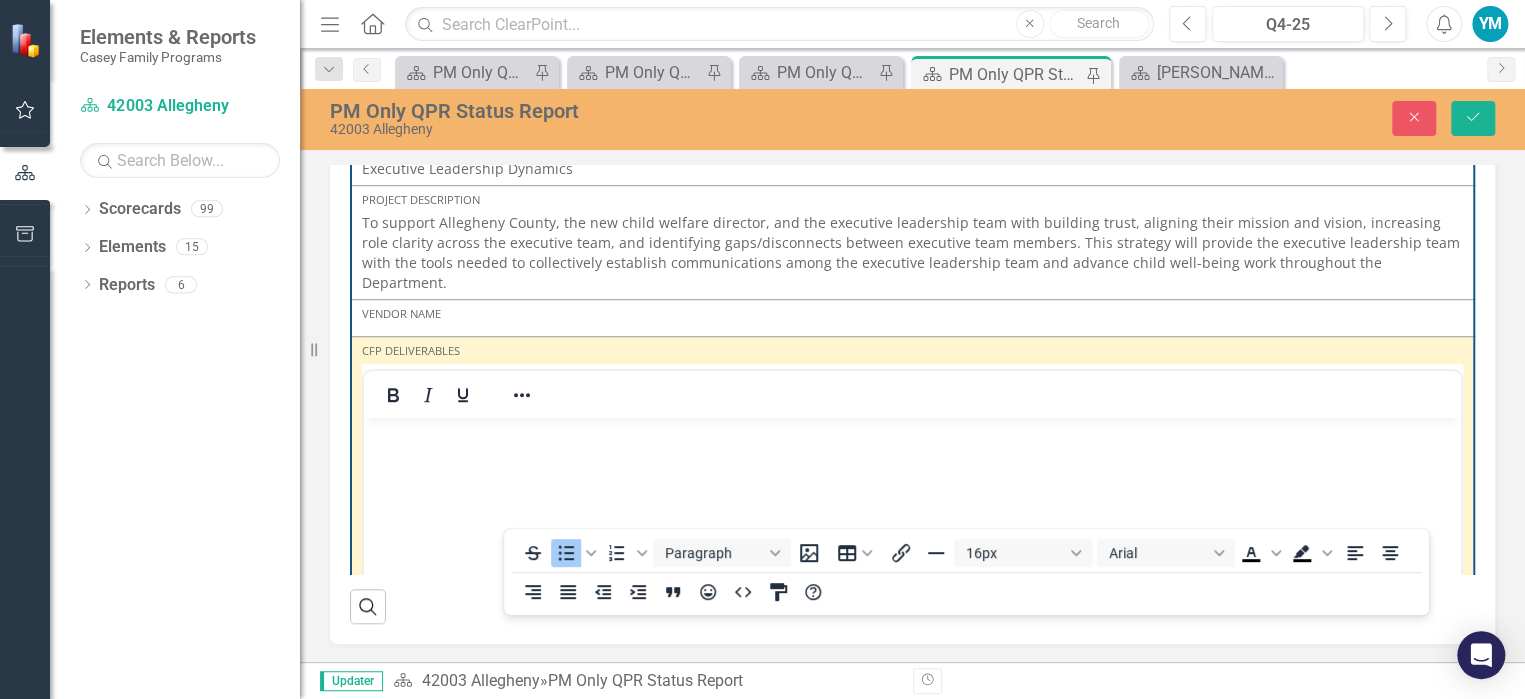 click at bounding box center [912, 435] 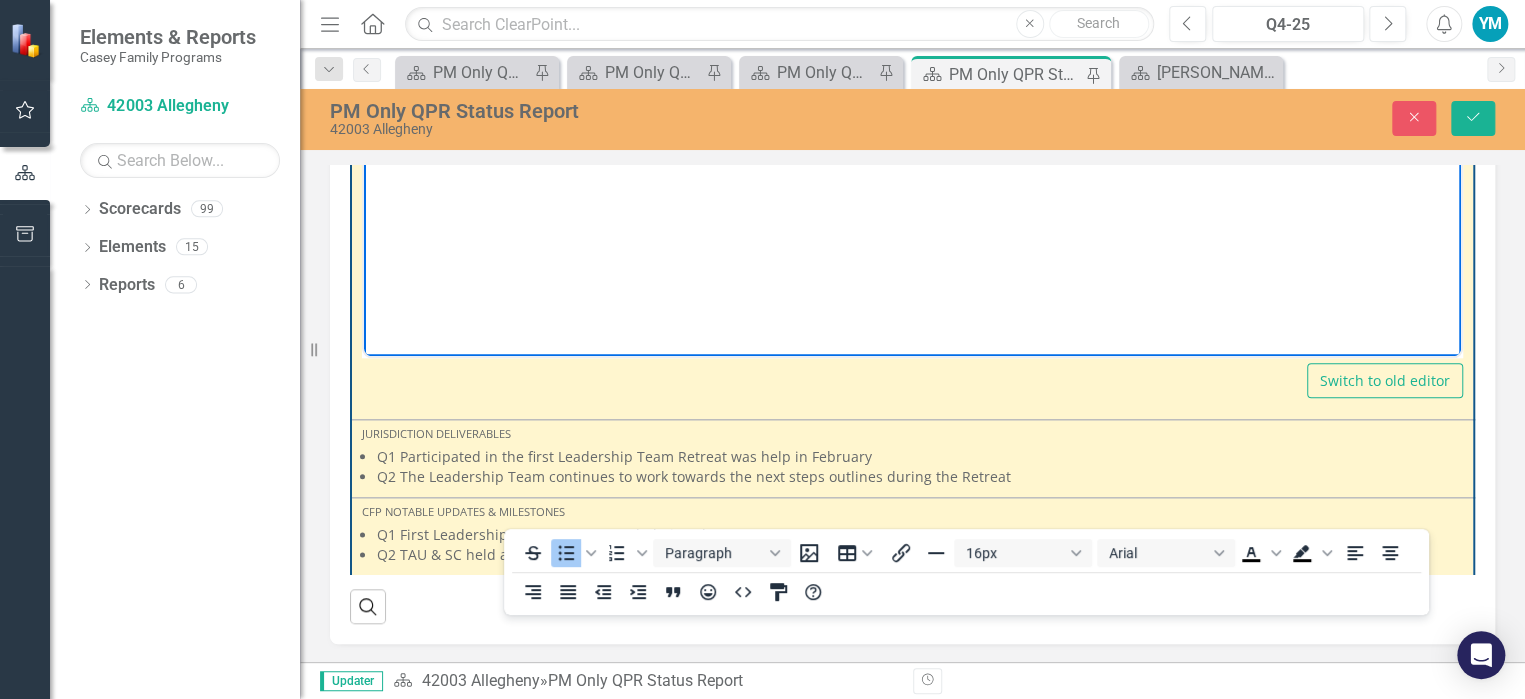 scroll, scrollTop: 4867, scrollLeft: 0, axis: vertical 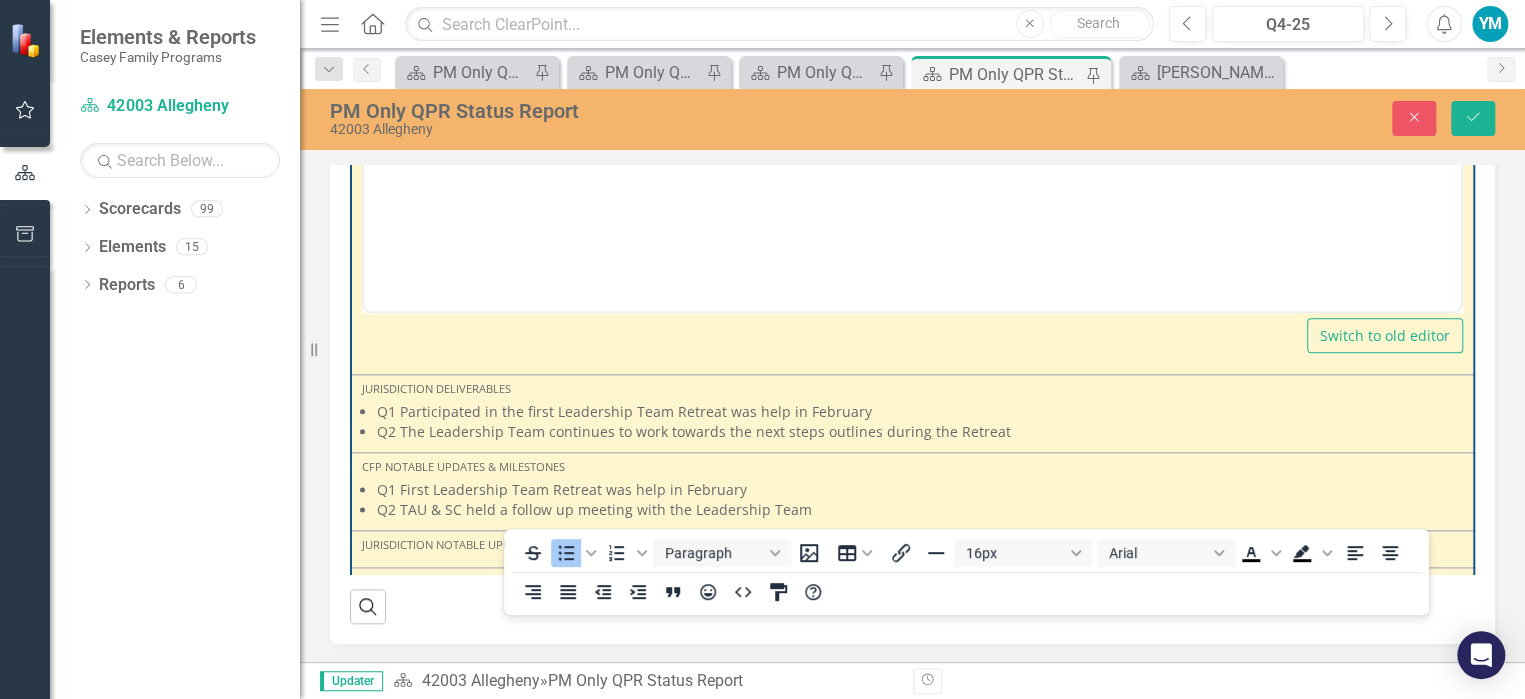 click on "Jurisdiction Notable Updates & Milestones" at bounding box center (912, 545) 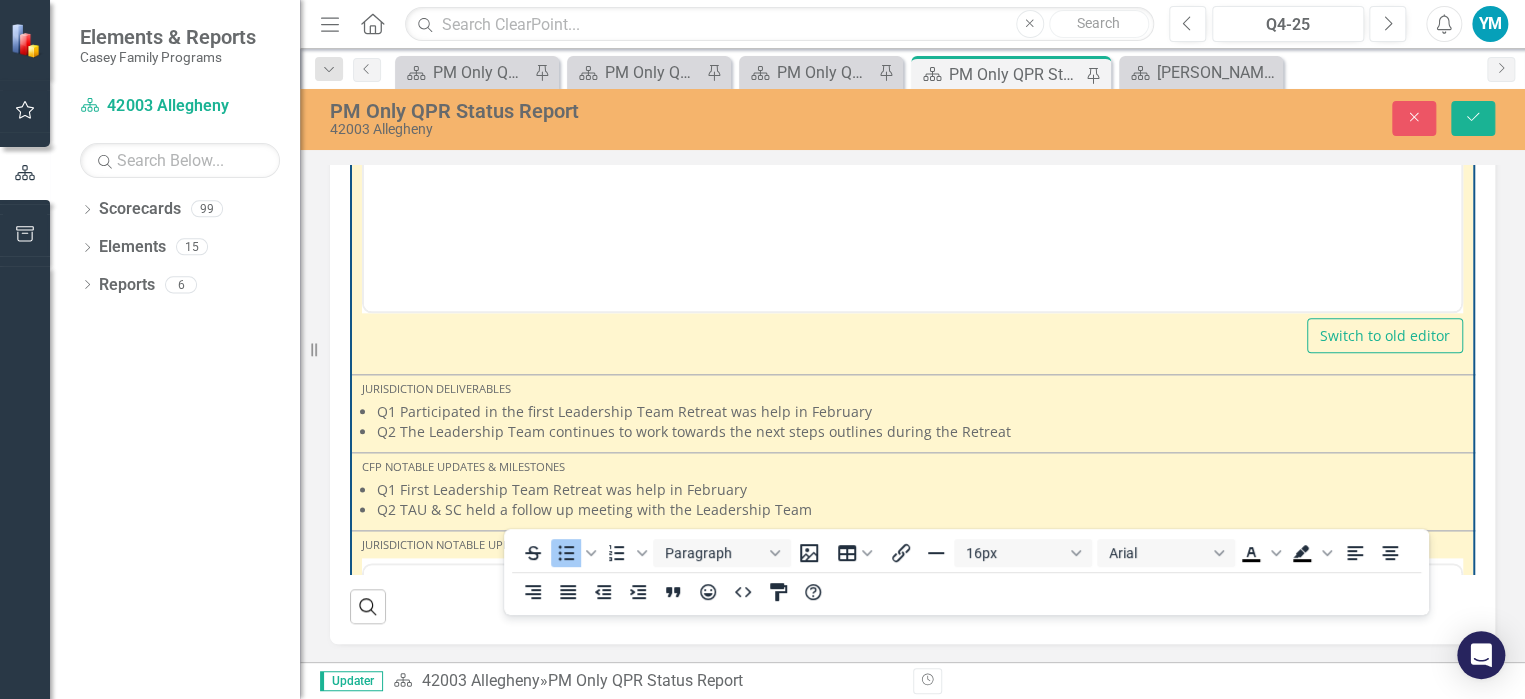 scroll, scrollTop: 0, scrollLeft: 0, axis: both 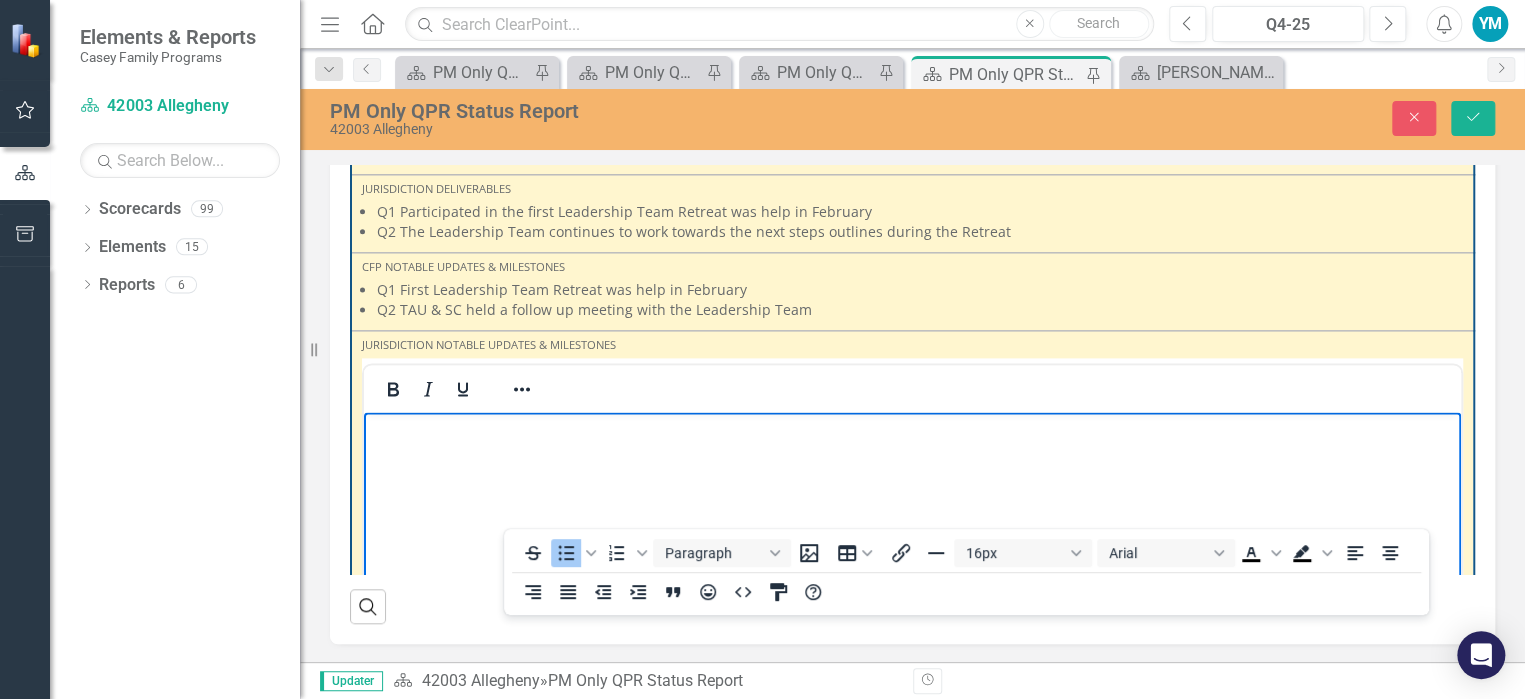 click at bounding box center (912, 429) 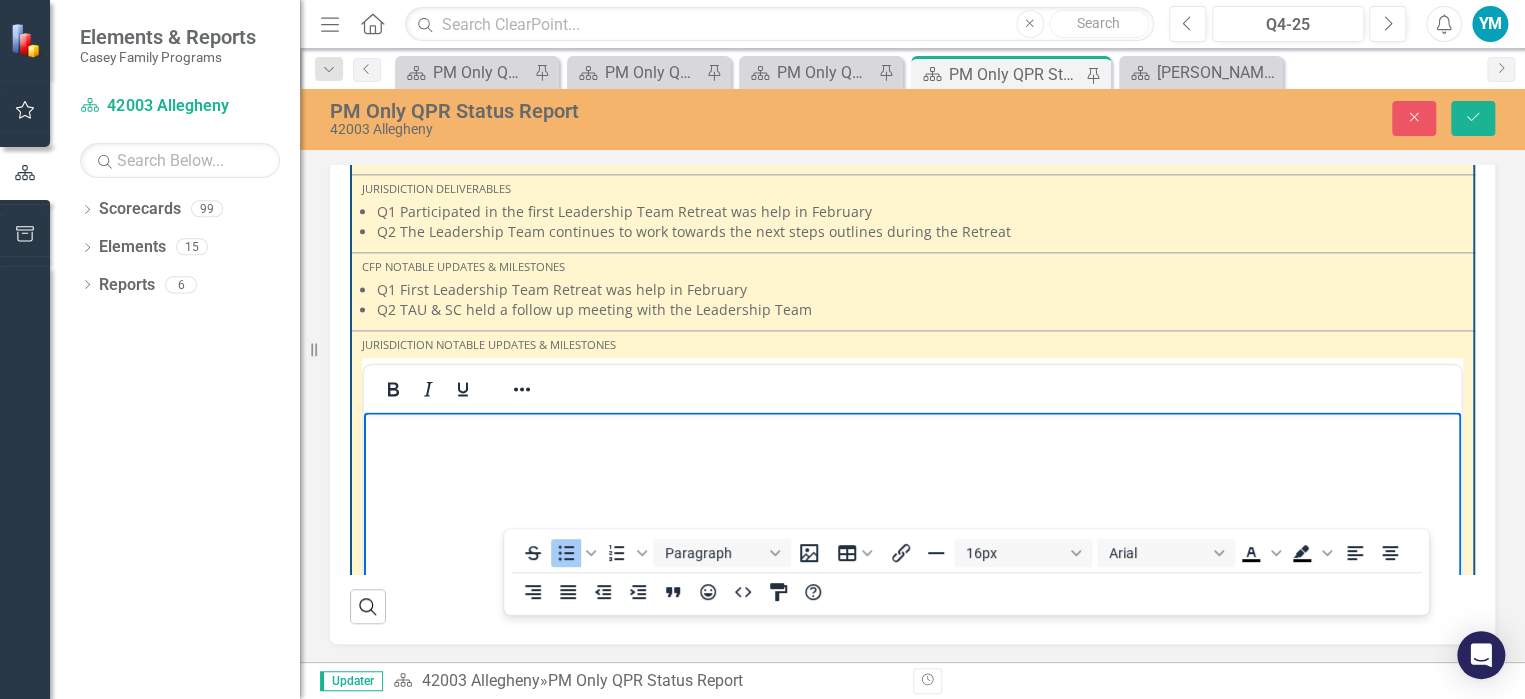 type 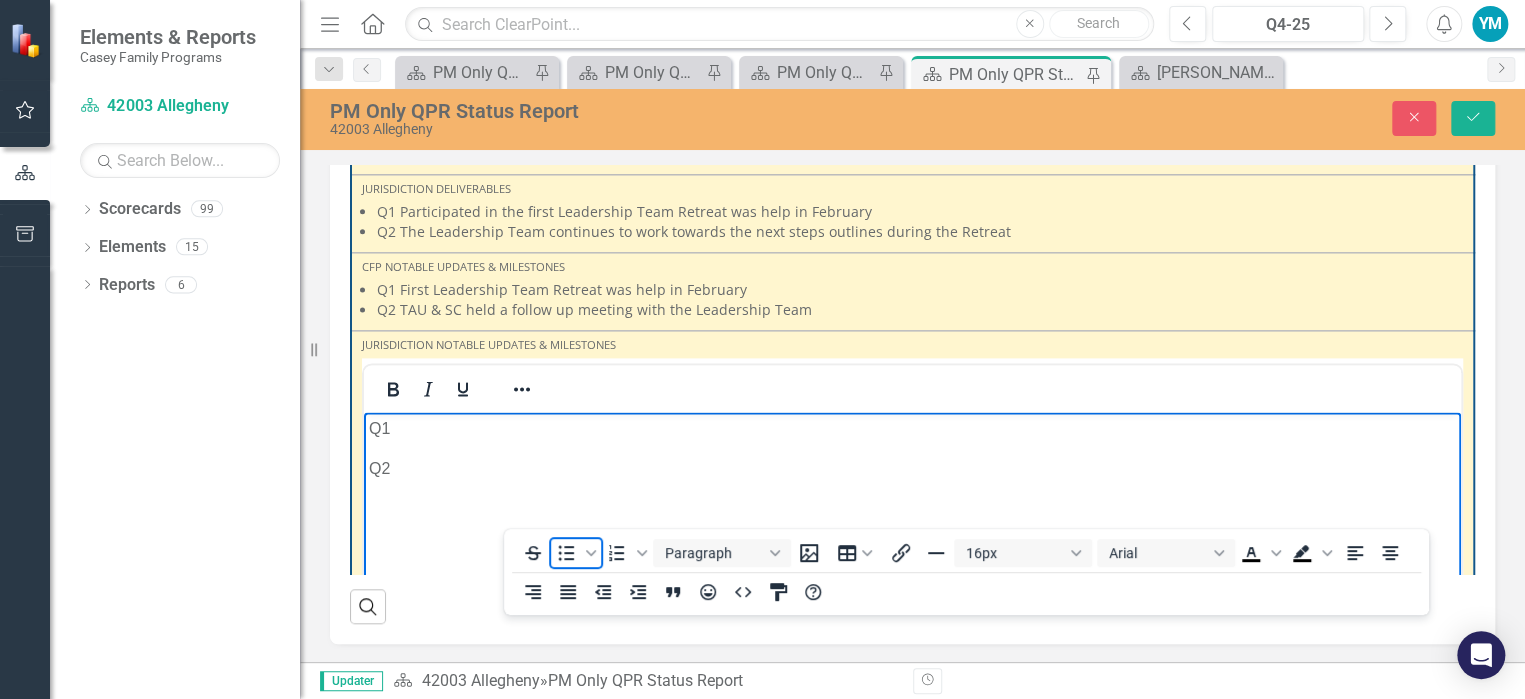 click 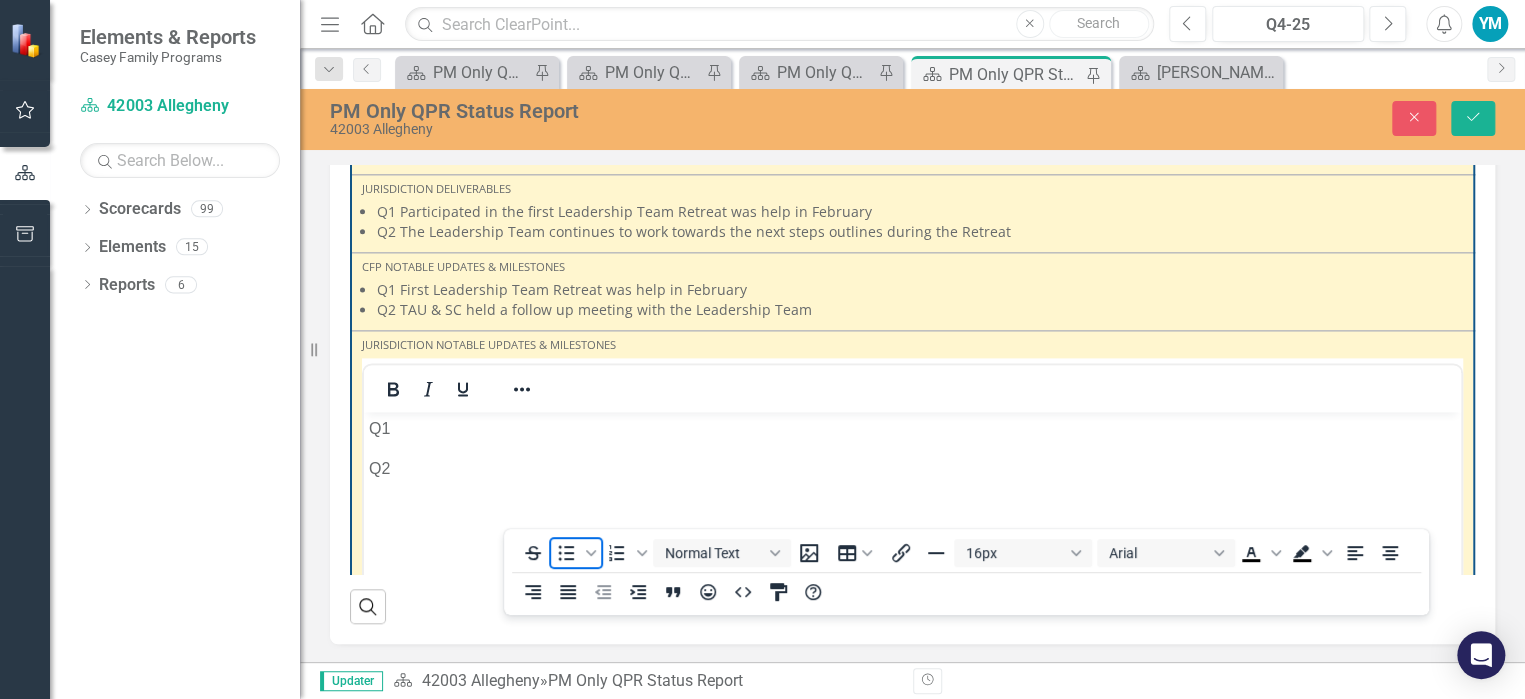 click 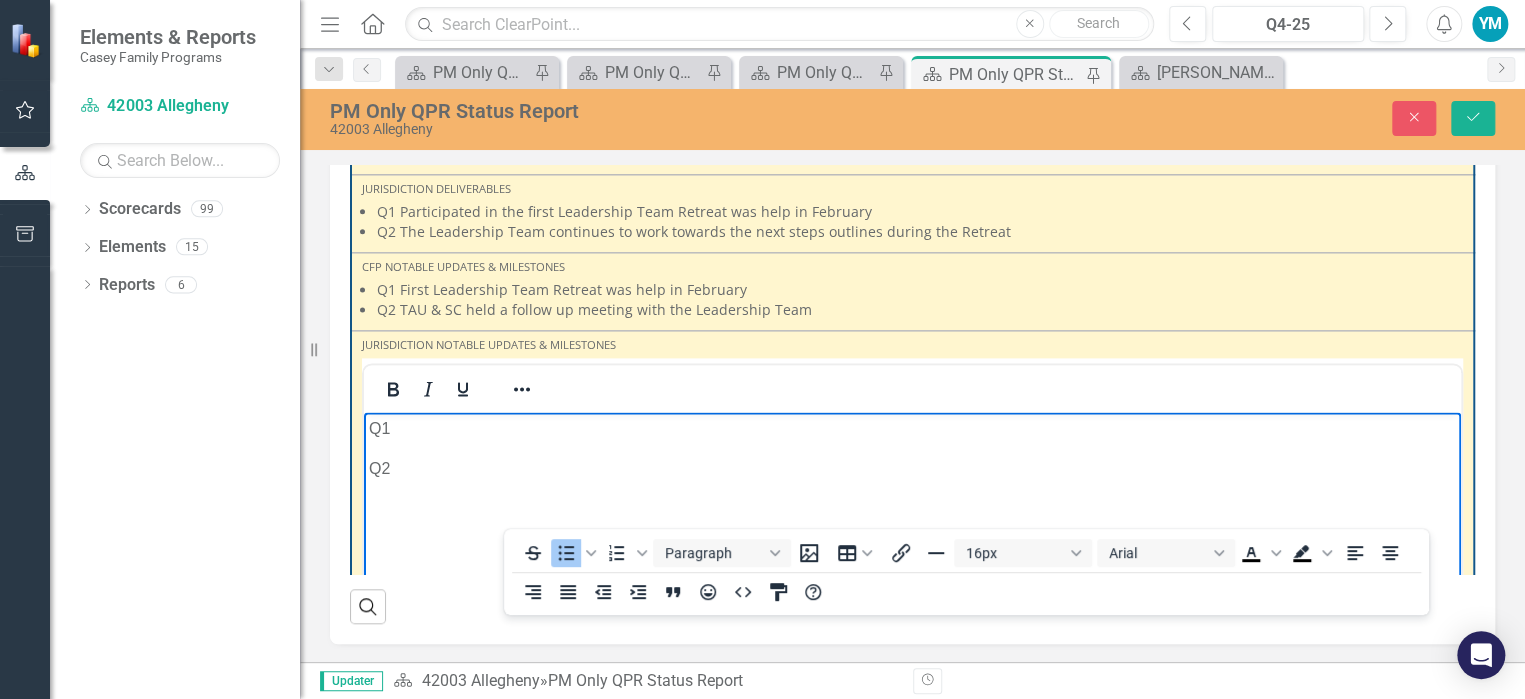 click at bounding box center (912, 509) 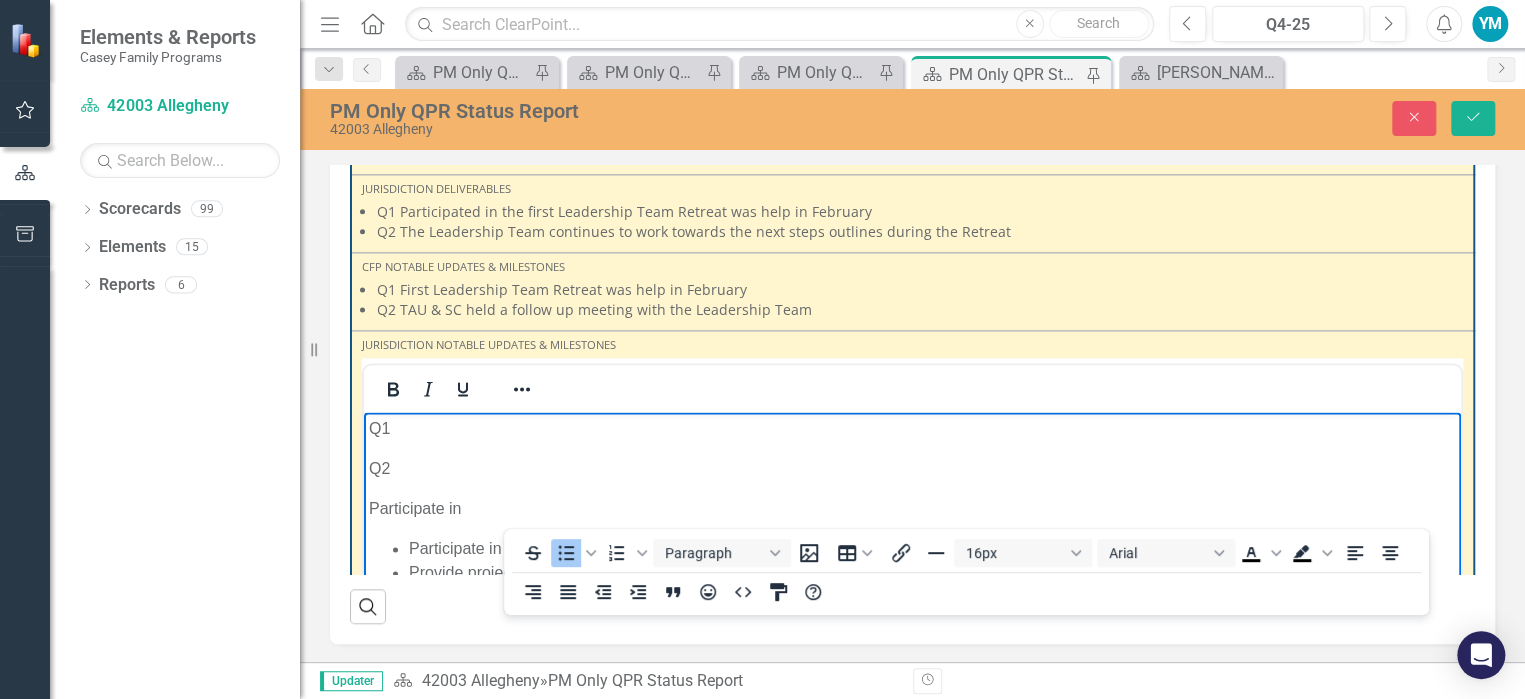 drag, startPoint x: 546, startPoint y: 503, endPoint x: 368, endPoint y: 502, distance: 178.0028 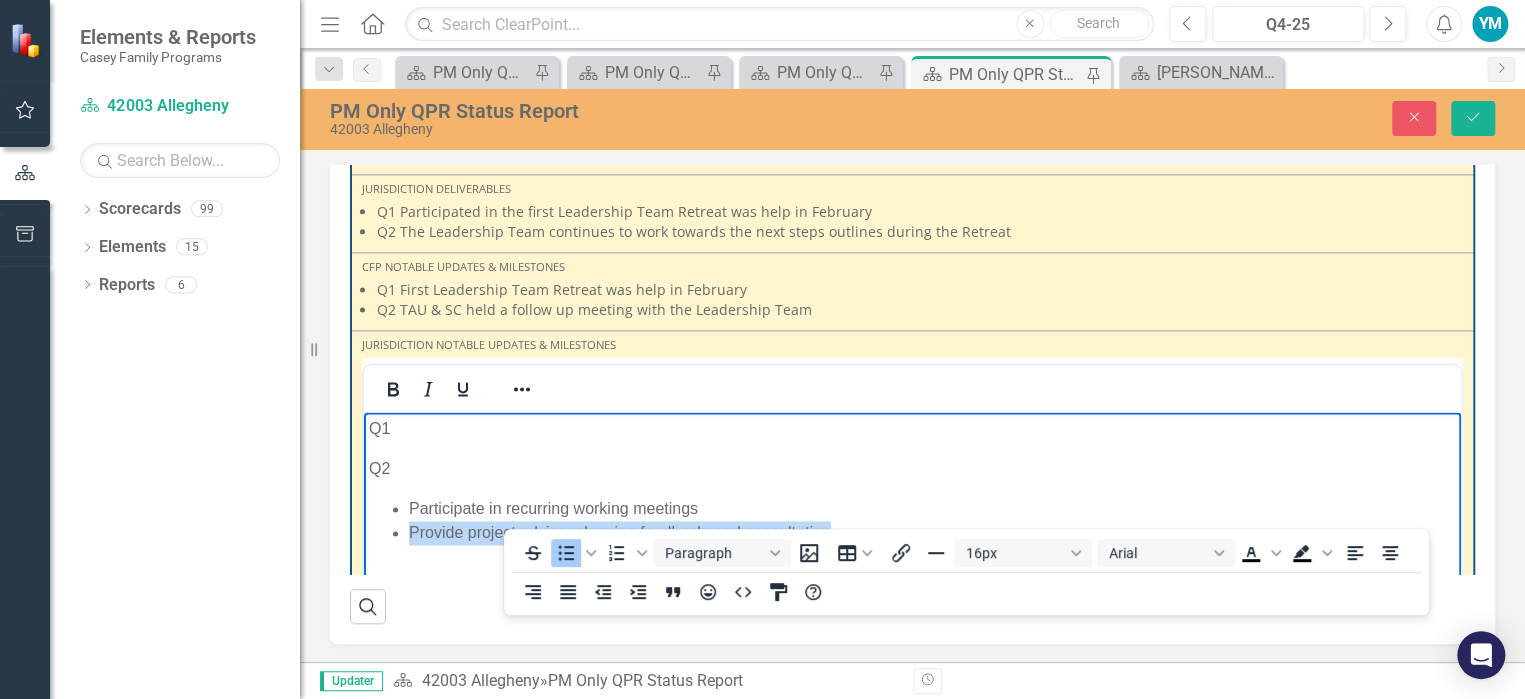 drag, startPoint x: 842, startPoint y: 530, endPoint x: 411, endPoint y: 537, distance: 431.05685 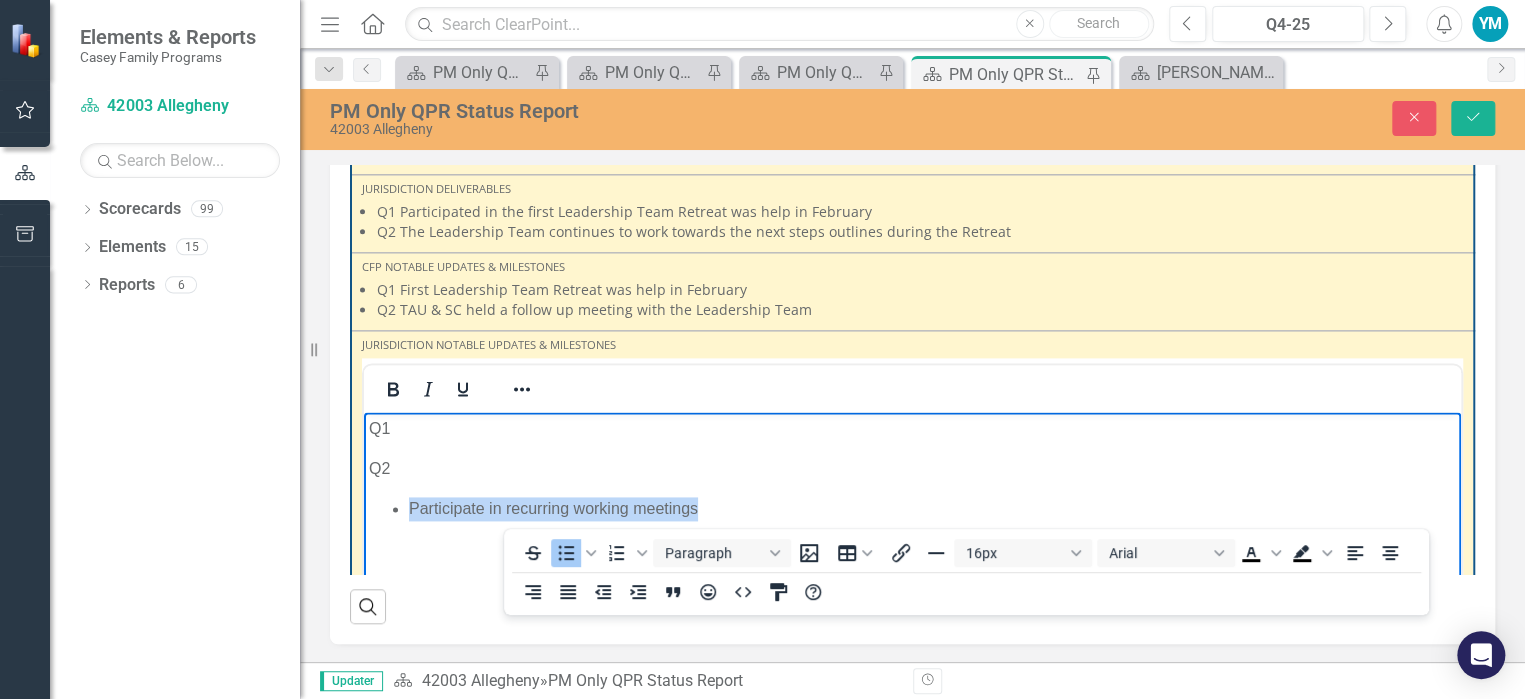 drag, startPoint x: 723, startPoint y: 511, endPoint x: 381, endPoint y: 512, distance: 342.00146 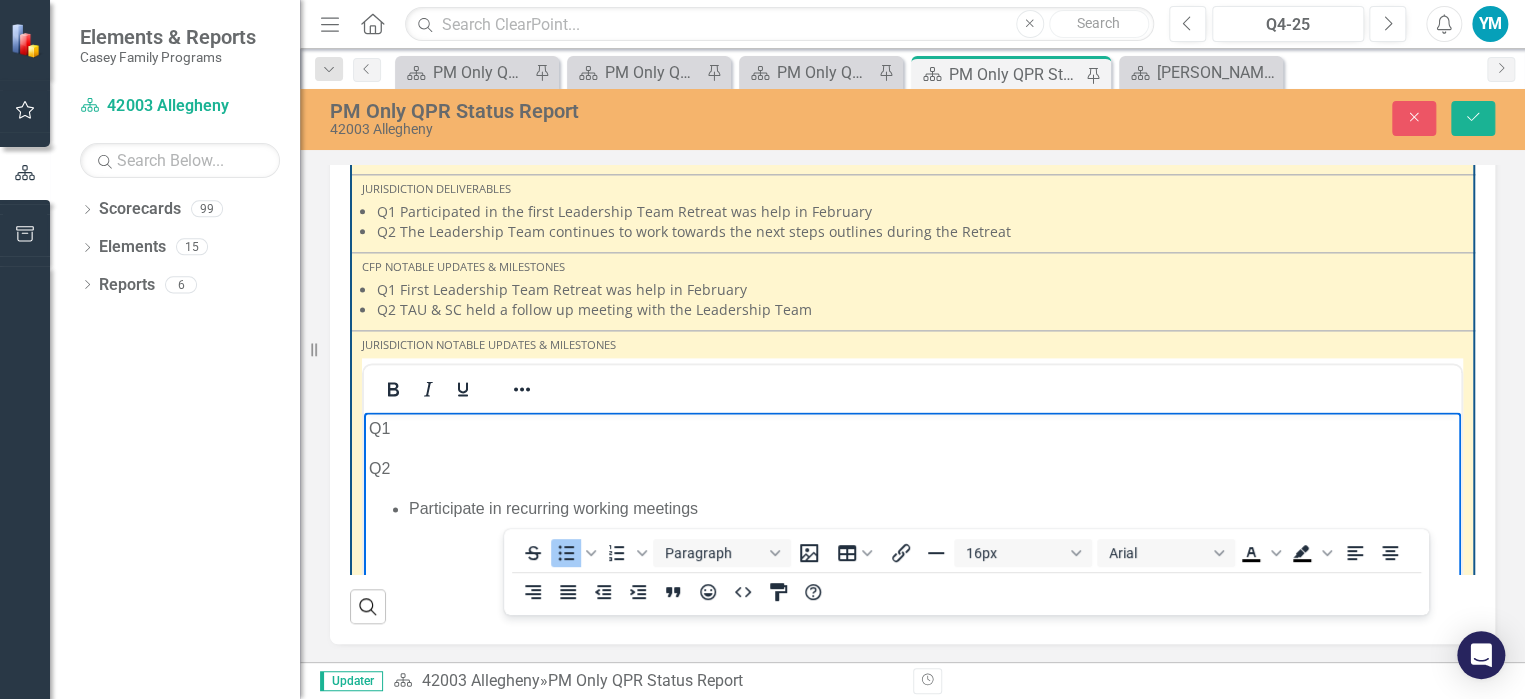 click on "Q1  Q2  Participate in recurring working meetings" at bounding box center (912, 562) 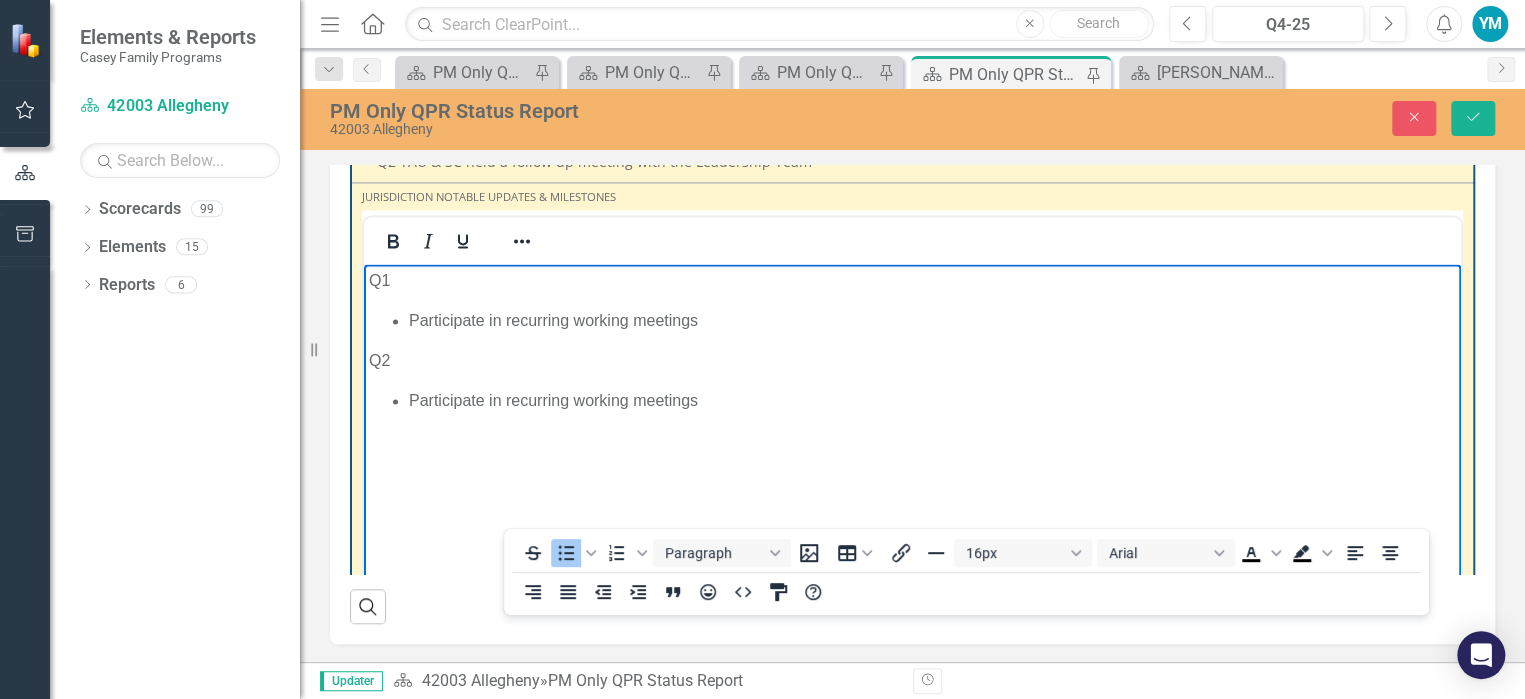 scroll, scrollTop: 5323, scrollLeft: 0, axis: vertical 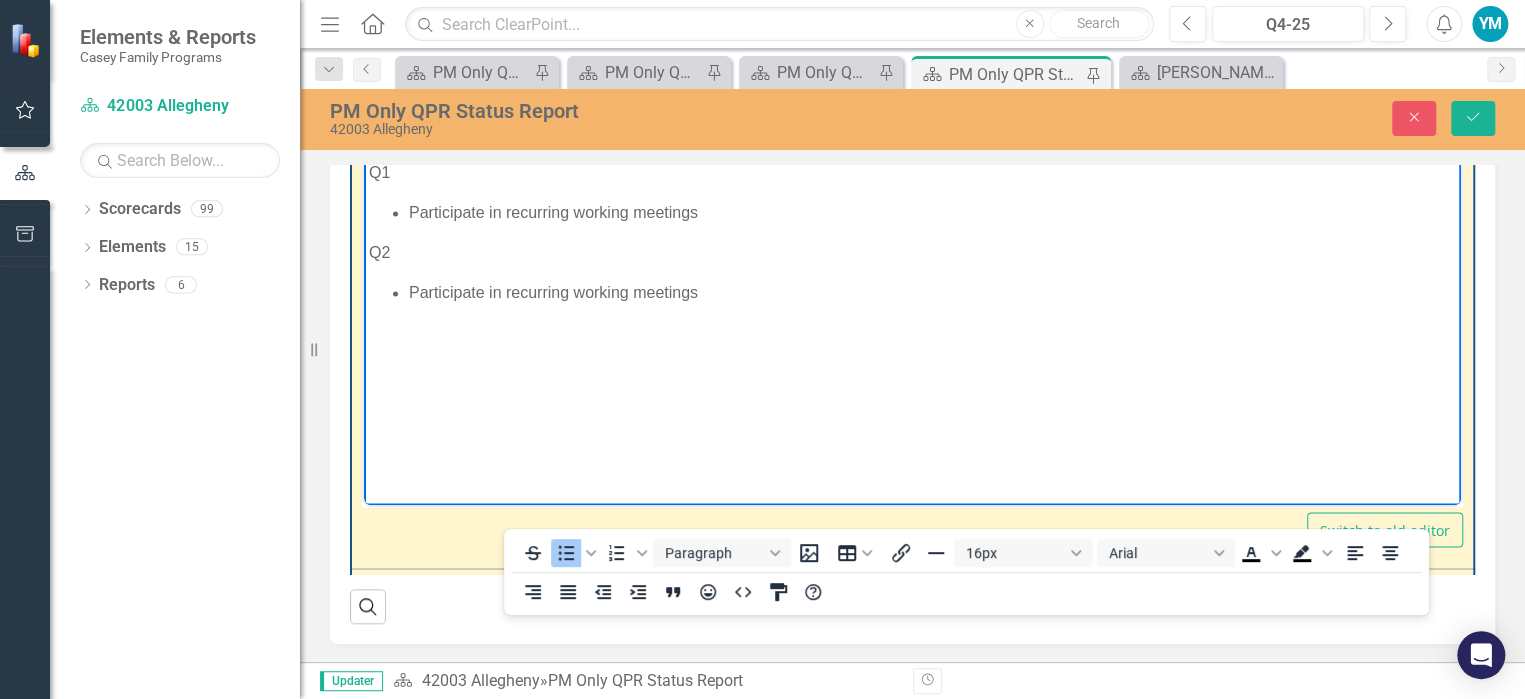 click on "Performance Measures" at bounding box center (912, 583) 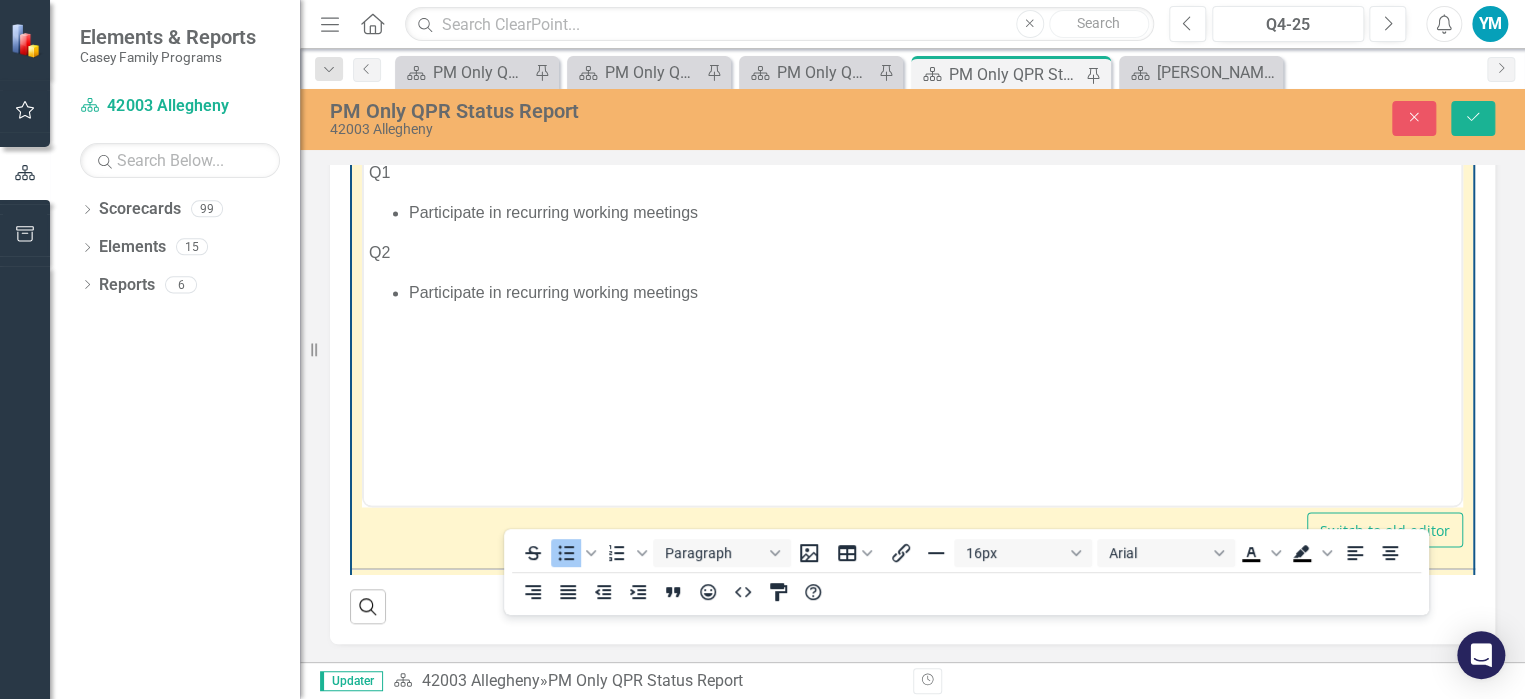 click on "Performance Measures" at bounding box center [912, 587] 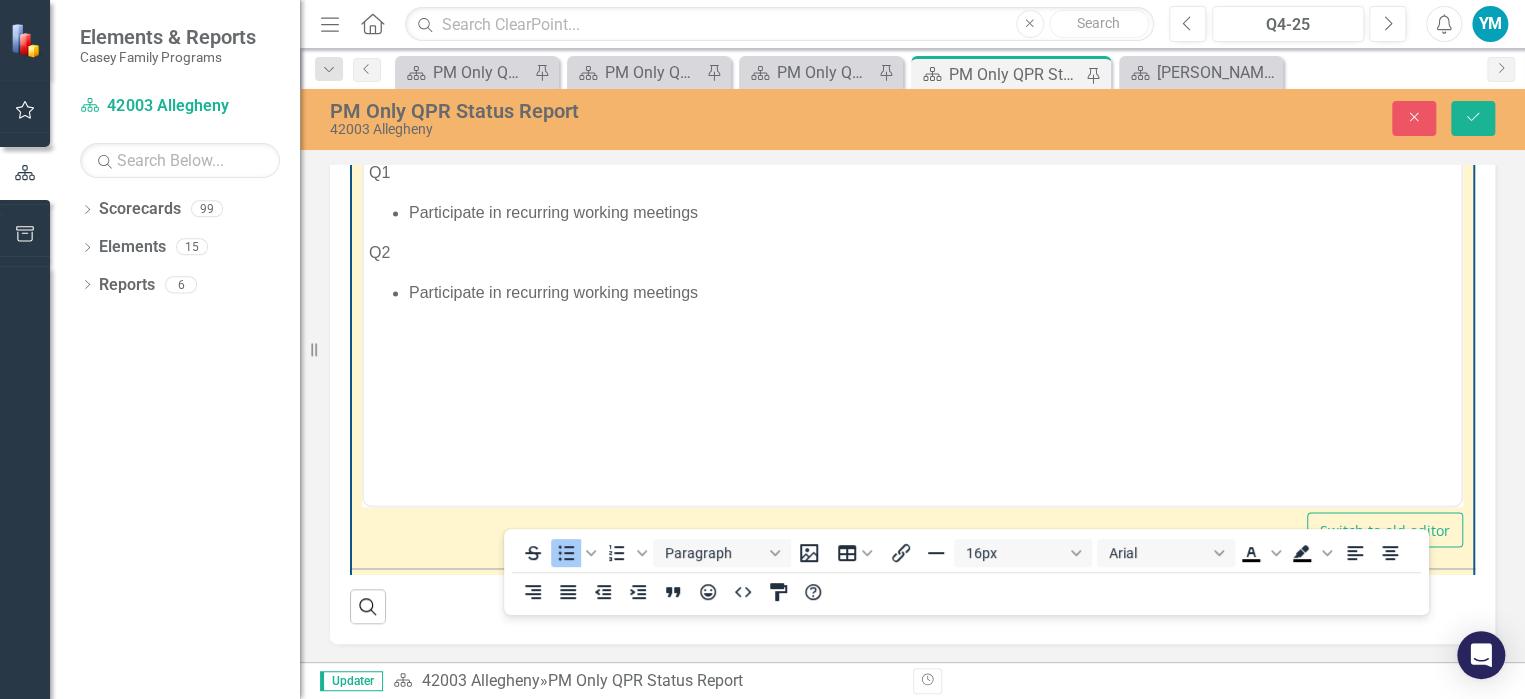 click on "Performance Measures" at bounding box center (912, 587) 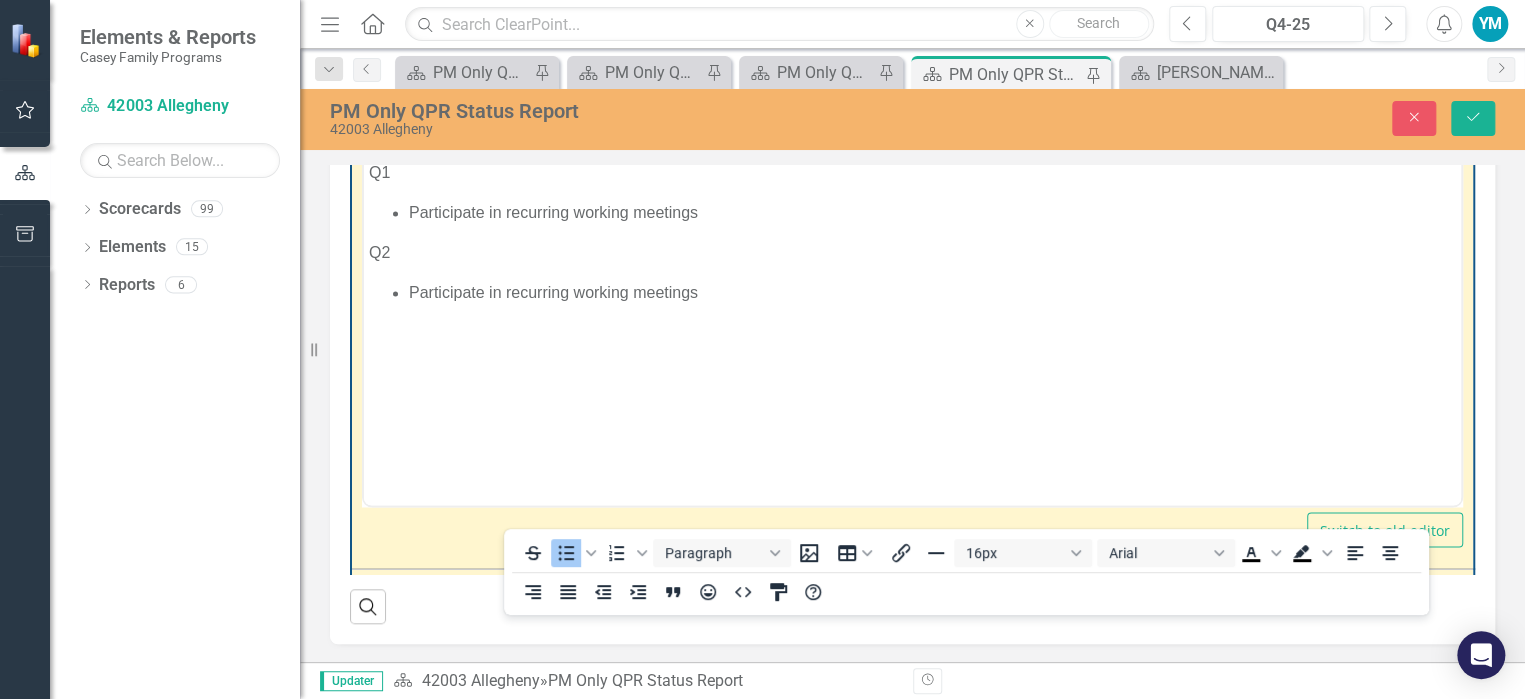 scroll, scrollTop: 0, scrollLeft: 0, axis: both 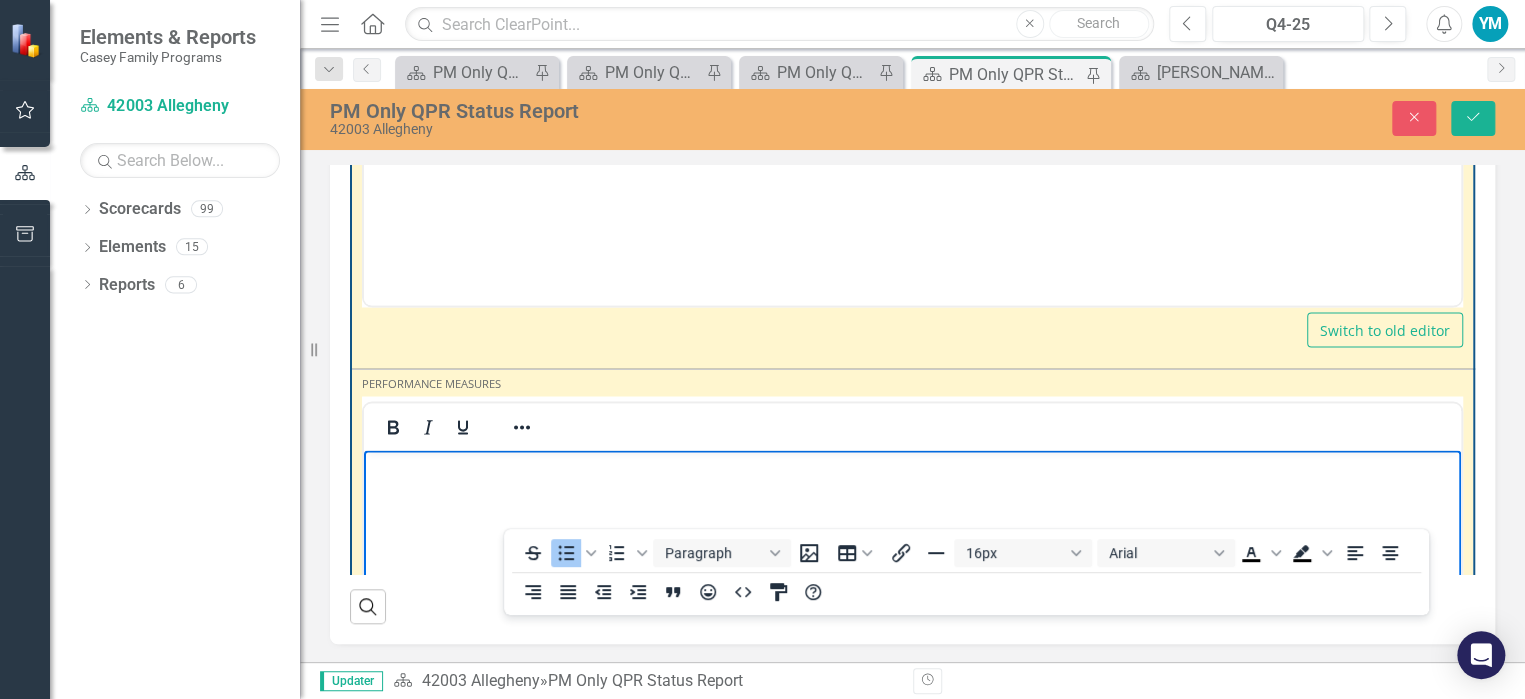 click at bounding box center [912, 600] 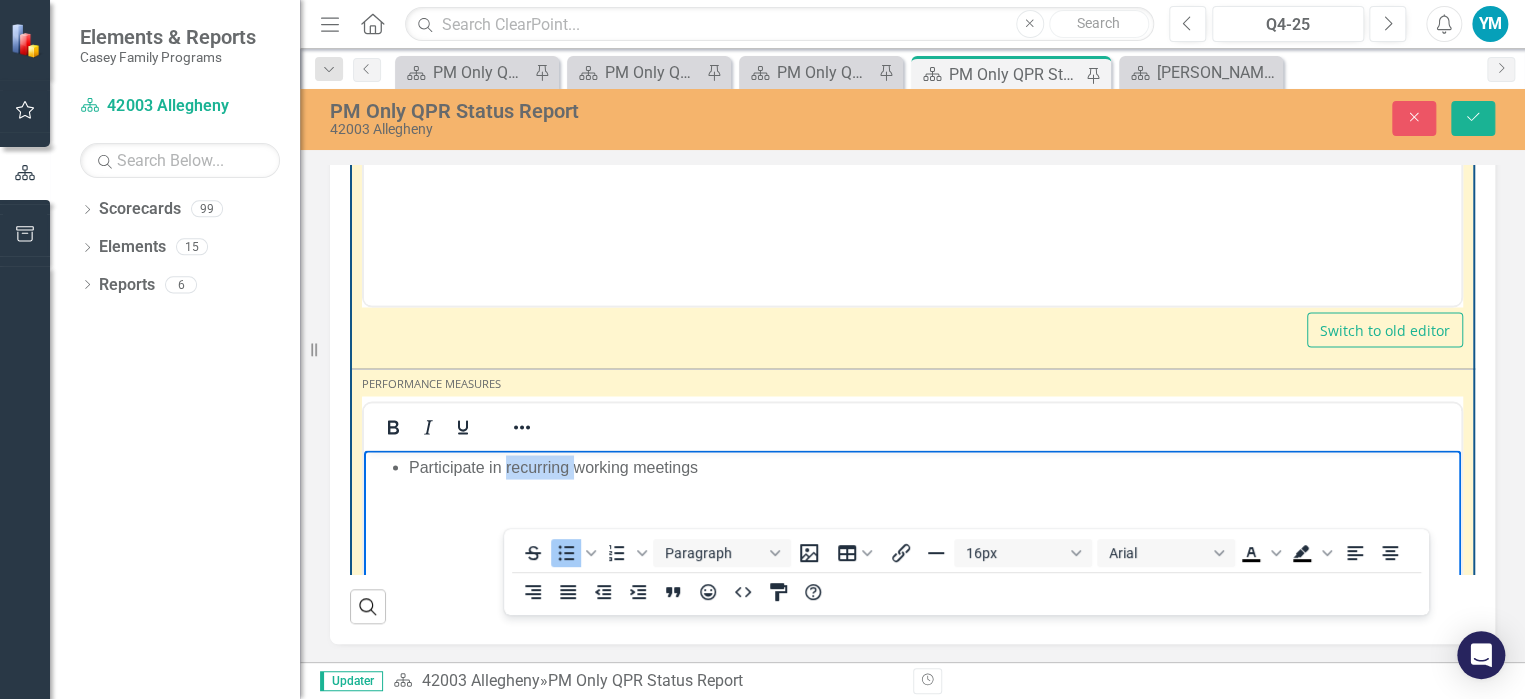 drag, startPoint x: 577, startPoint y: 467, endPoint x: 505, endPoint y: 467, distance: 72 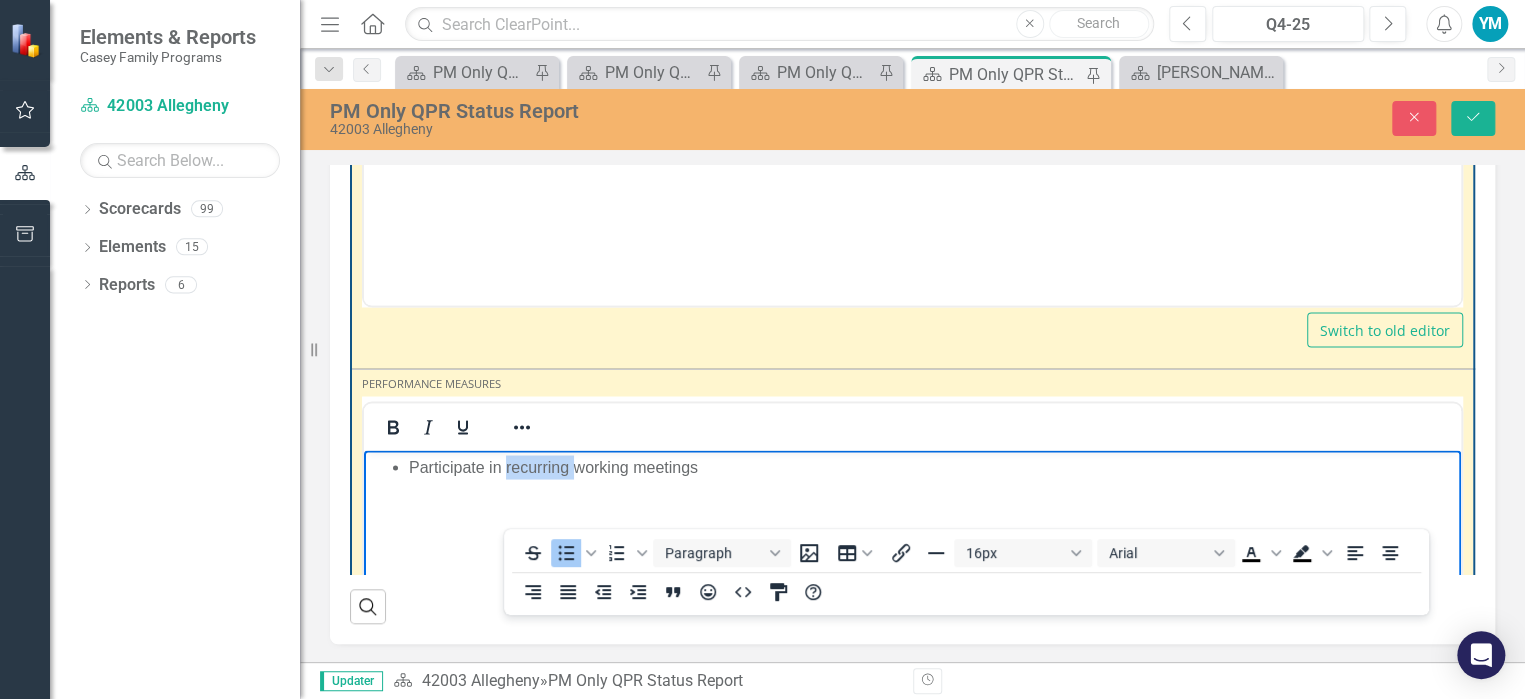 click on "Participate in recurring working meetings" at bounding box center [932, 467] 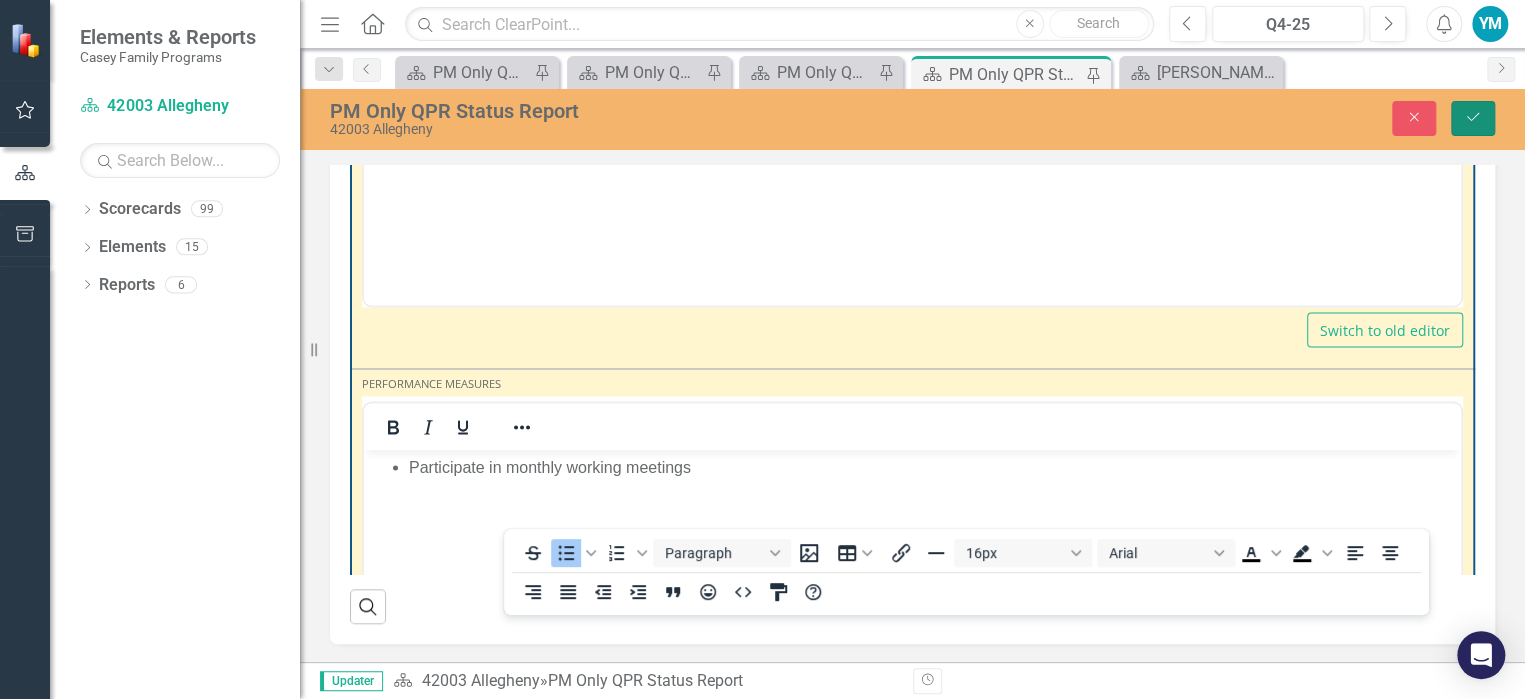 click on "Save" at bounding box center [1473, 118] 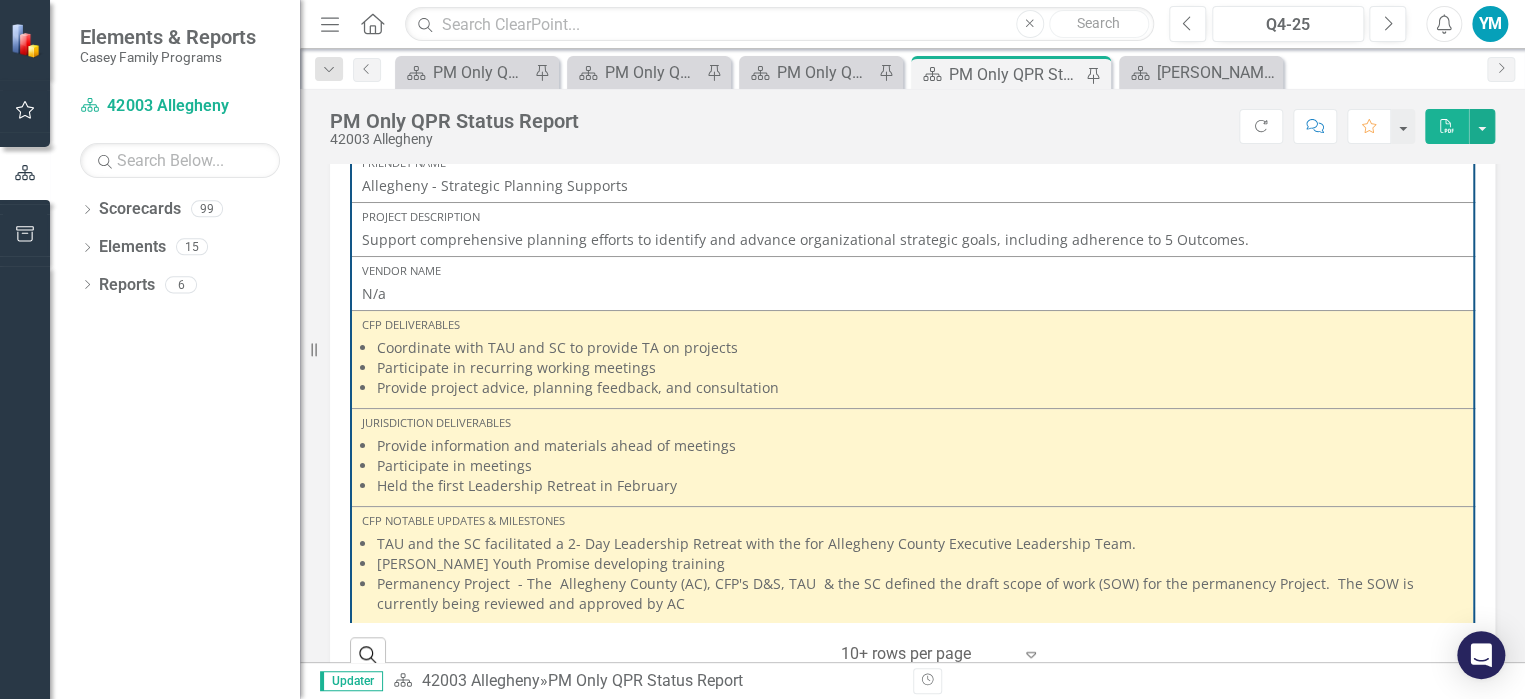 scroll, scrollTop: 653, scrollLeft: 0, axis: vertical 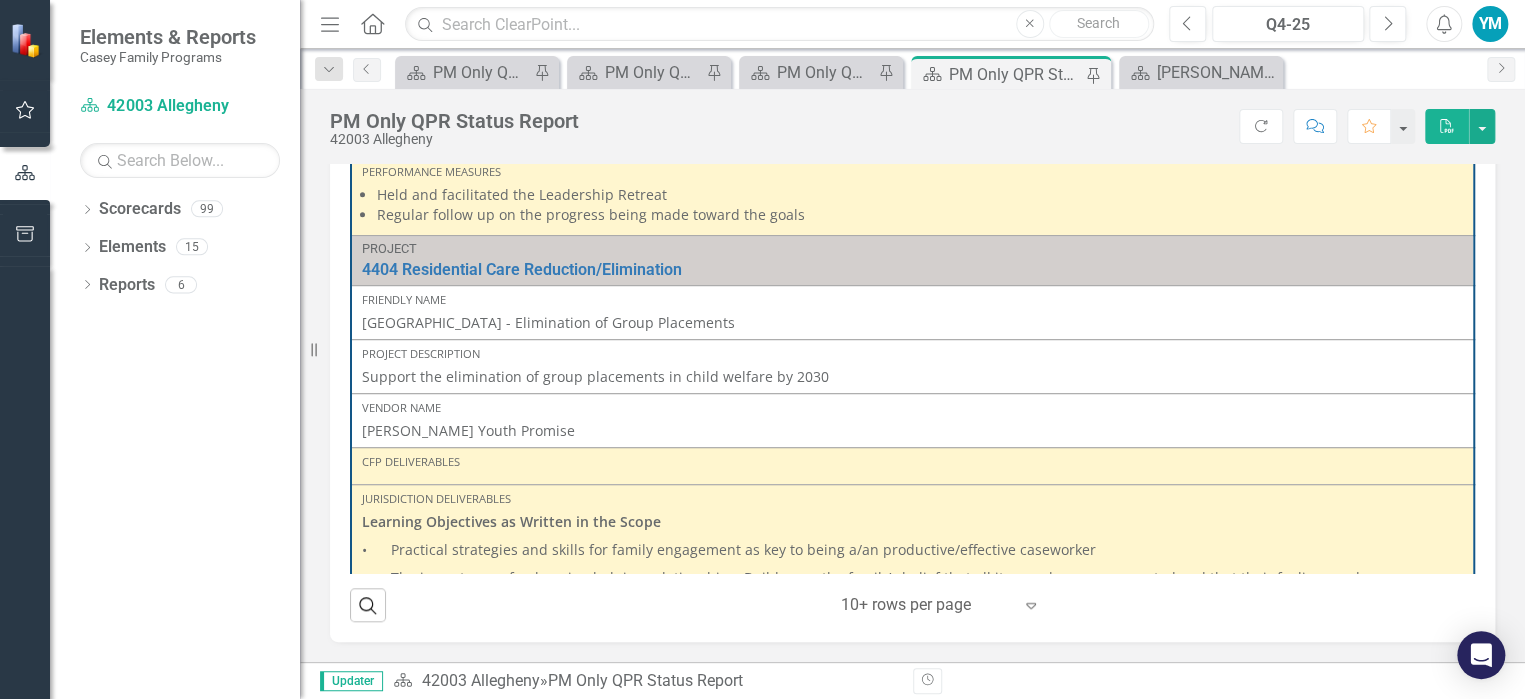 click on "CFP Deliverables" at bounding box center (912, 462) 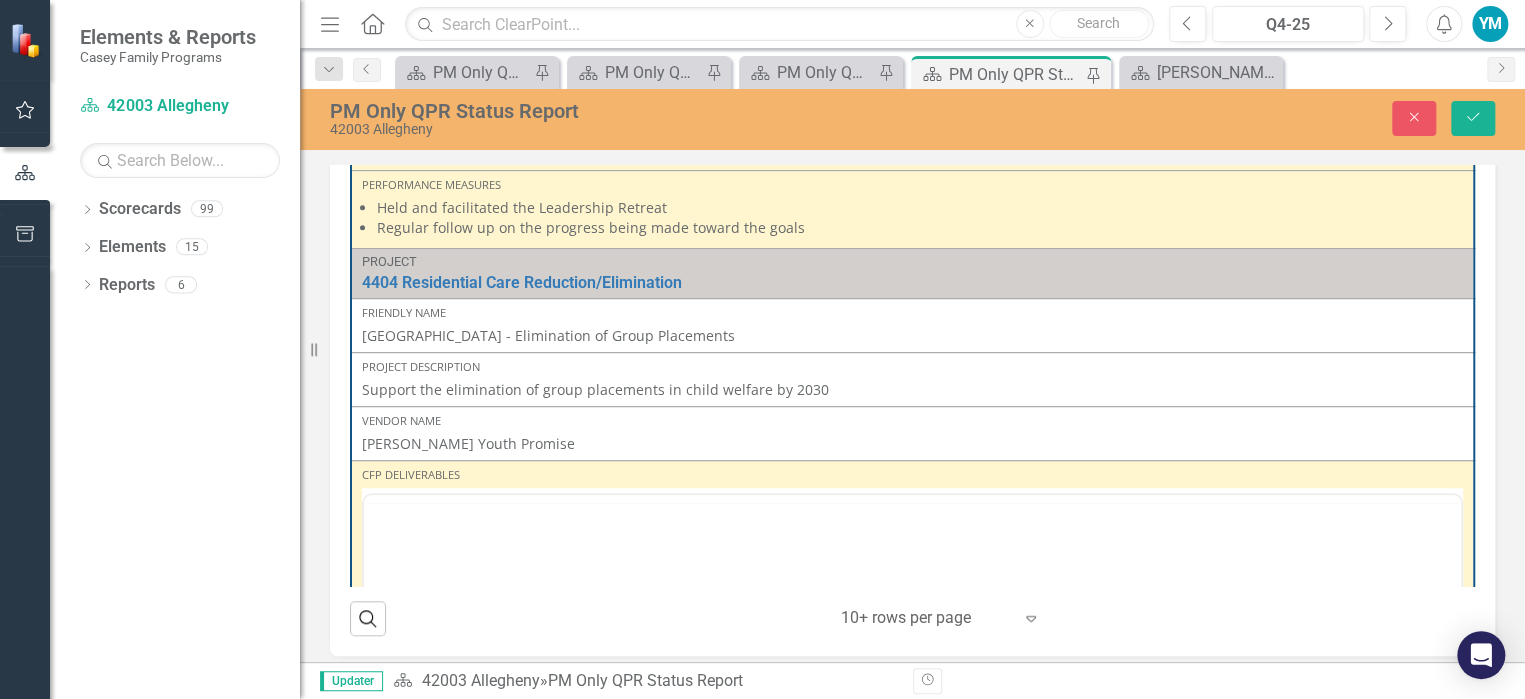 scroll, scrollTop: 663, scrollLeft: 0, axis: vertical 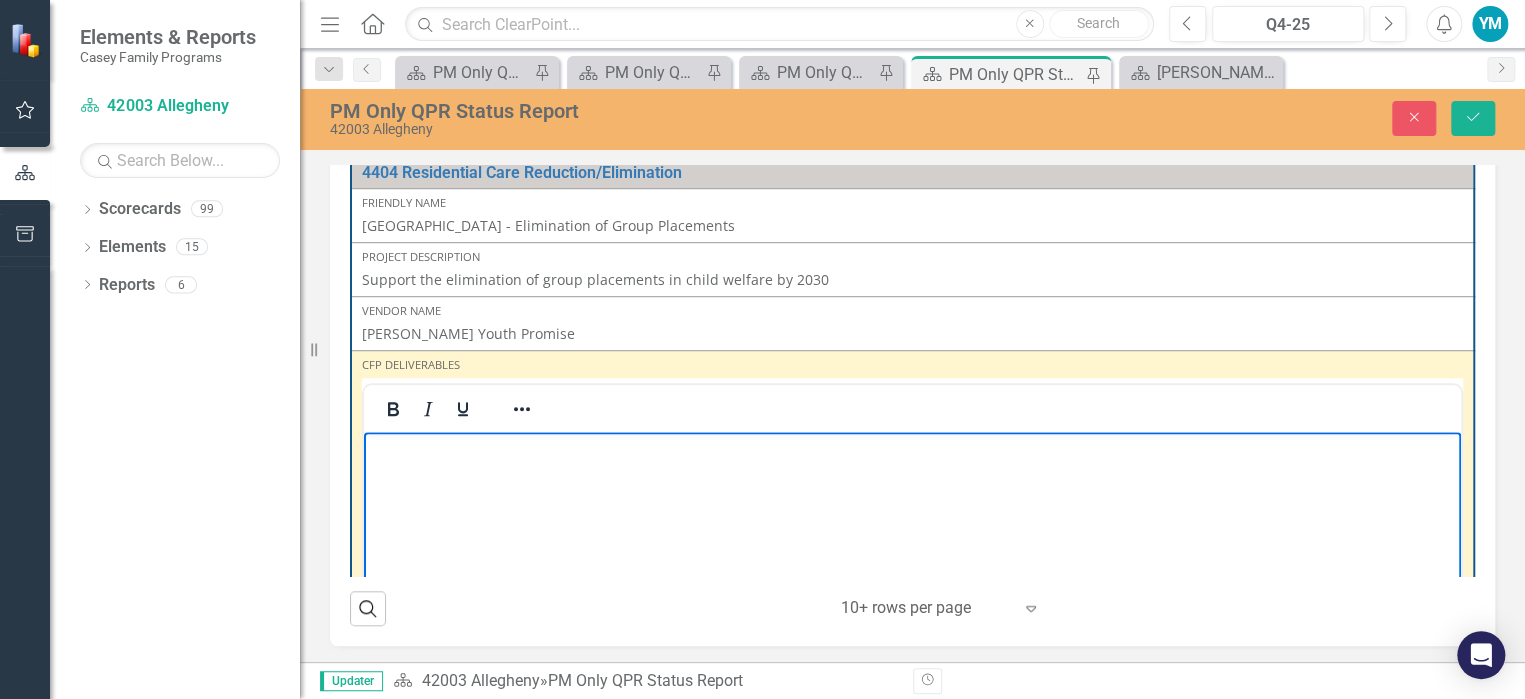 click at bounding box center (912, 581) 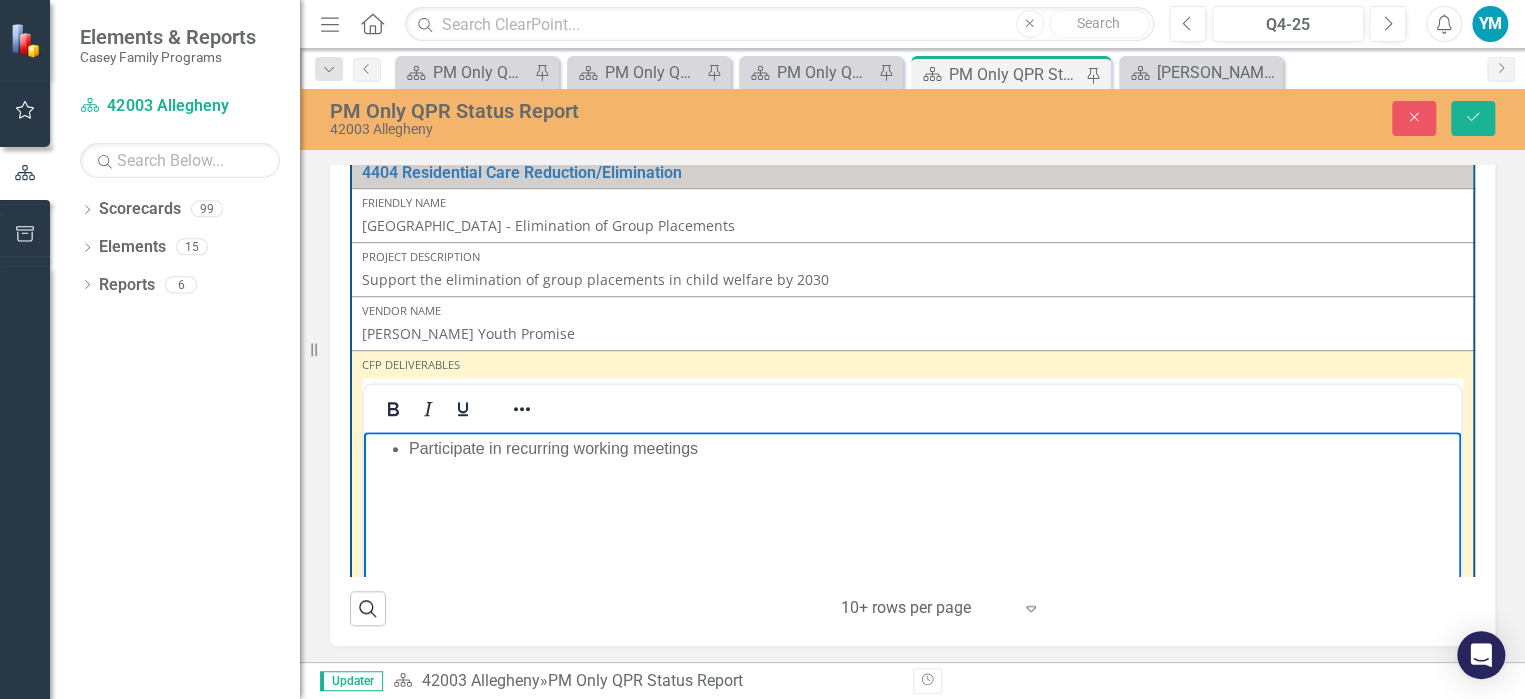 type 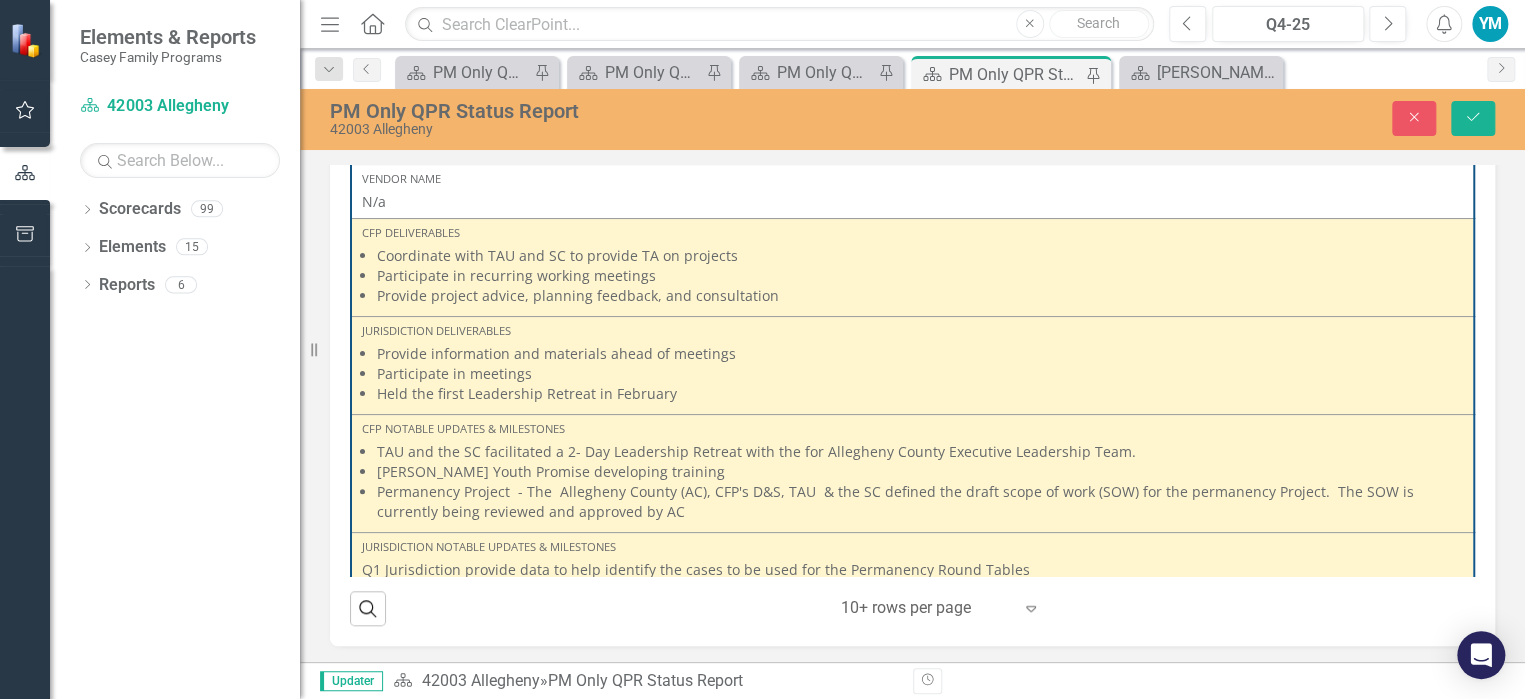 scroll, scrollTop: 0, scrollLeft: 0, axis: both 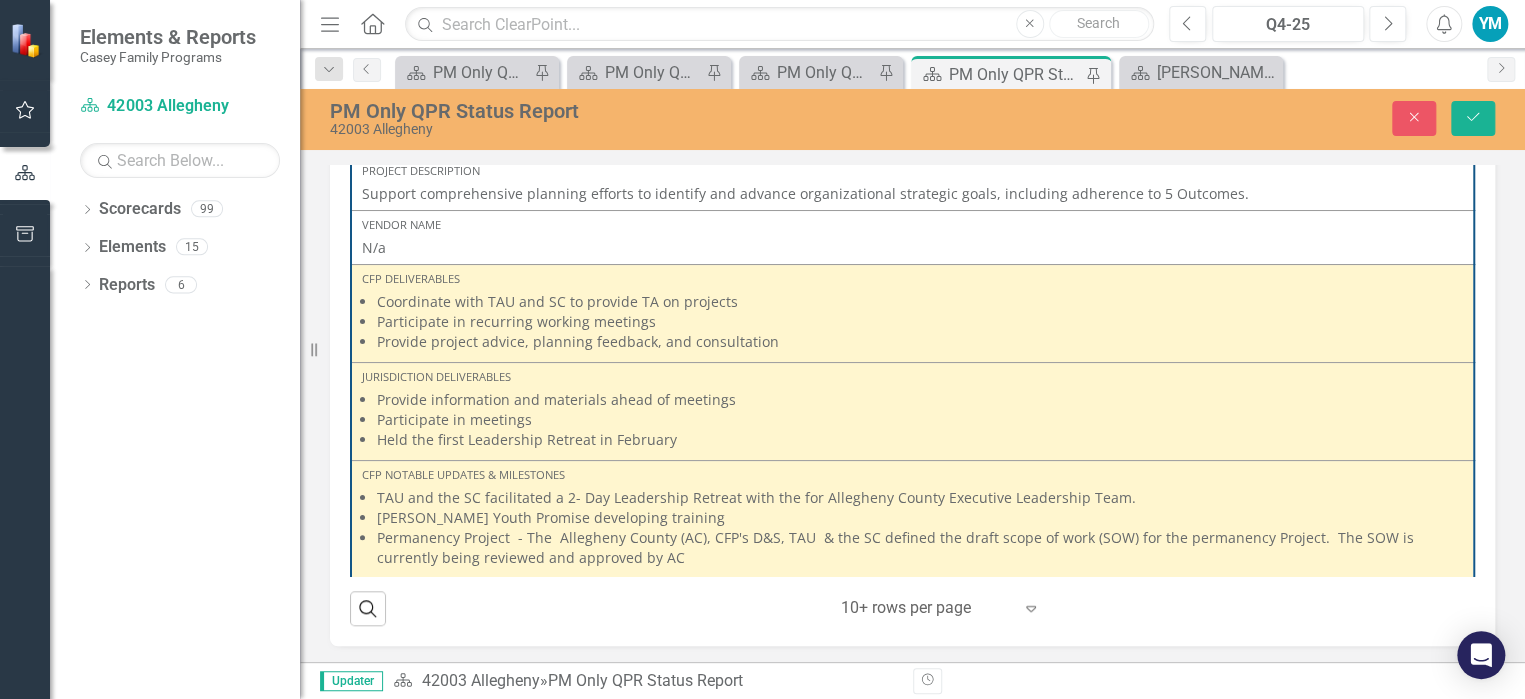 click on "Provide project advice, planning feedback, and consultation" at bounding box center [920, 342] 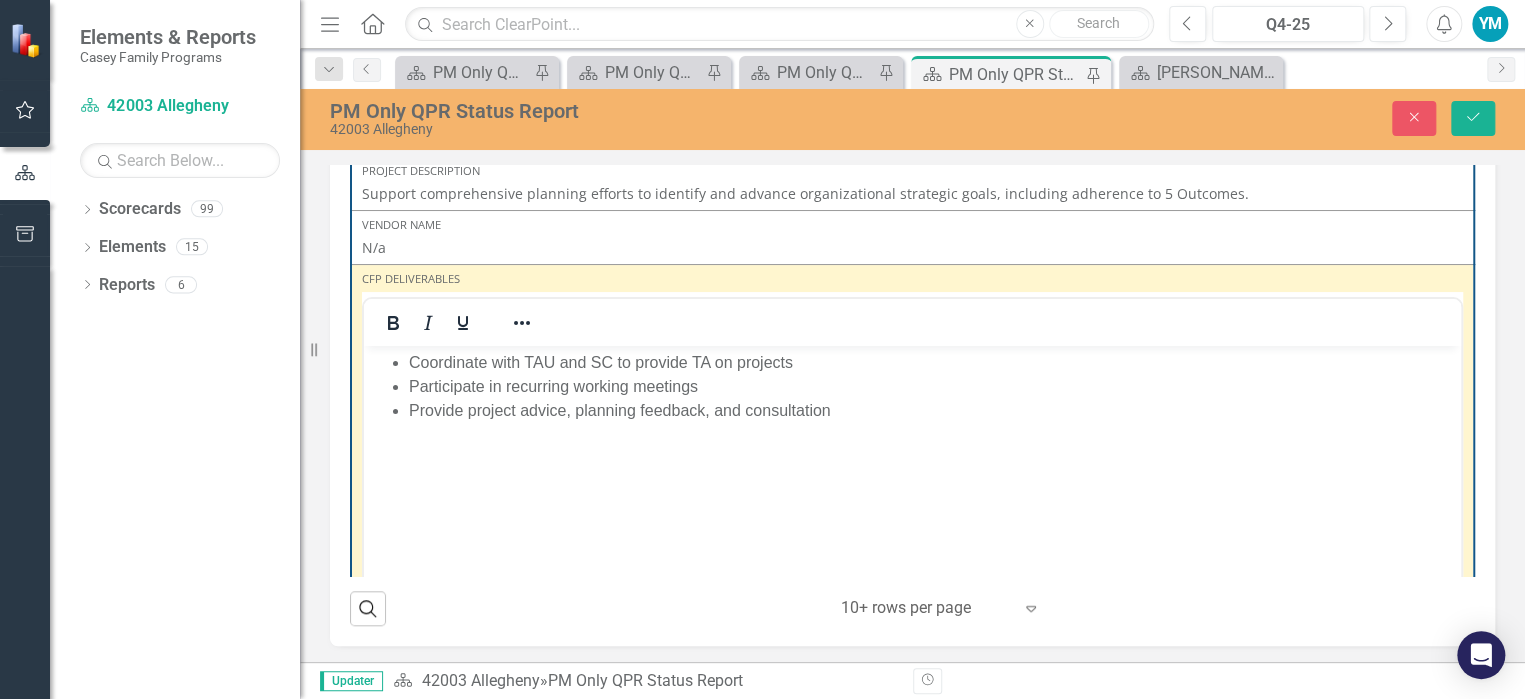 scroll, scrollTop: 0, scrollLeft: 0, axis: both 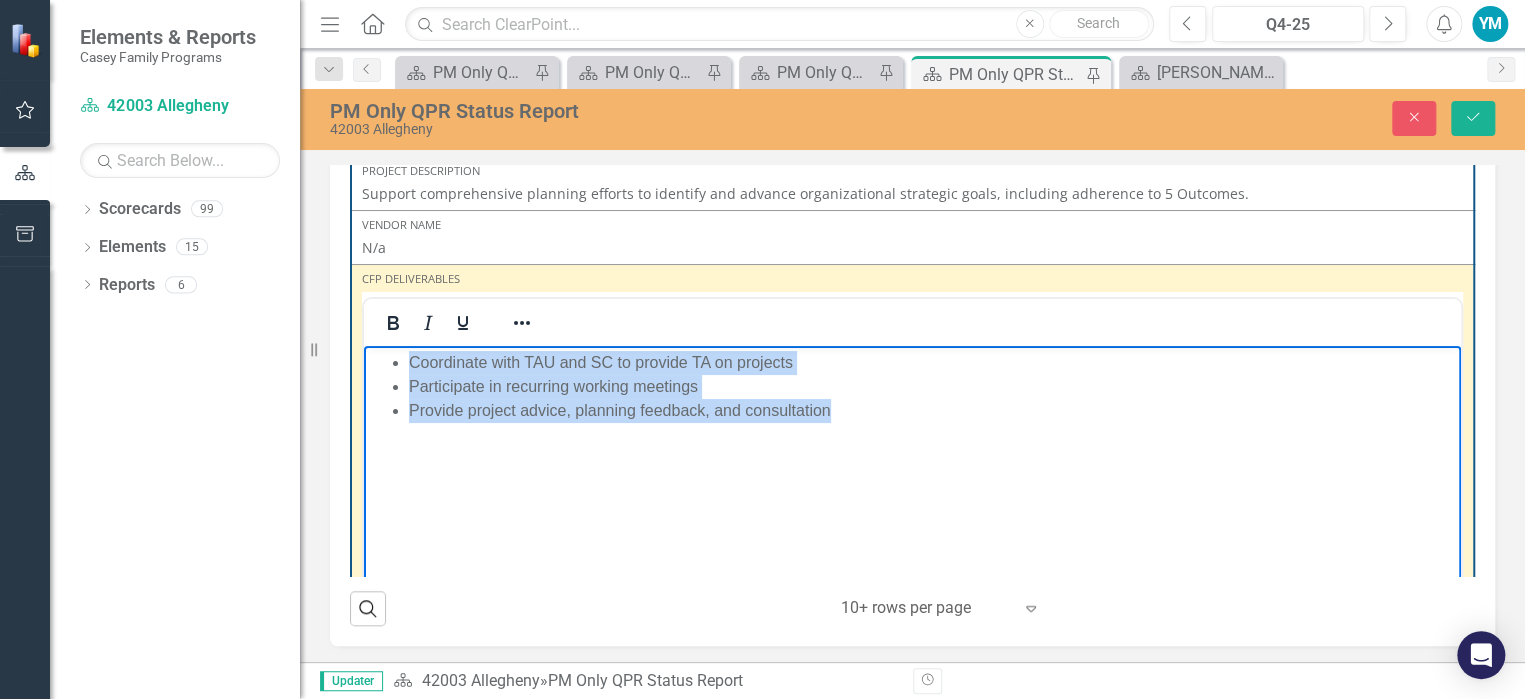 drag, startPoint x: 853, startPoint y: 414, endPoint x: 407, endPoint y: 346, distance: 451.15408 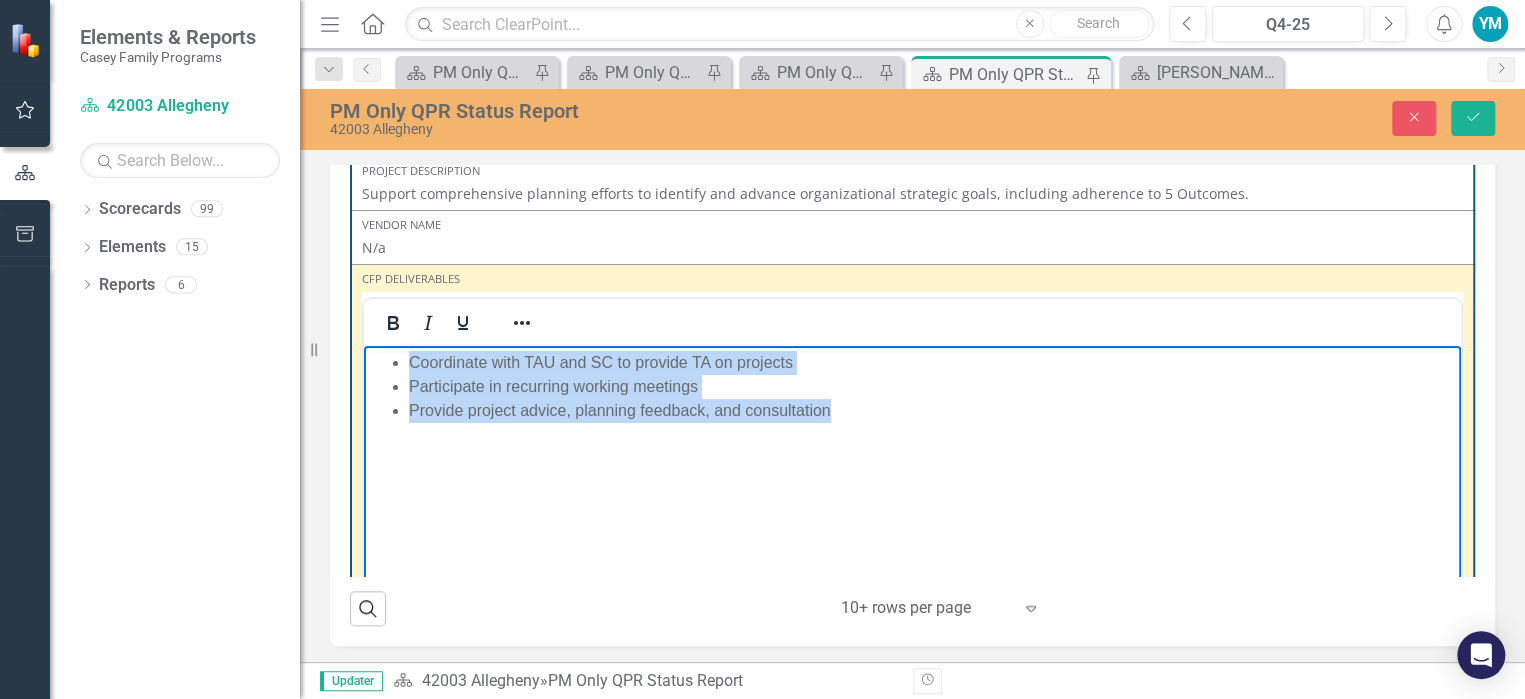 click on "Coordinate with TAU and SC to provide TA on projects  Participate in recurring working meetings Provide project advice, planning feedback, and consultation" at bounding box center (912, 496) 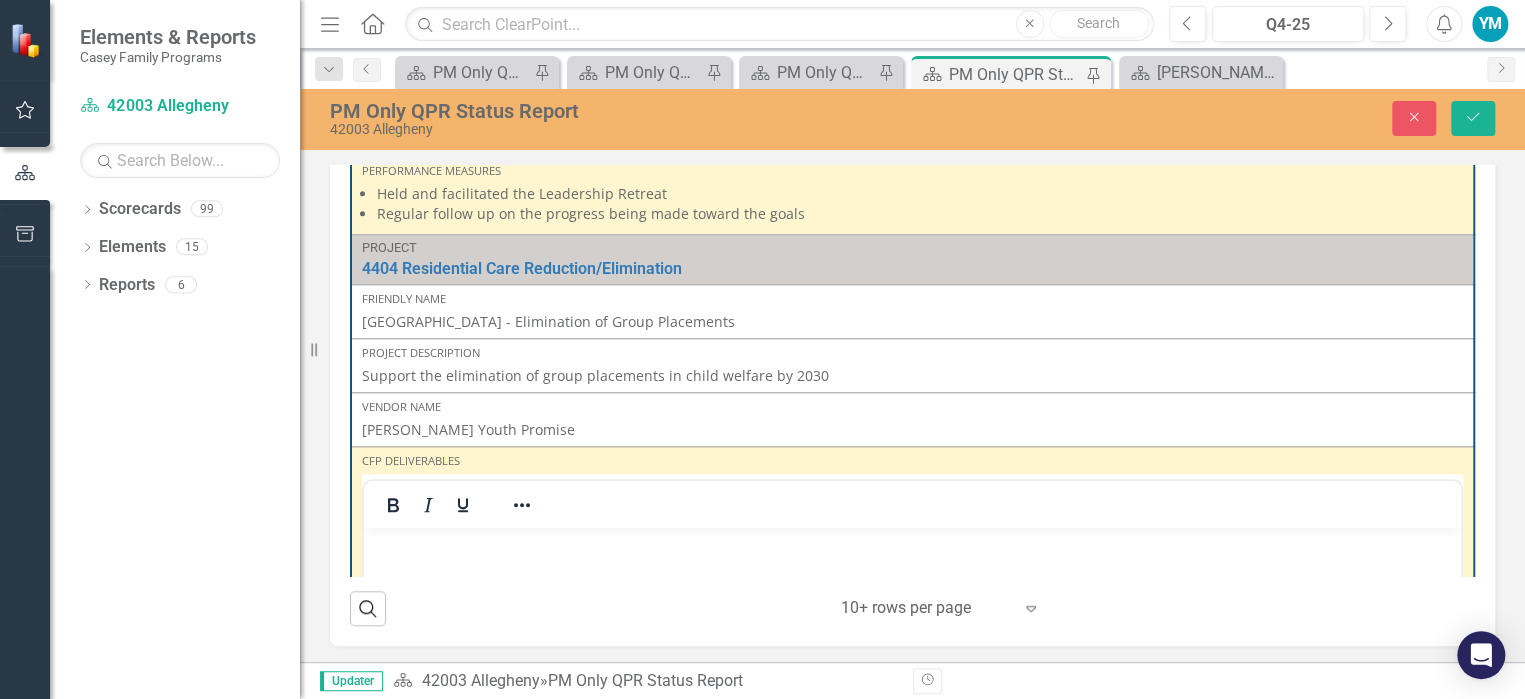 scroll, scrollTop: 1000, scrollLeft: 0, axis: vertical 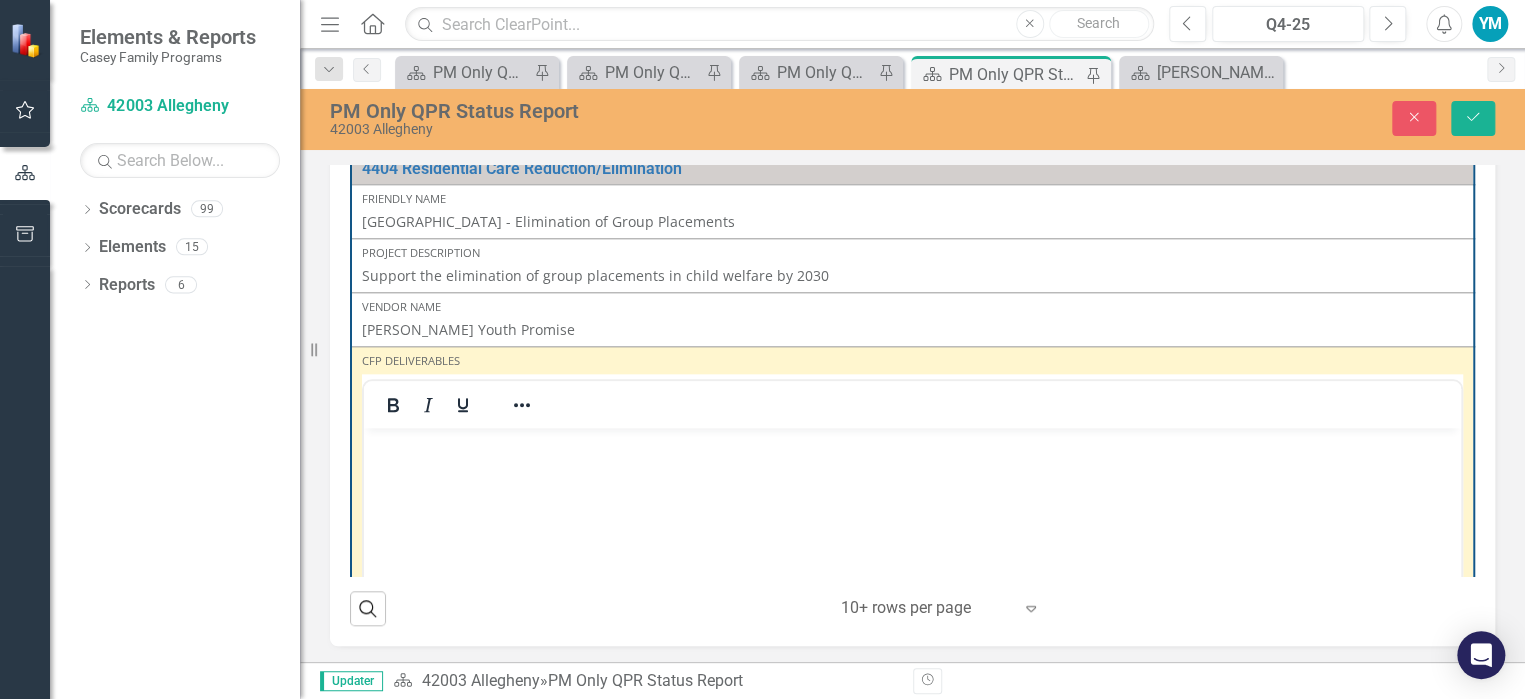 click at bounding box center [912, 577] 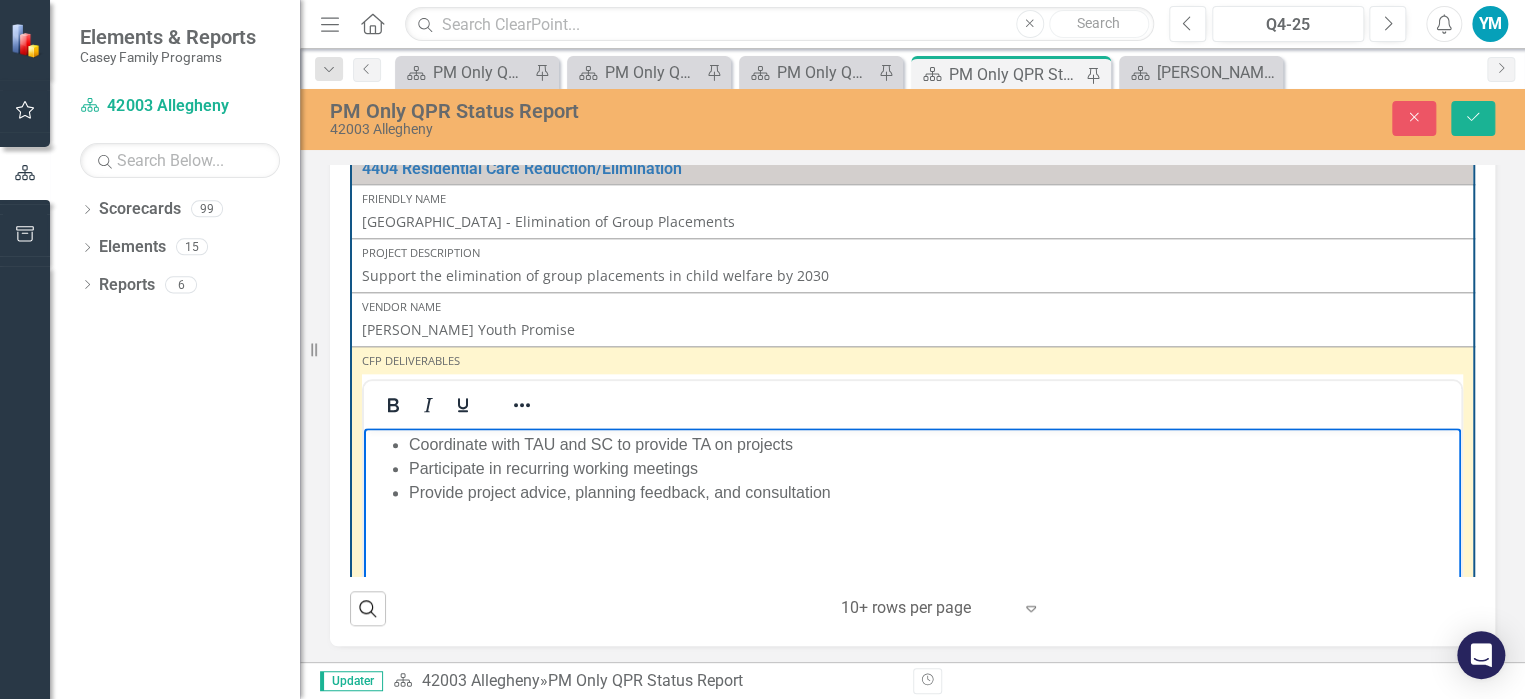 click on "Coordinate with TAU and SC to provide TA on projects" at bounding box center (932, 444) 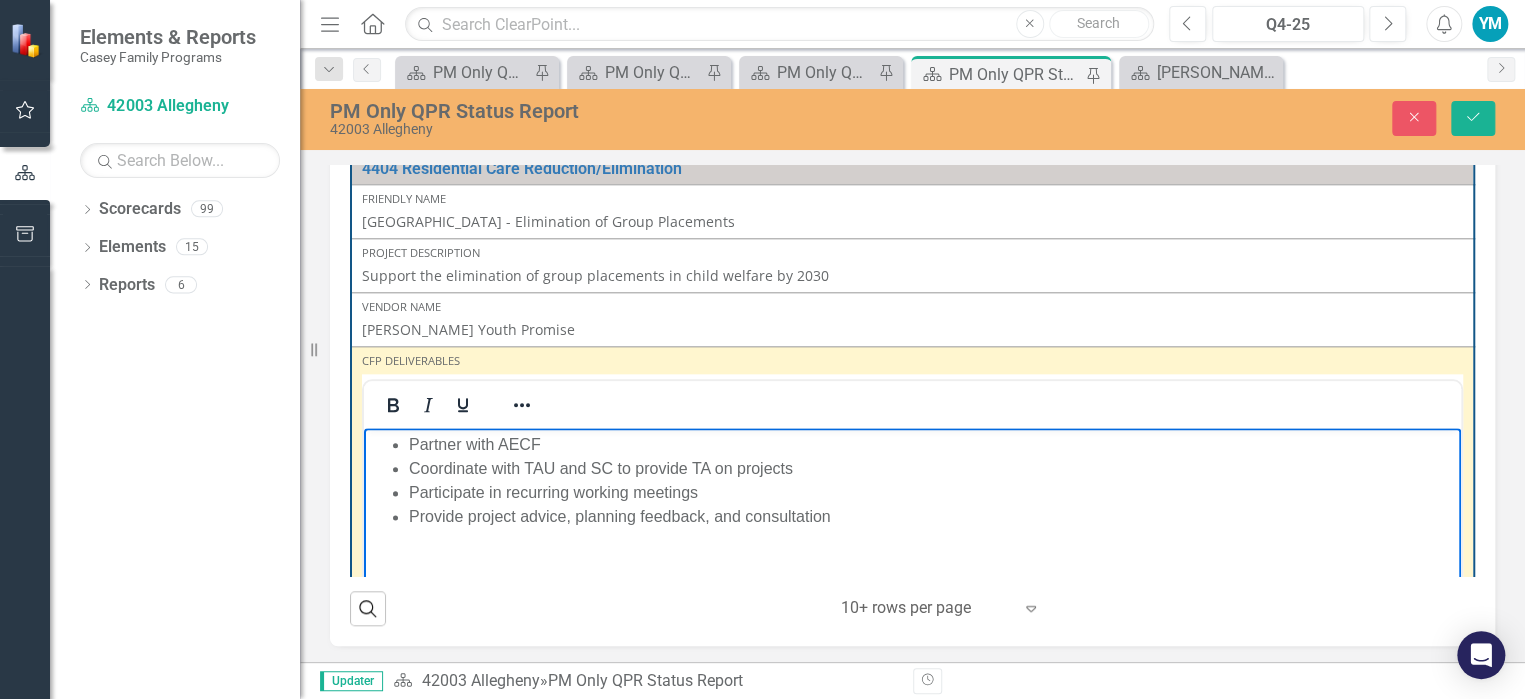click on "Partner with AECF" at bounding box center (932, 444) 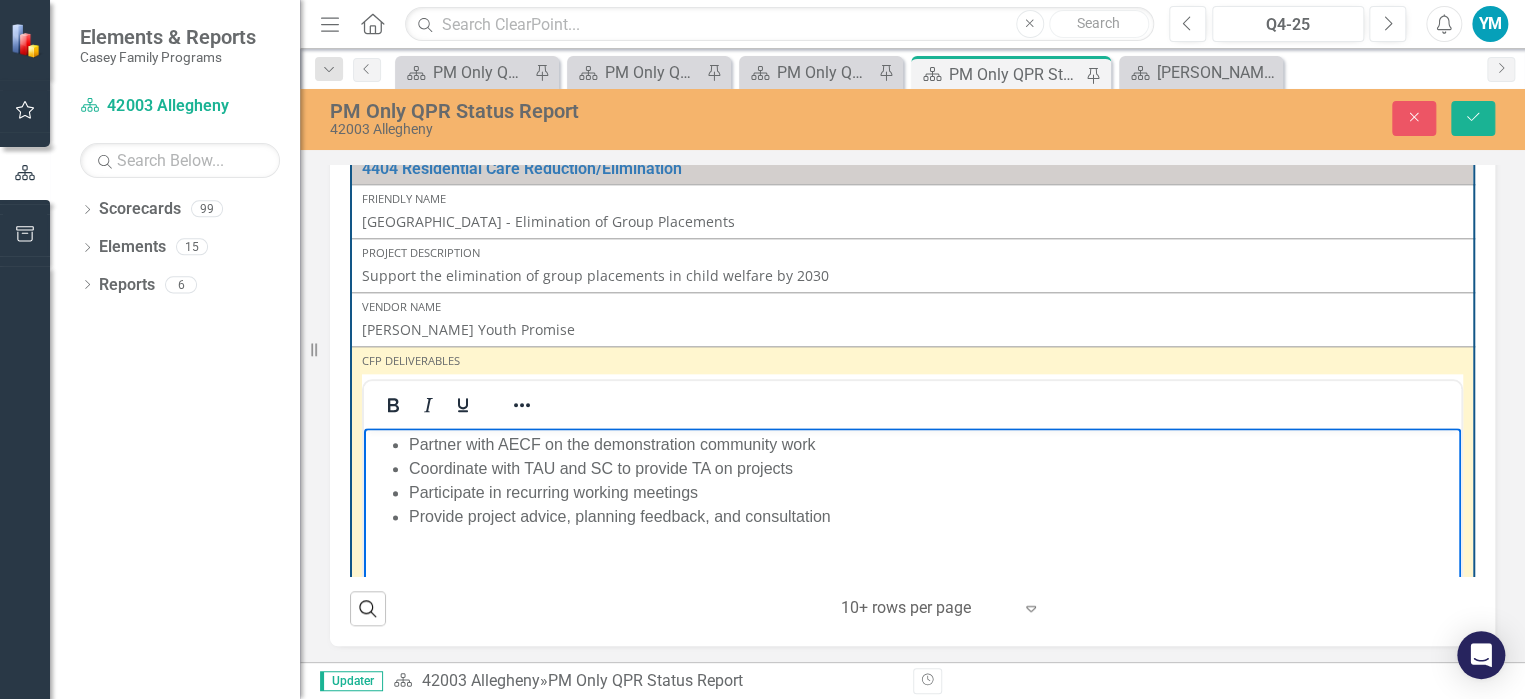 drag, startPoint x: 834, startPoint y: 438, endPoint x: 393, endPoint y: 441, distance: 441.0102 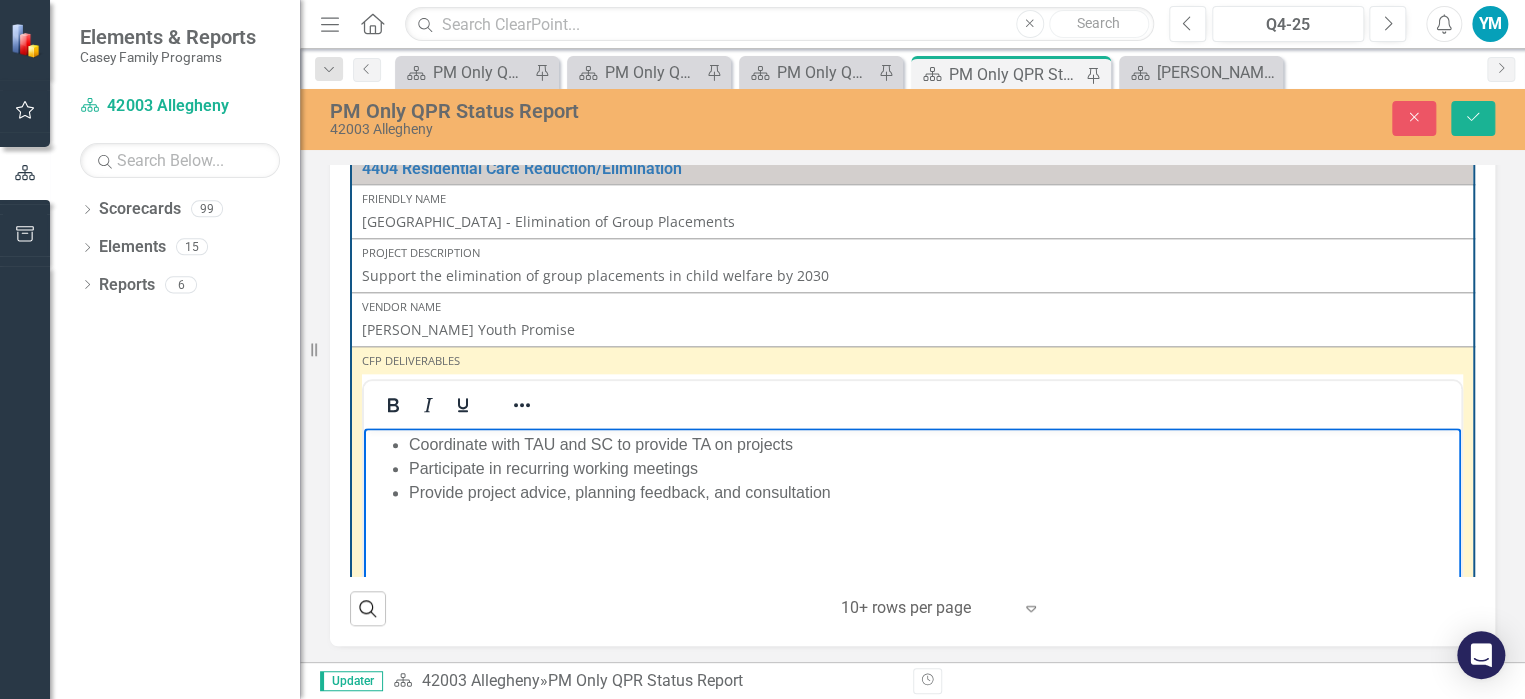 click on "Provide project advice, planning feedback, and consultation" at bounding box center (932, 492) 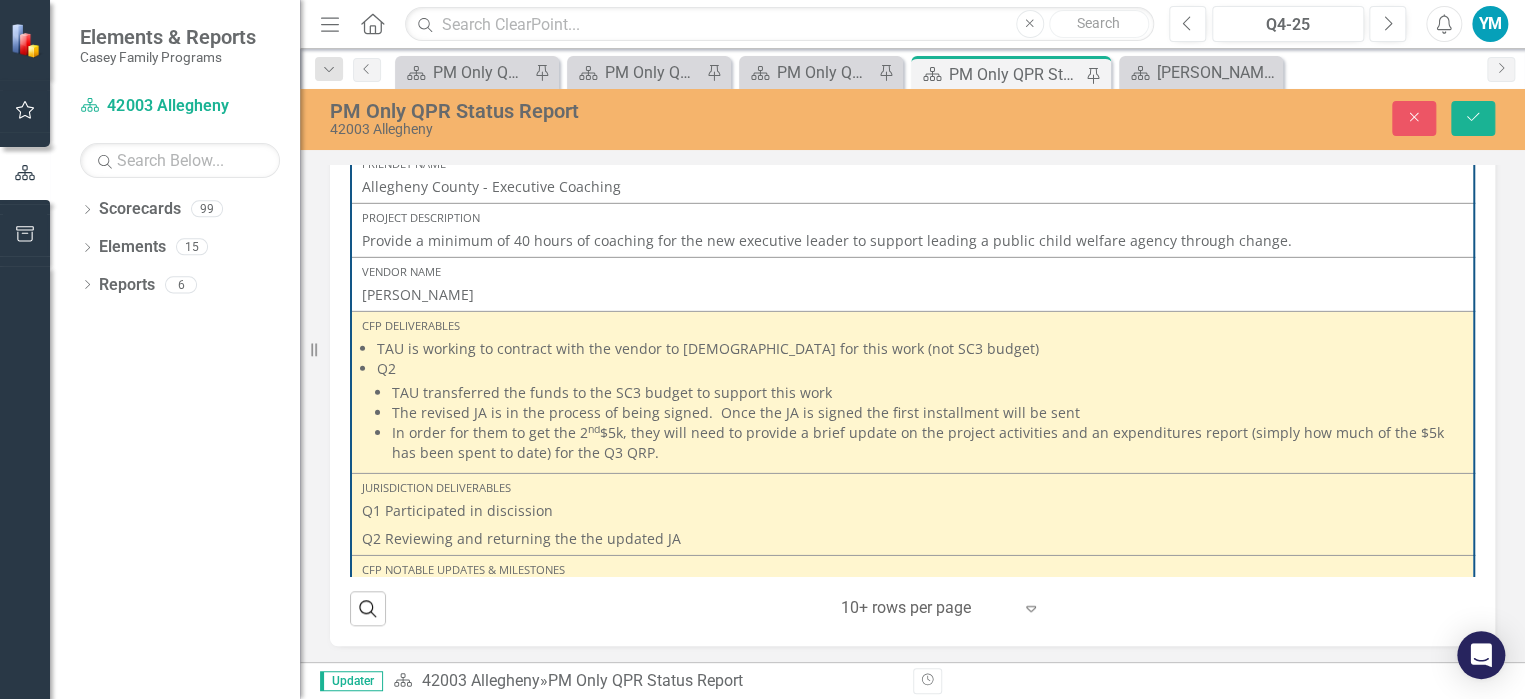 scroll, scrollTop: 3300, scrollLeft: 0, axis: vertical 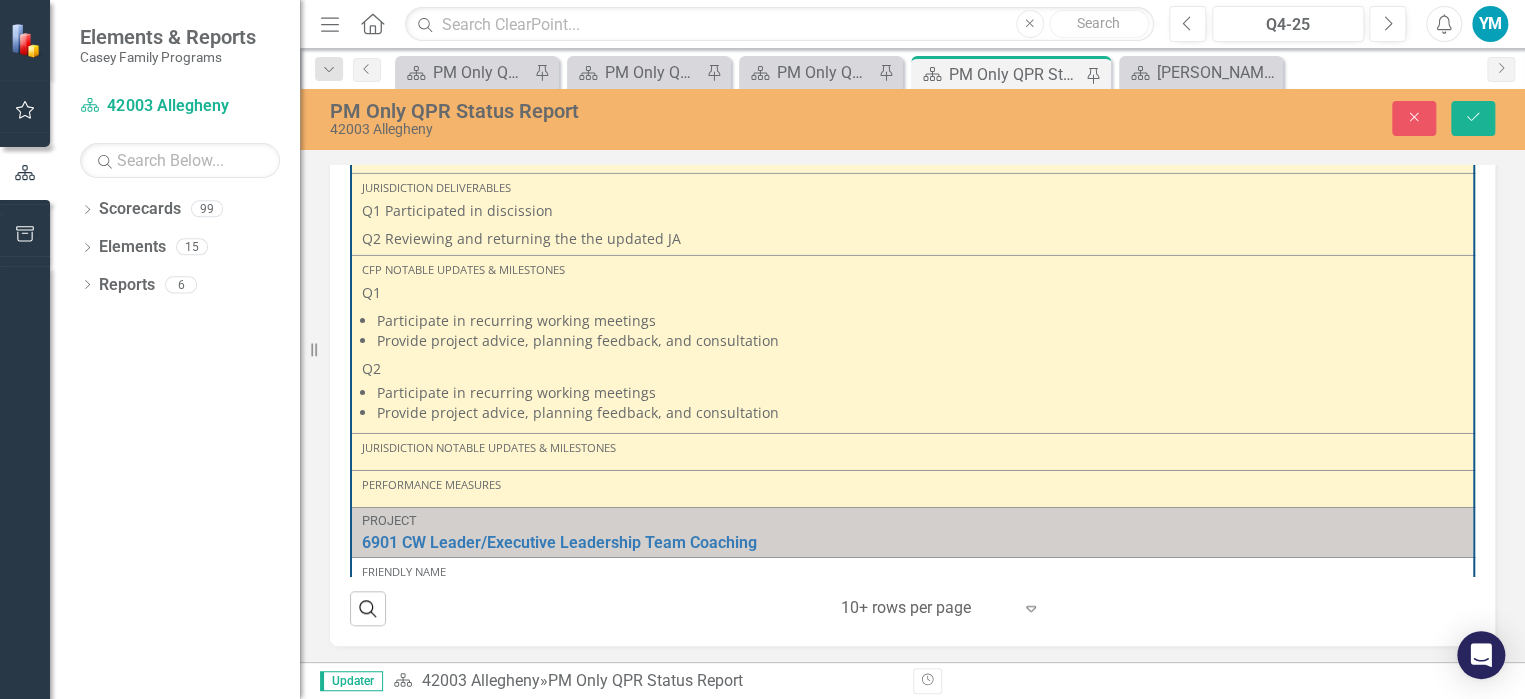 click on "Participate in recurring working meetings" at bounding box center [920, 393] 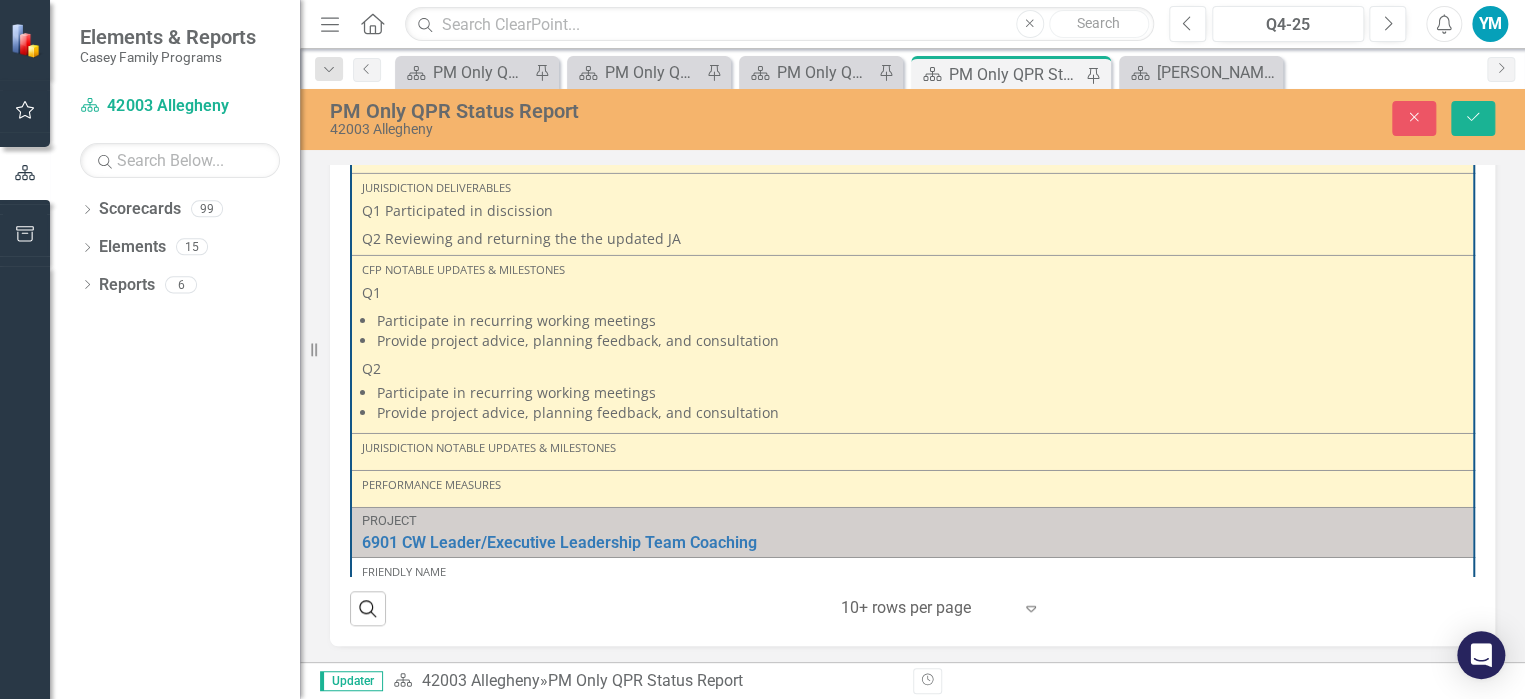 click on "Participate in recurring working meetings" at bounding box center [920, 393] 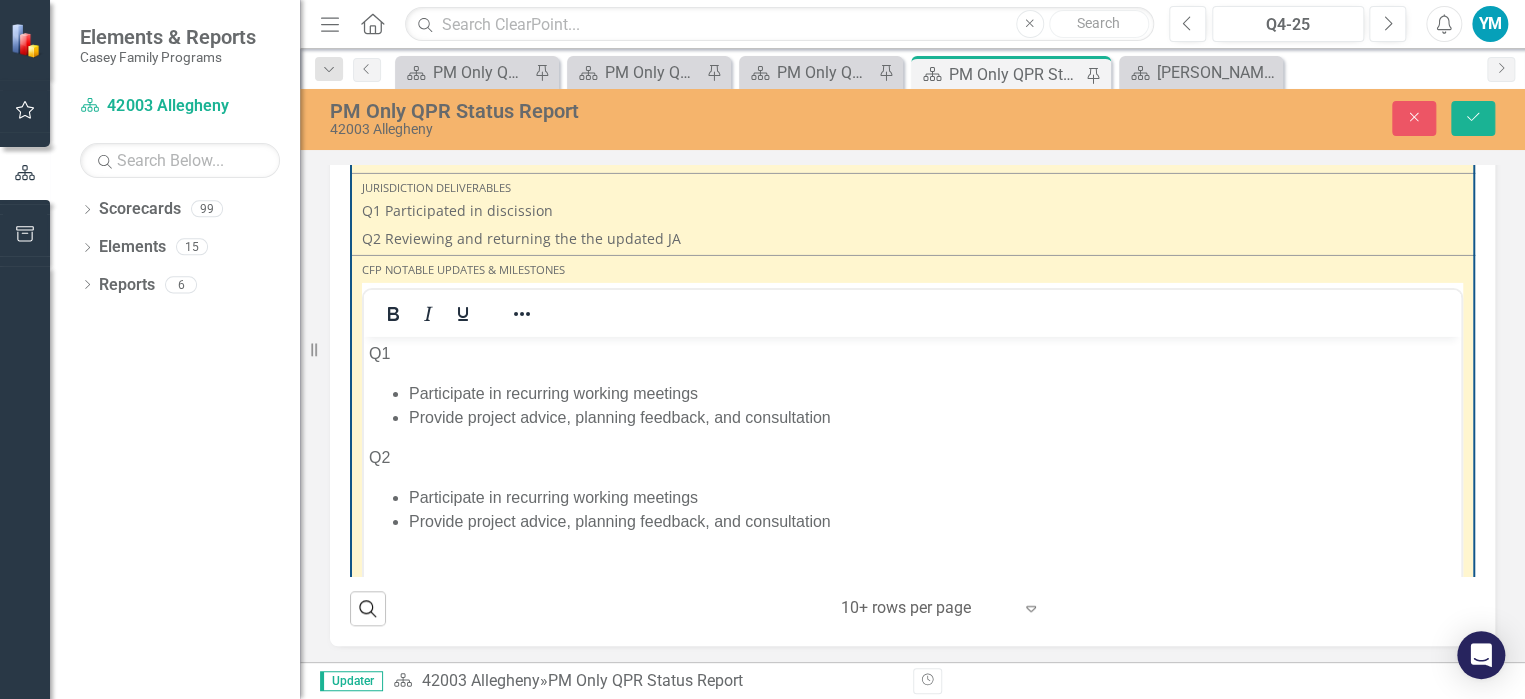 scroll, scrollTop: 0, scrollLeft: 0, axis: both 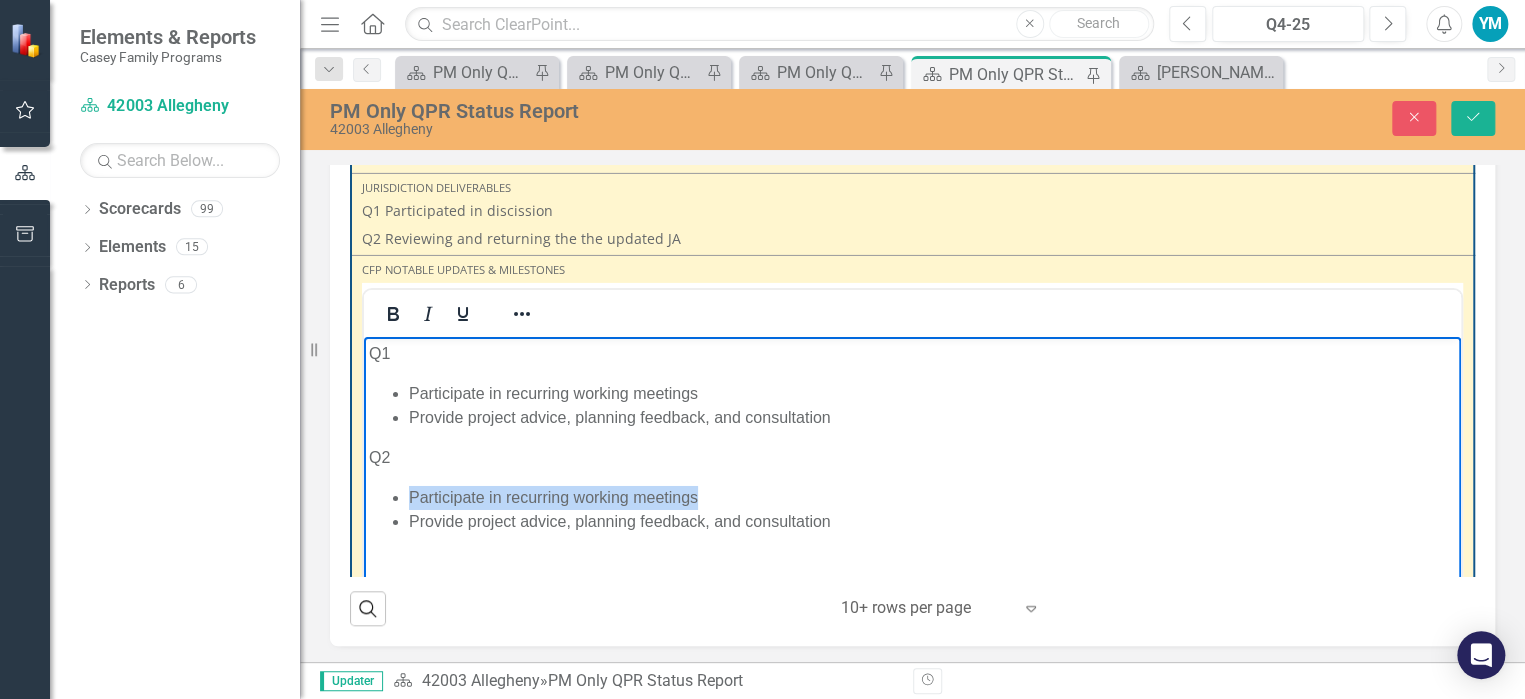 drag, startPoint x: 708, startPoint y: 500, endPoint x: 411, endPoint y: 494, distance: 297.0606 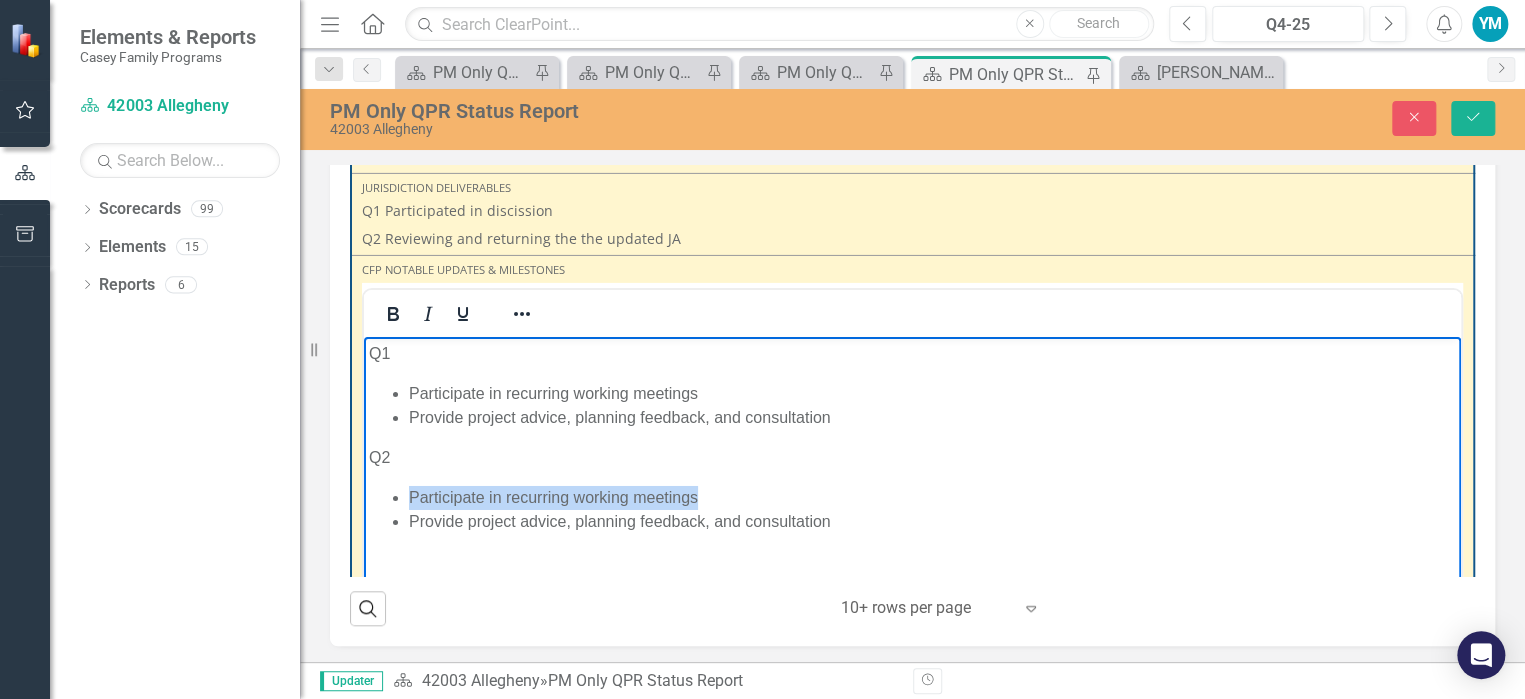 click on "Participate in recurring working meetings" at bounding box center (932, 498) 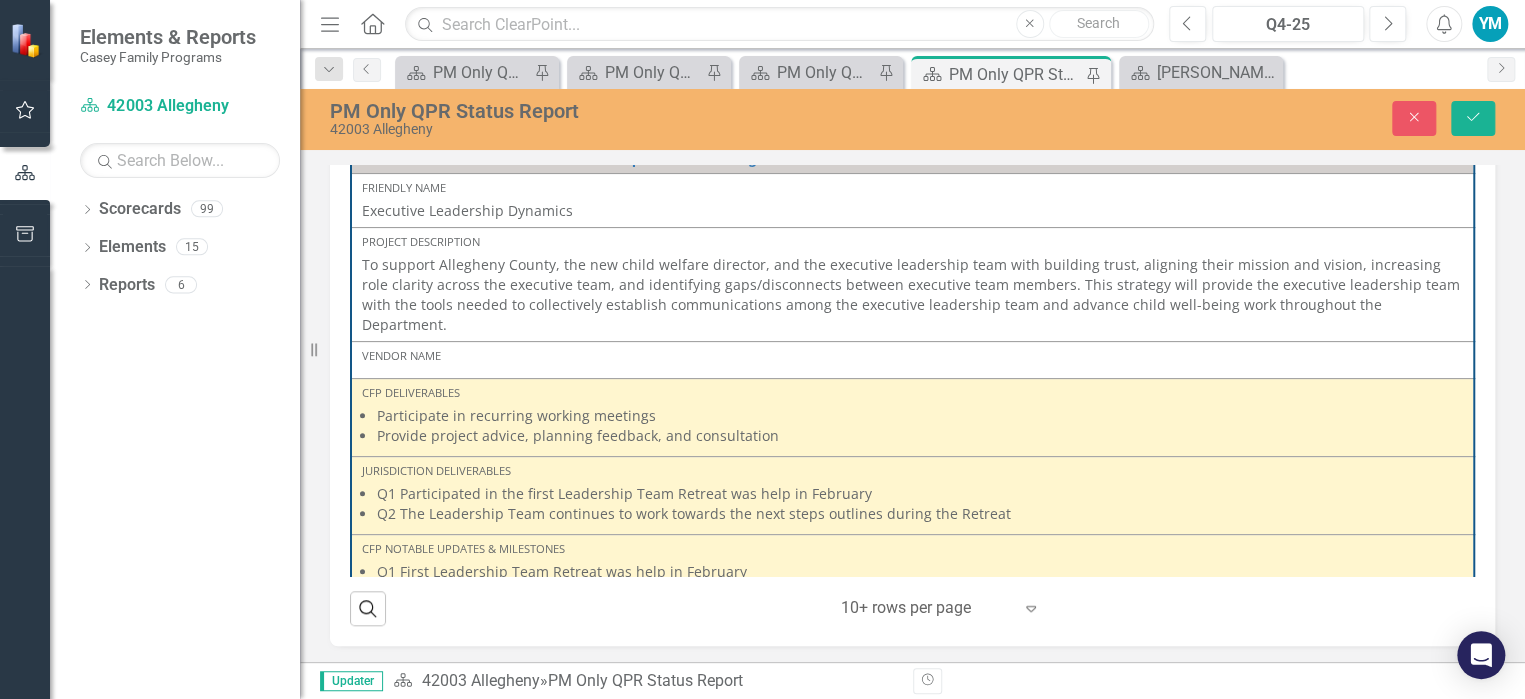 scroll, scrollTop: 4202, scrollLeft: 0, axis: vertical 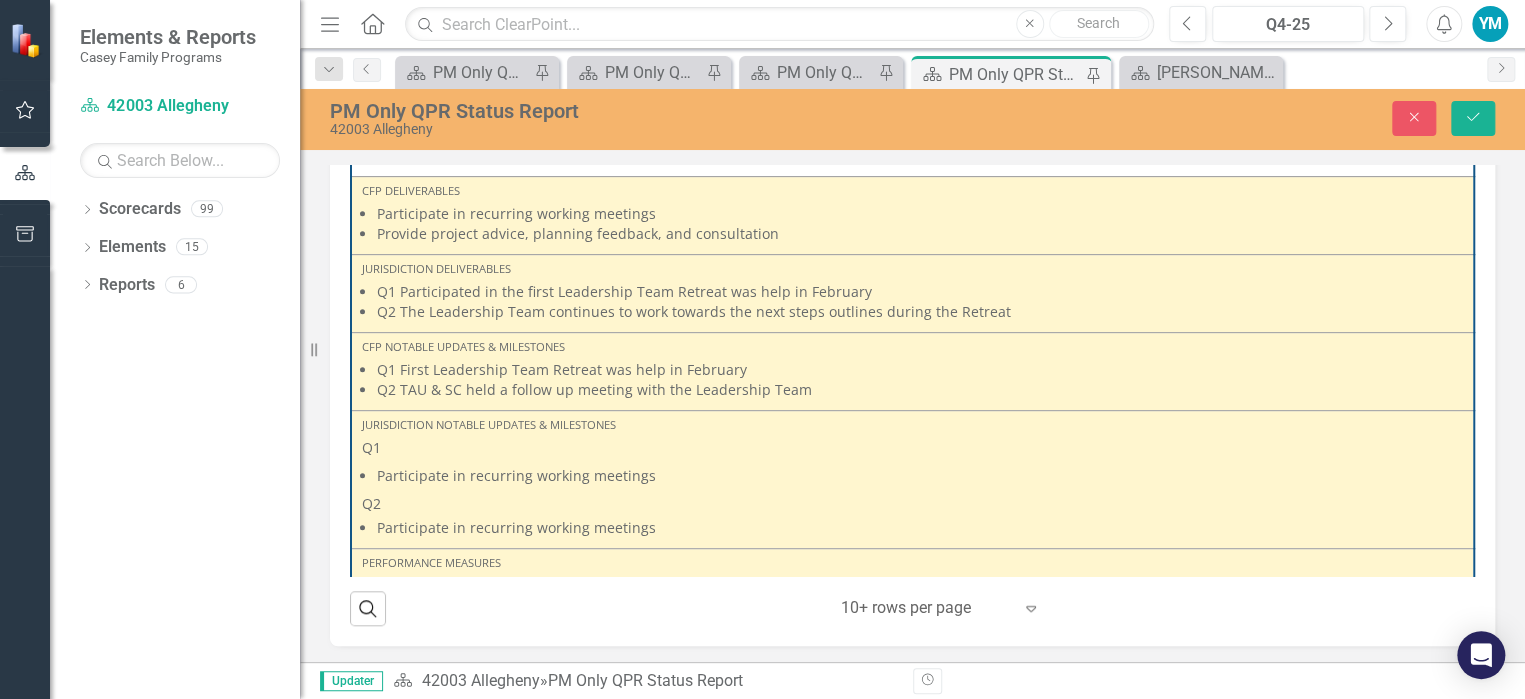 click on "Save" at bounding box center (1473, 118) 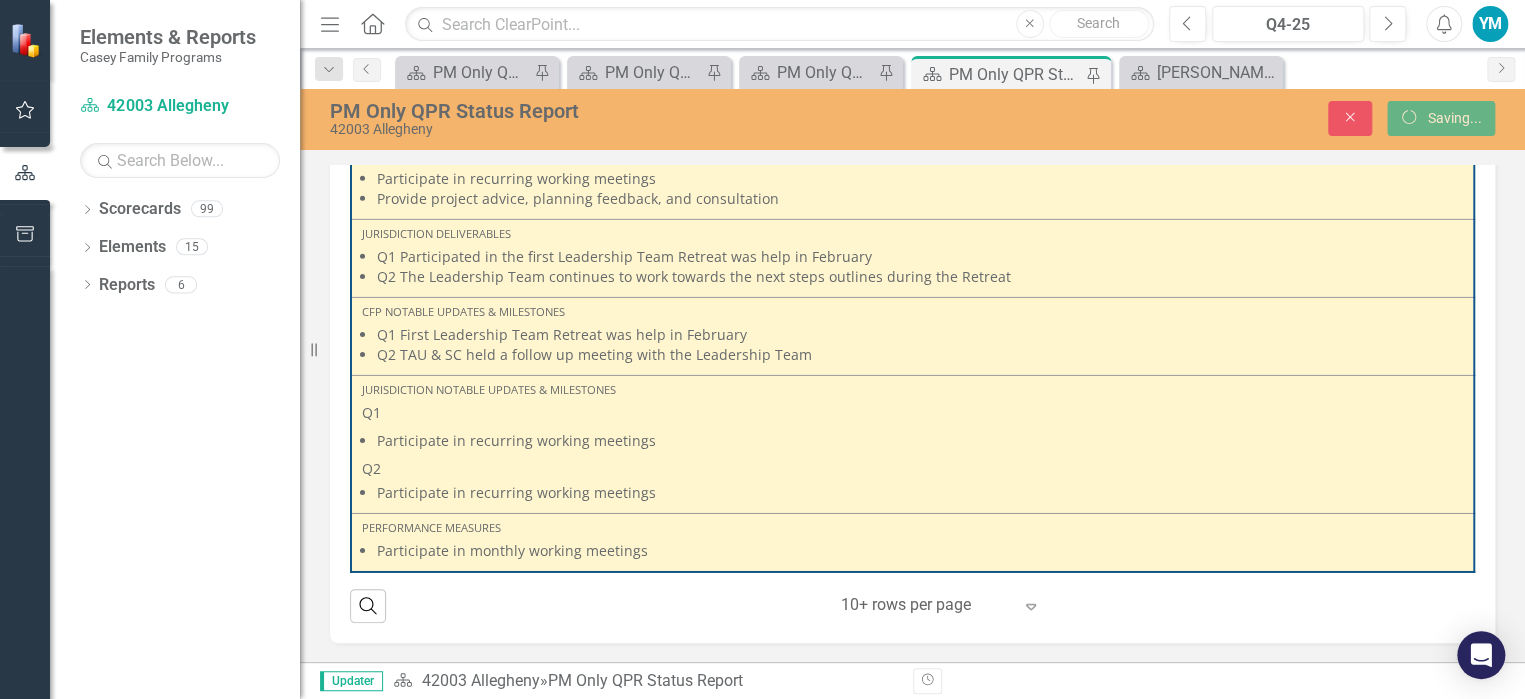 scroll, scrollTop: 0, scrollLeft: 0, axis: both 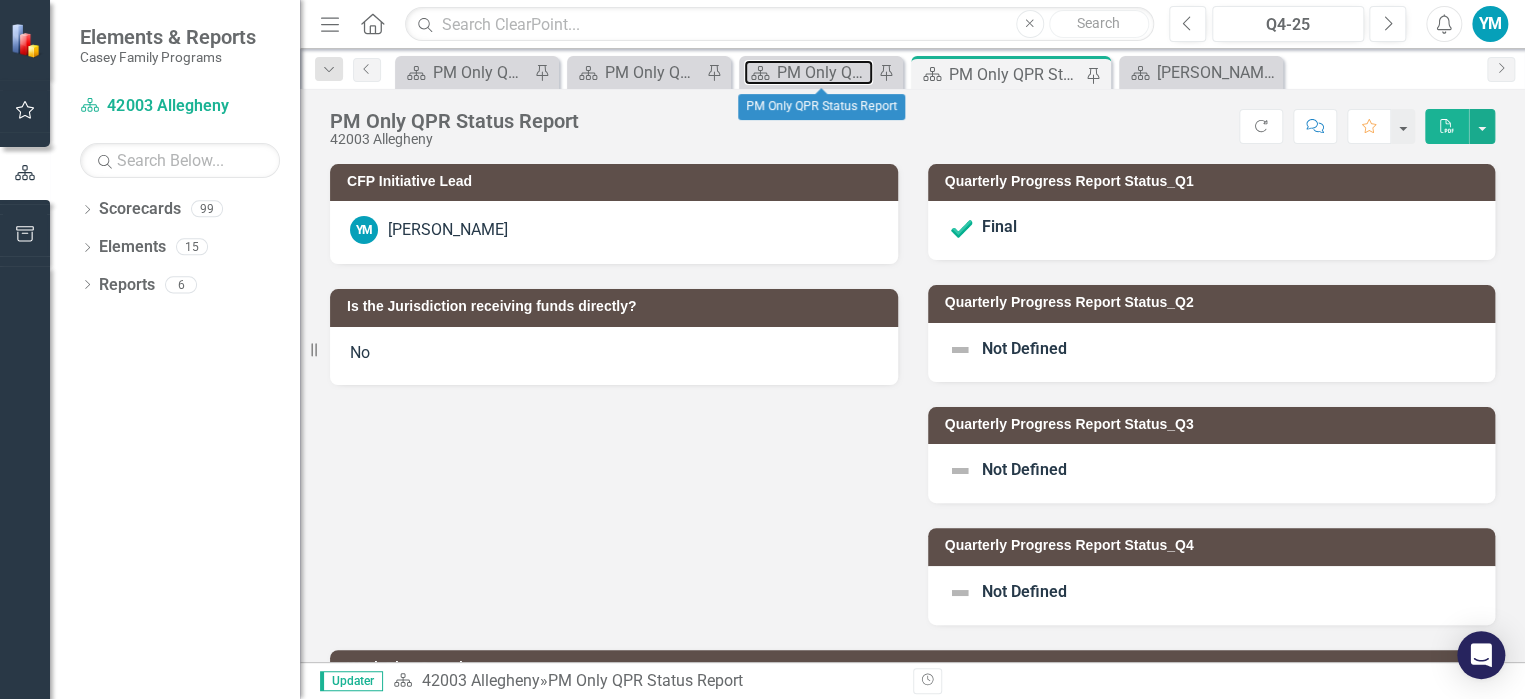 click on "PM Only QPR Status Report" at bounding box center (825, 72) 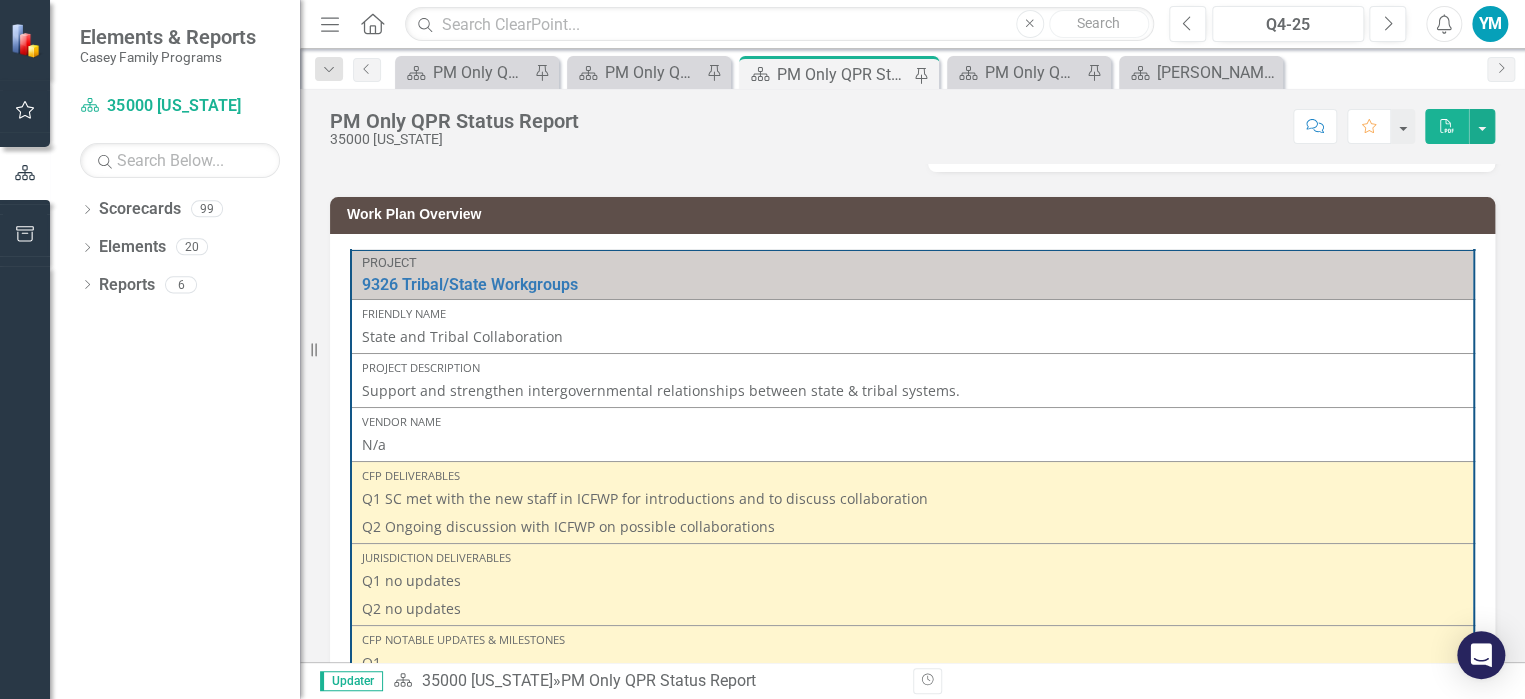 scroll, scrollTop: 500, scrollLeft: 0, axis: vertical 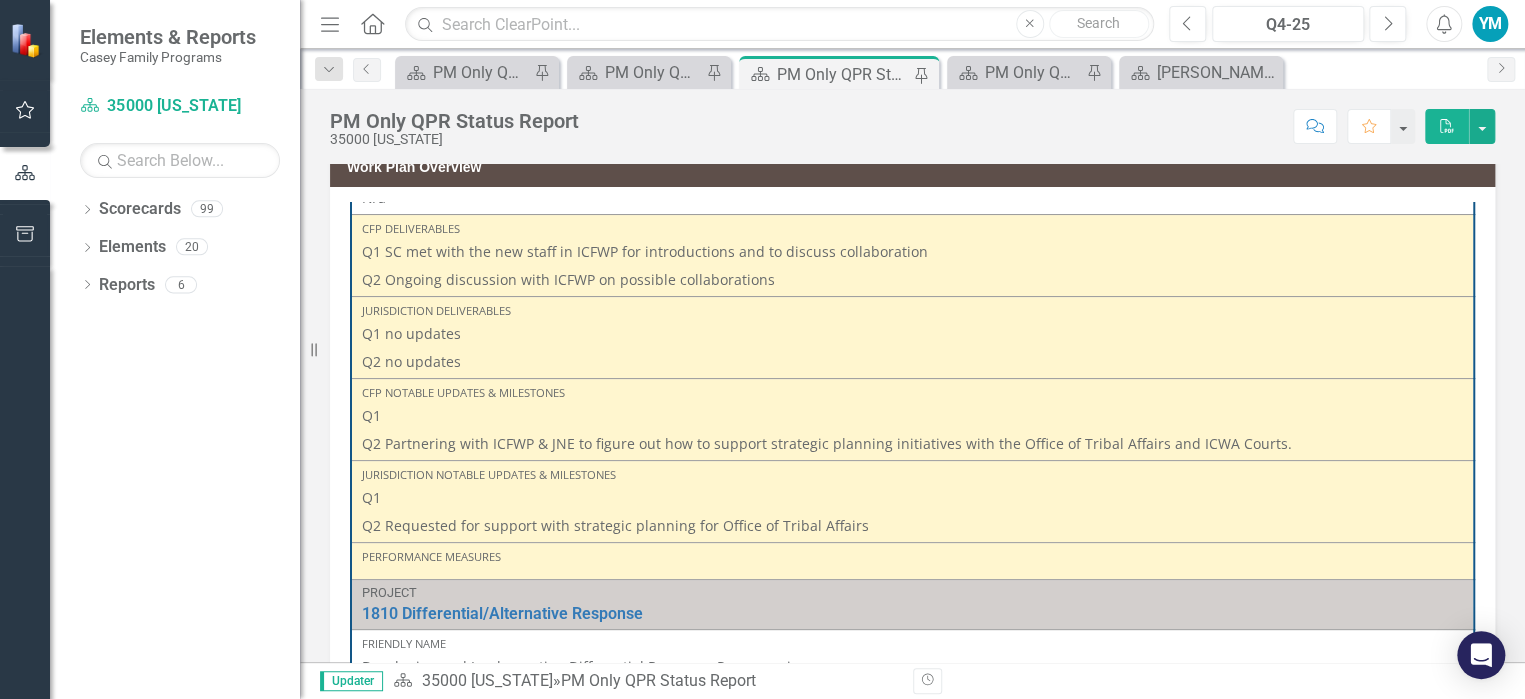 click on "Q1" at bounding box center (912, 418) 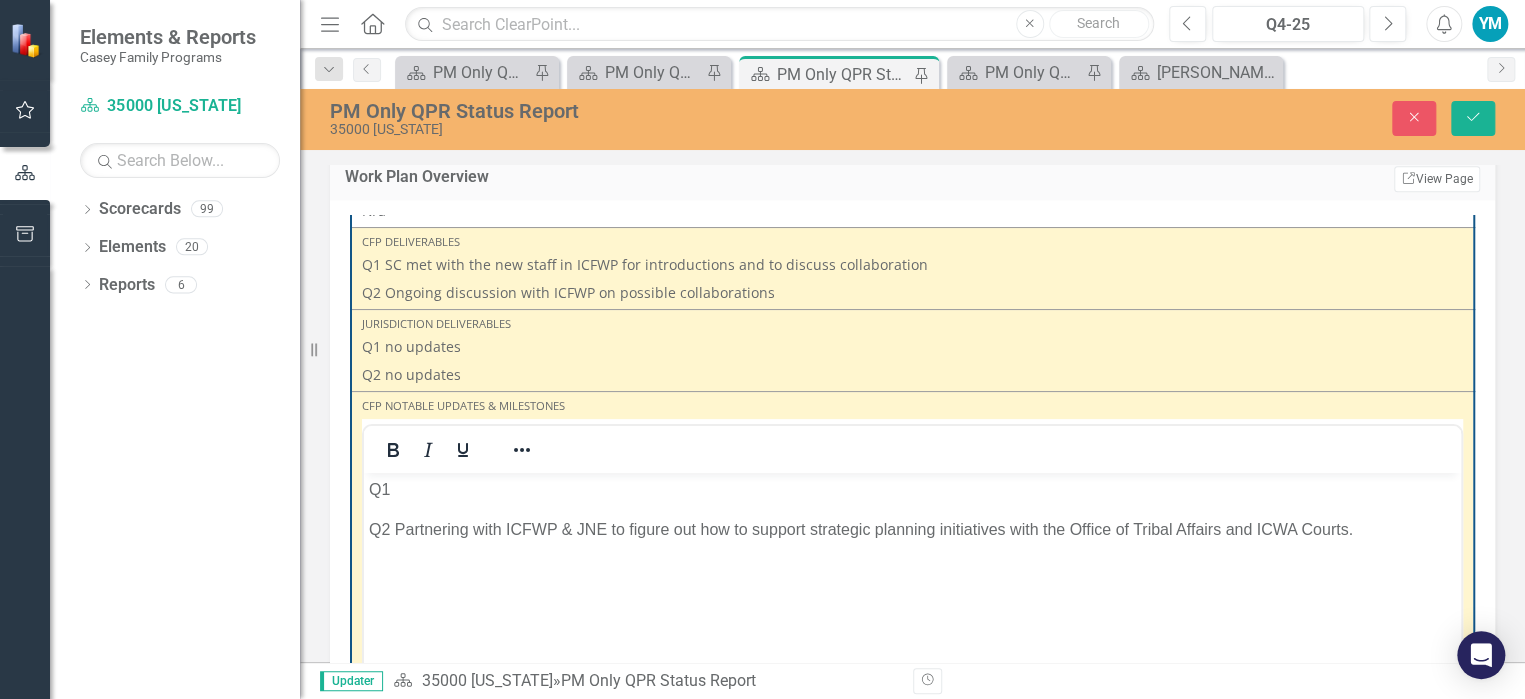 scroll, scrollTop: 0, scrollLeft: 0, axis: both 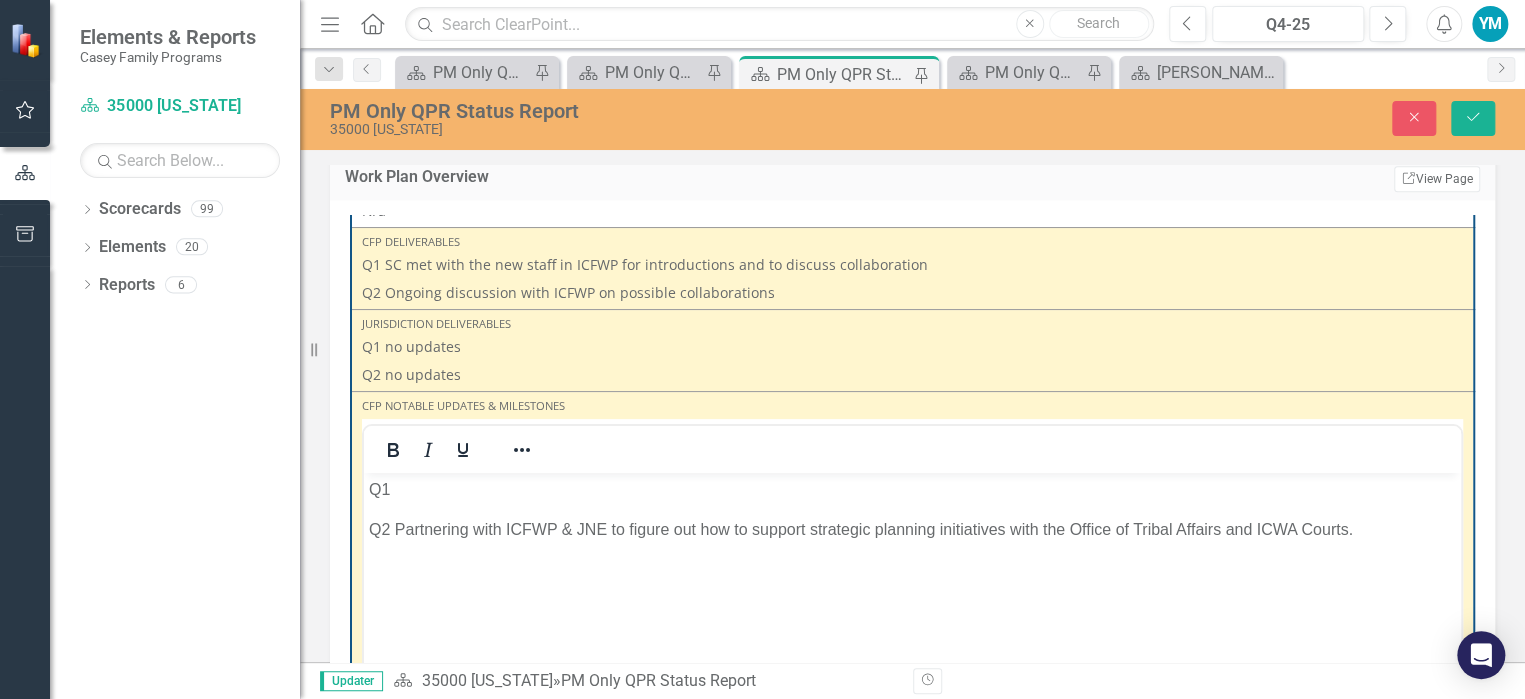 click on "Q1" at bounding box center (912, 490) 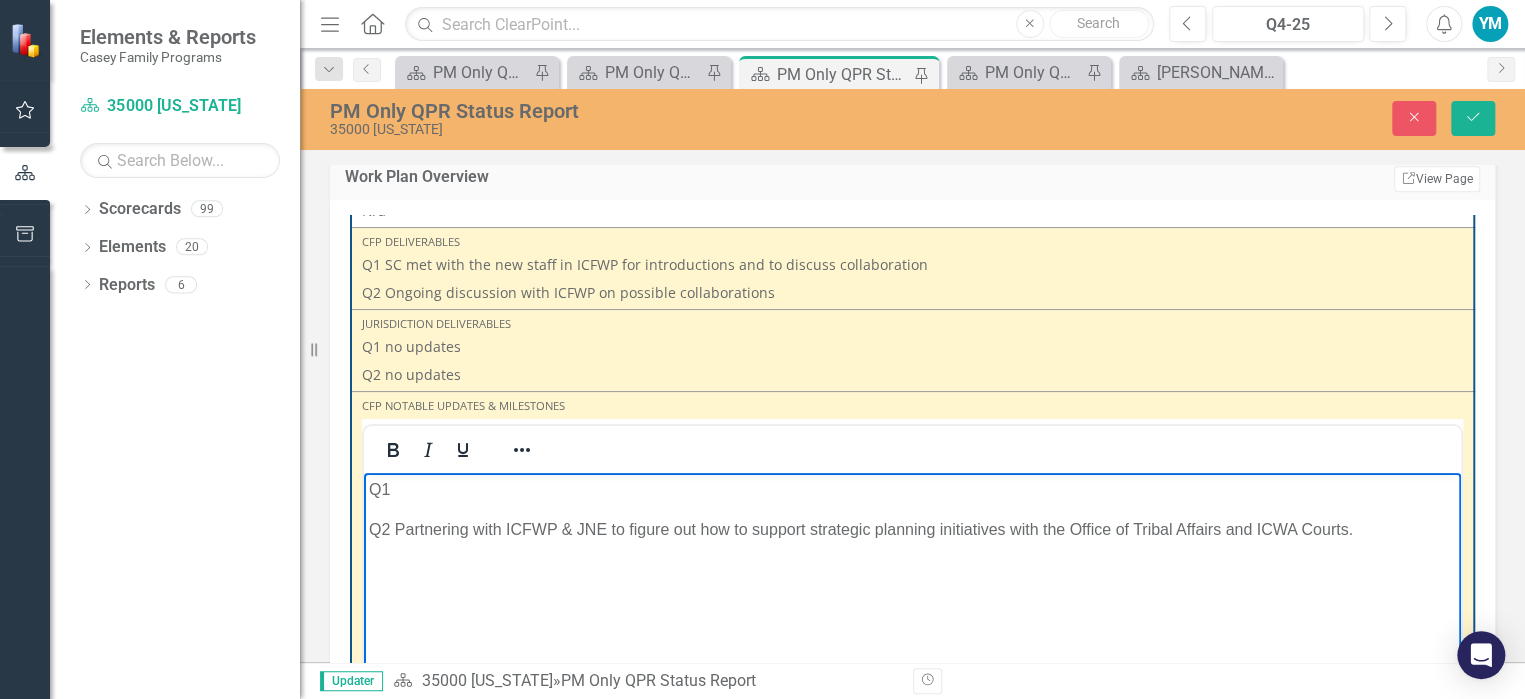 type 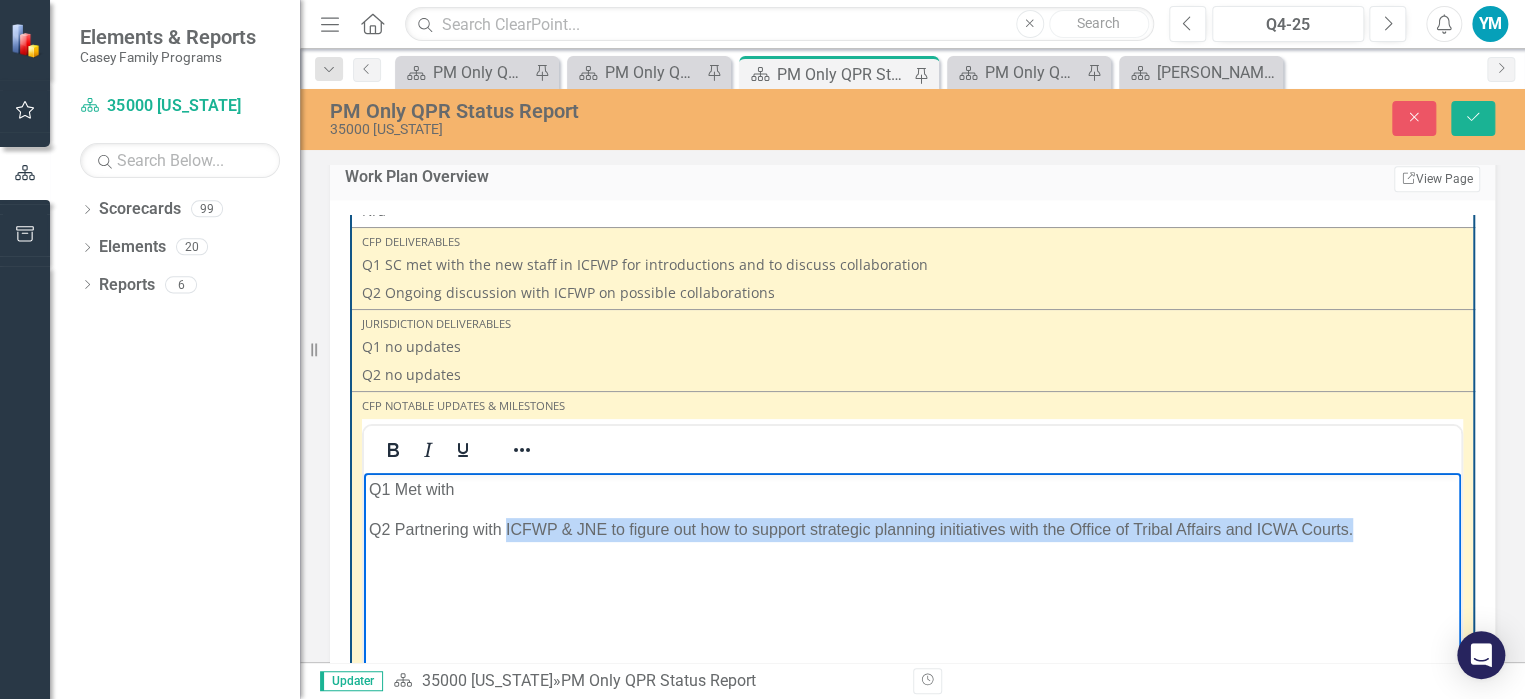drag, startPoint x: 504, startPoint y: 529, endPoint x: 1357, endPoint y: 540, distance: 853.0709 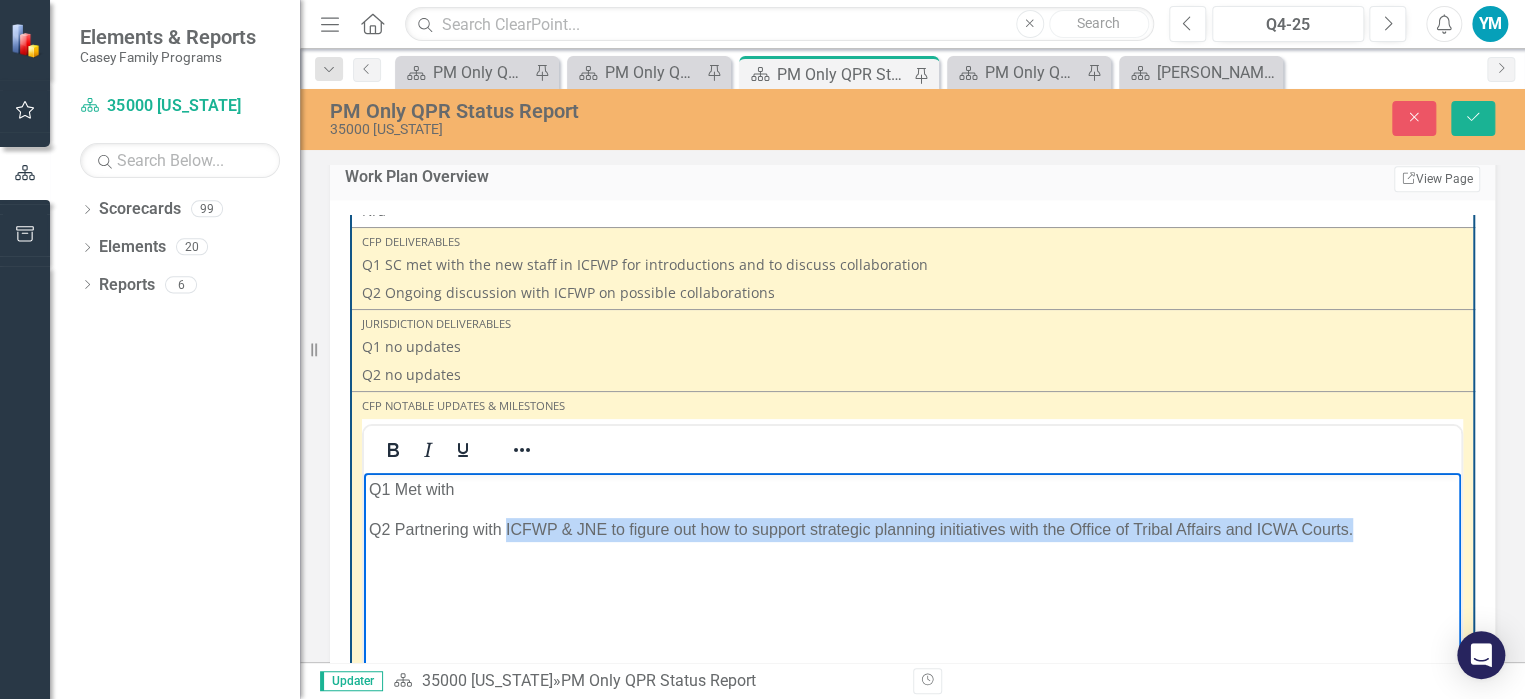 click on "Q2 Partnering with ICFWP & JNE to figure out how to support strategic planning initiatives with the Office of Tribal Affairs and ICWA Courts." at bounding box center (912, 530) 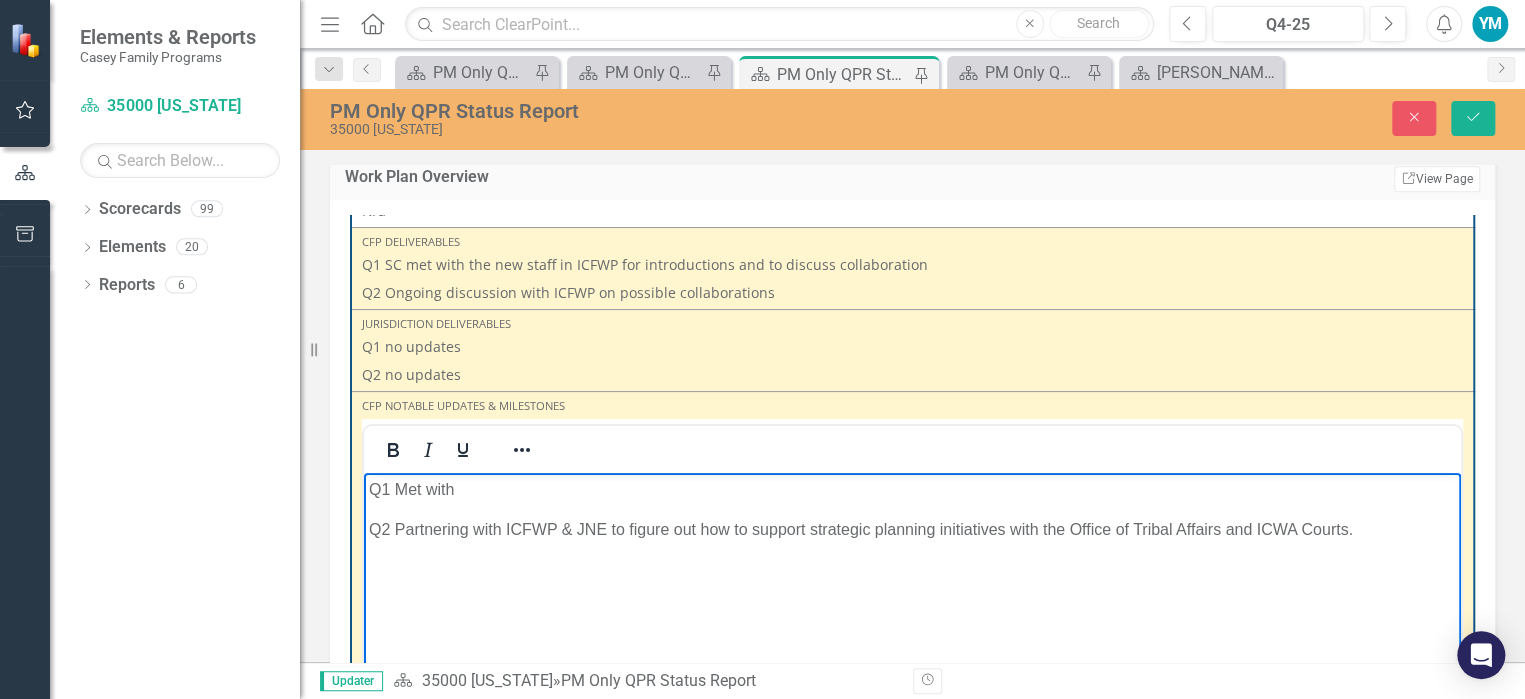 click on "Q1 Met with" at bounding box center [912, 490] 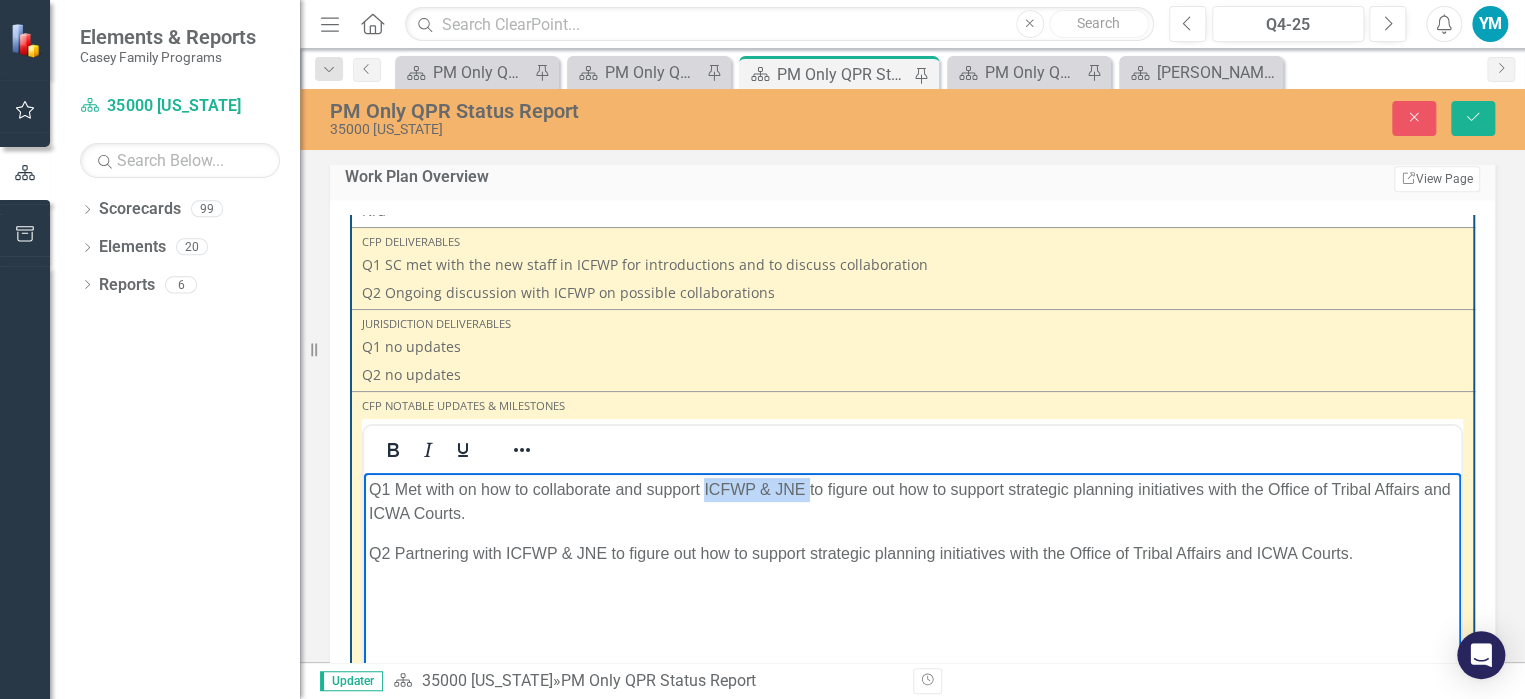 drag, startPoint x: 808, startPoint y: 485, endPoint x: 706, endPoint y: 486, distance: 102.0049 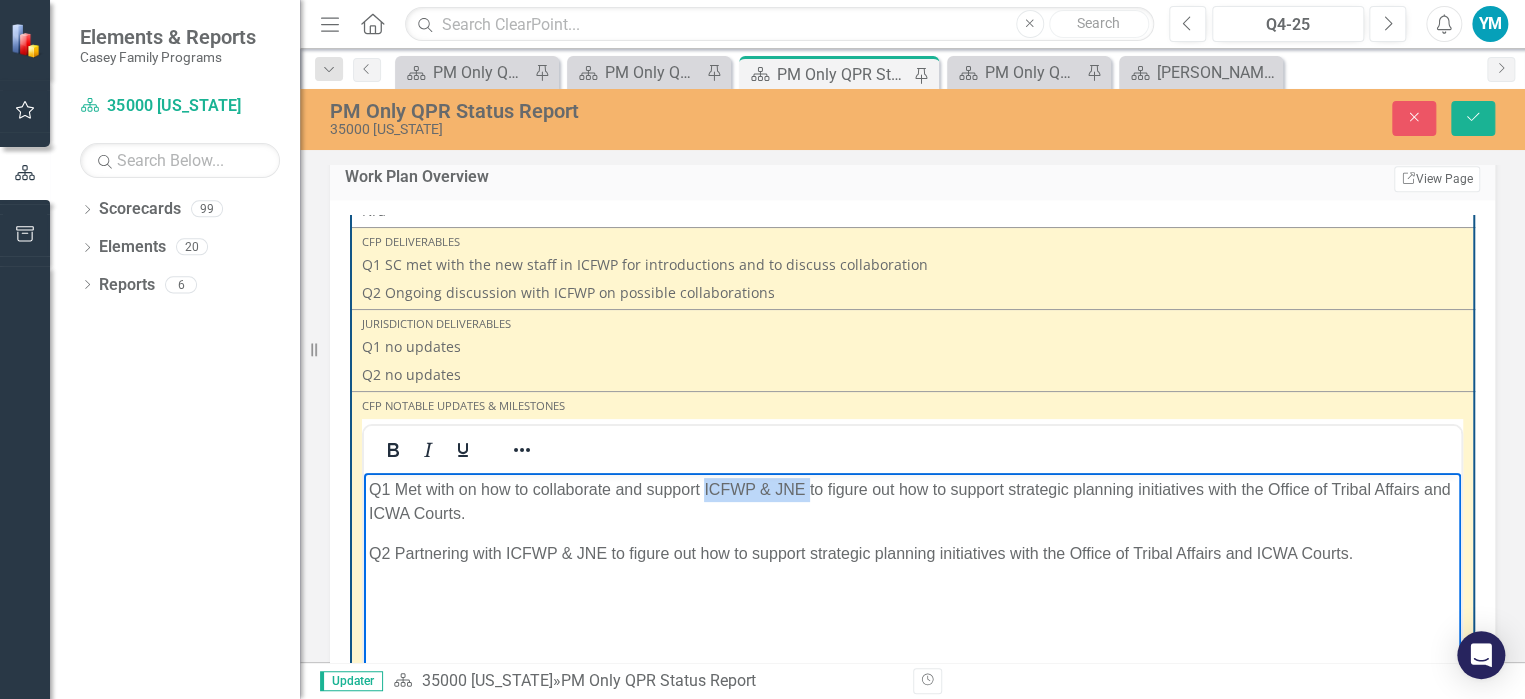 click on "Q1 Met with on how to collaborate and support ICFWP & JNE to figure out how to support strategic planning initiatives with the Office of Tribal Affairs and ICWA Courts." at bounding box center [912, 502] 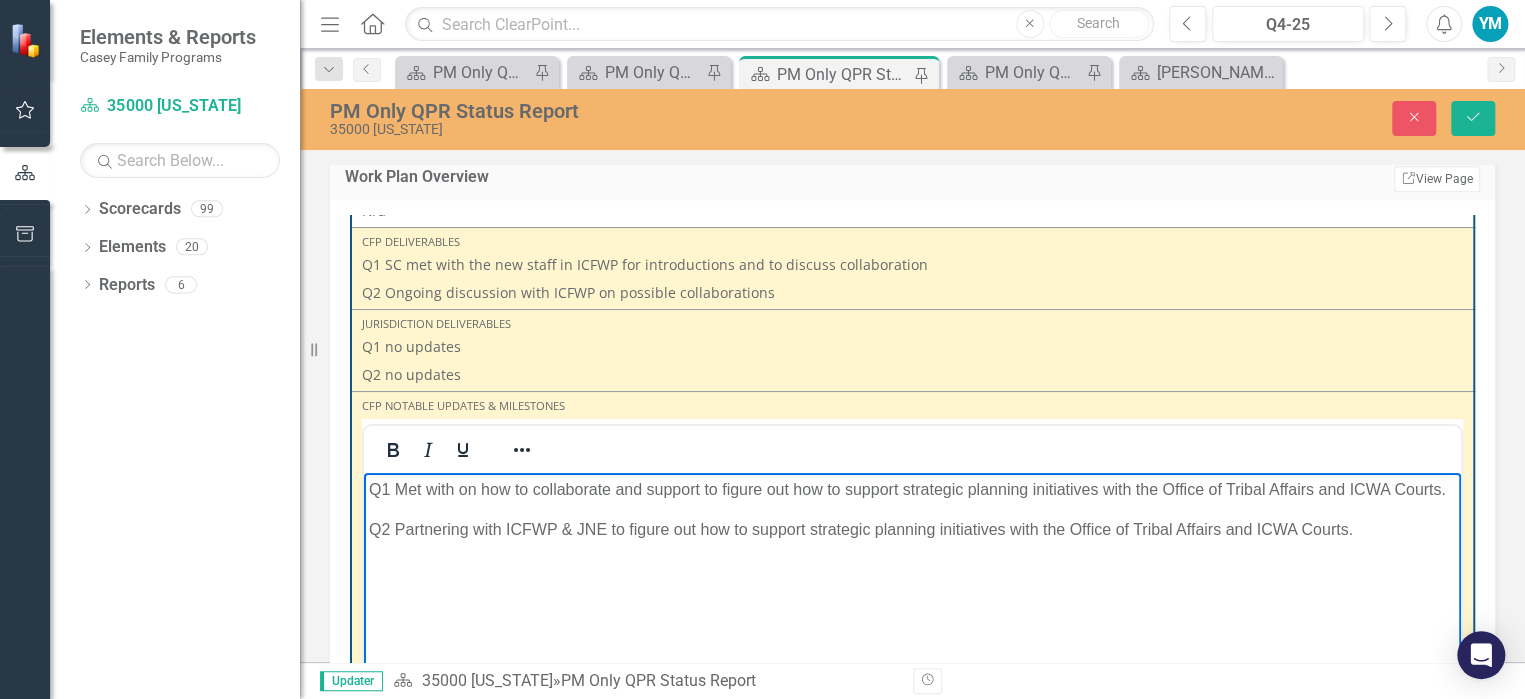 click on "Q1 Met with on how to collaborate and support to figure out how to support strategic planning initiatives with the Office of Tribal Affairs and ICWA Courts." at bounding box center (912, 490) 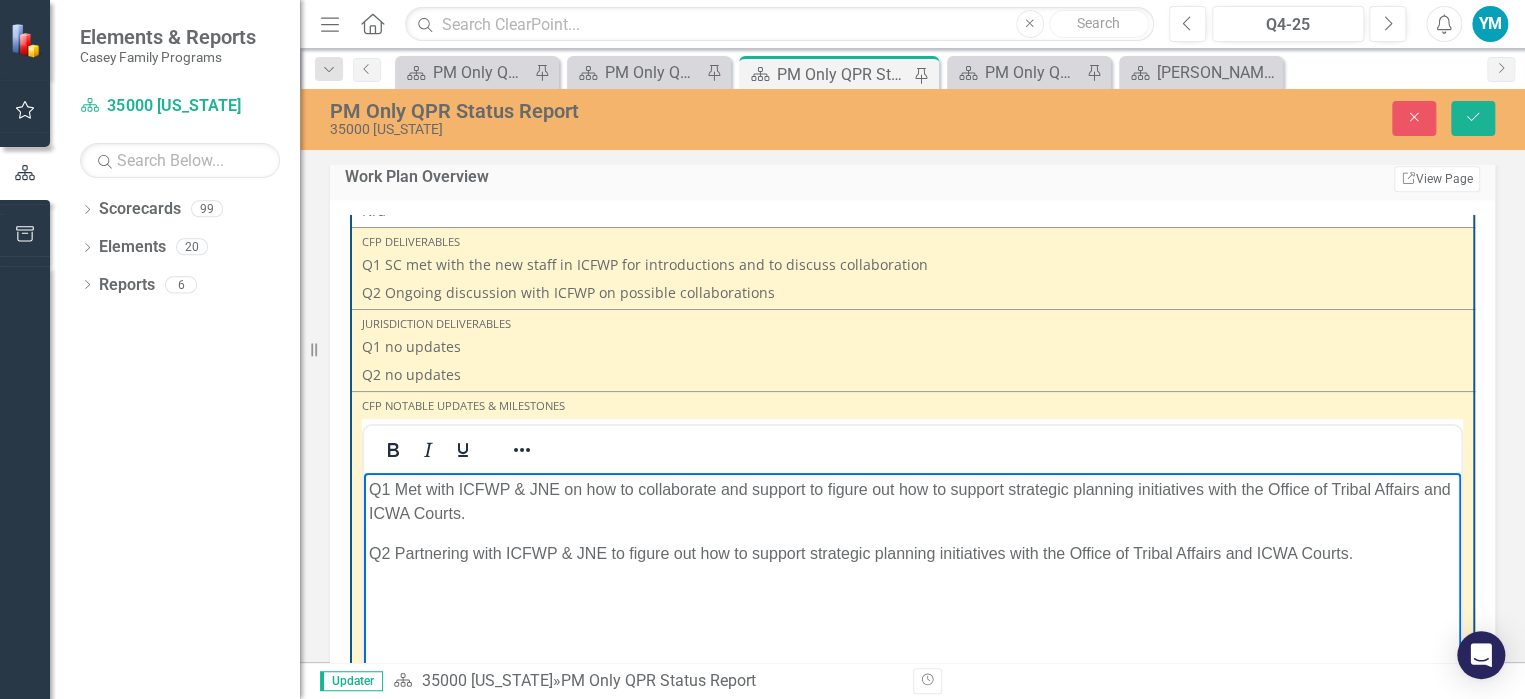 drag, startPoint x: 1238, startPoint y: 490, endPoint x: 888, endPoint y: 494, distance: 350.02286 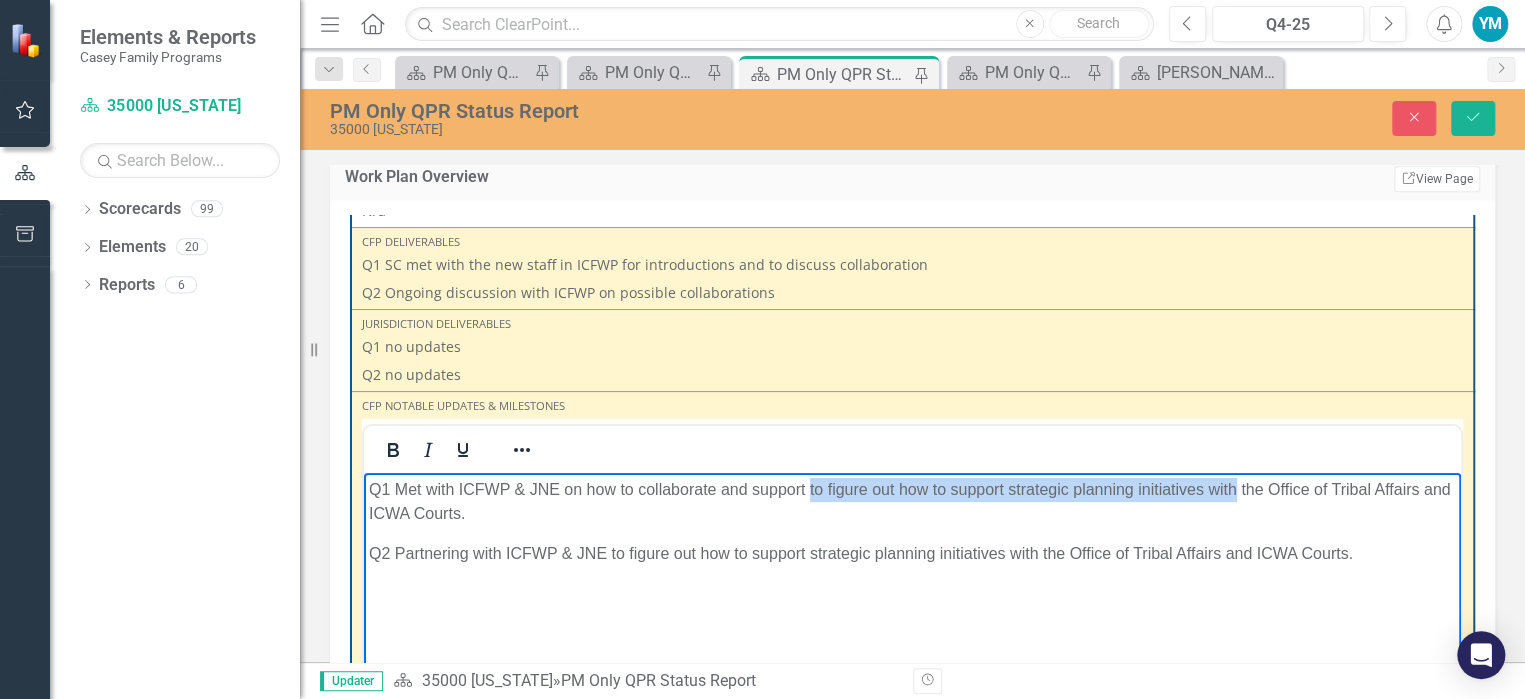 drag, startPoint x: 1238, startPoint y: 488, endPoint x: 810, endPoint y: 488, distance: 428 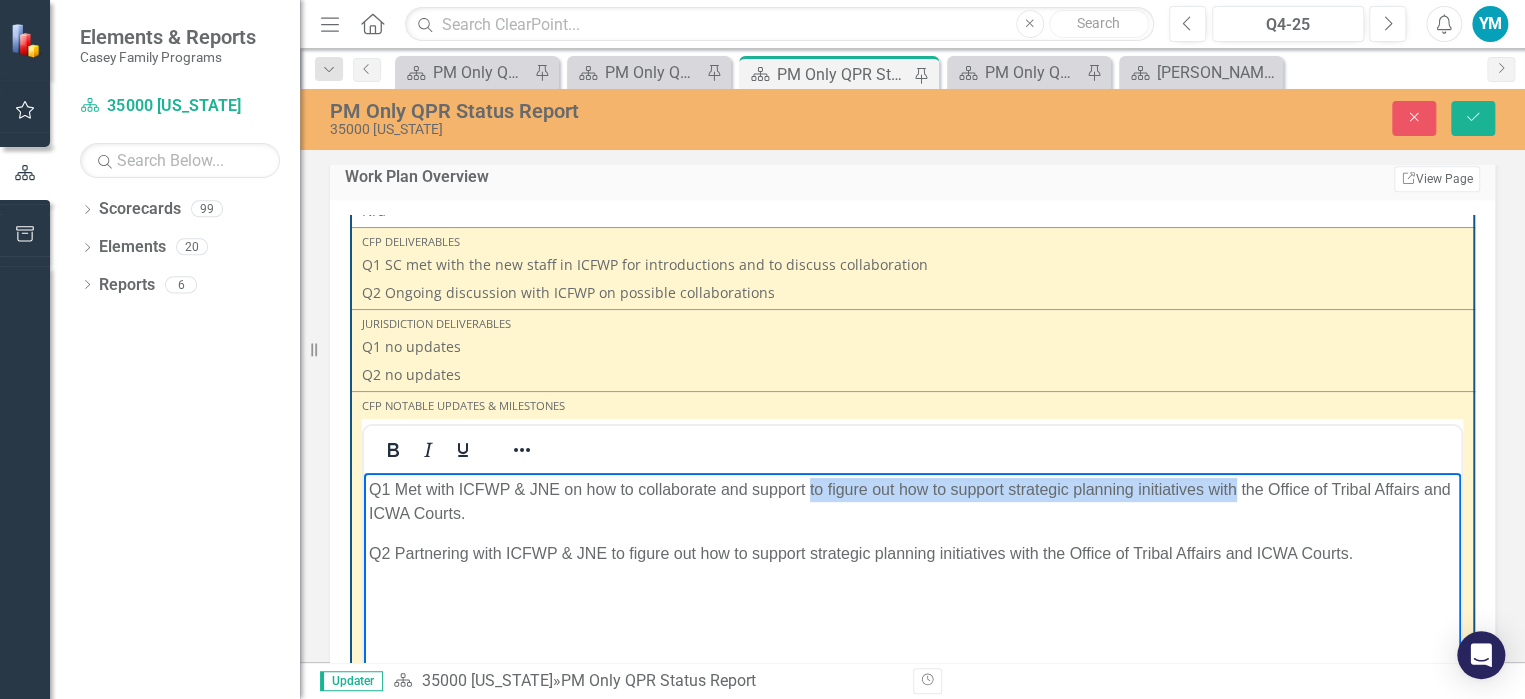 click on "Q1 Met with ICFWP & JNE on how to collaborate and support to figure out how to support strategic planning initiatives with the Office of Tribal Affairs and ICWA Courts." at bounding box center [912, 502] 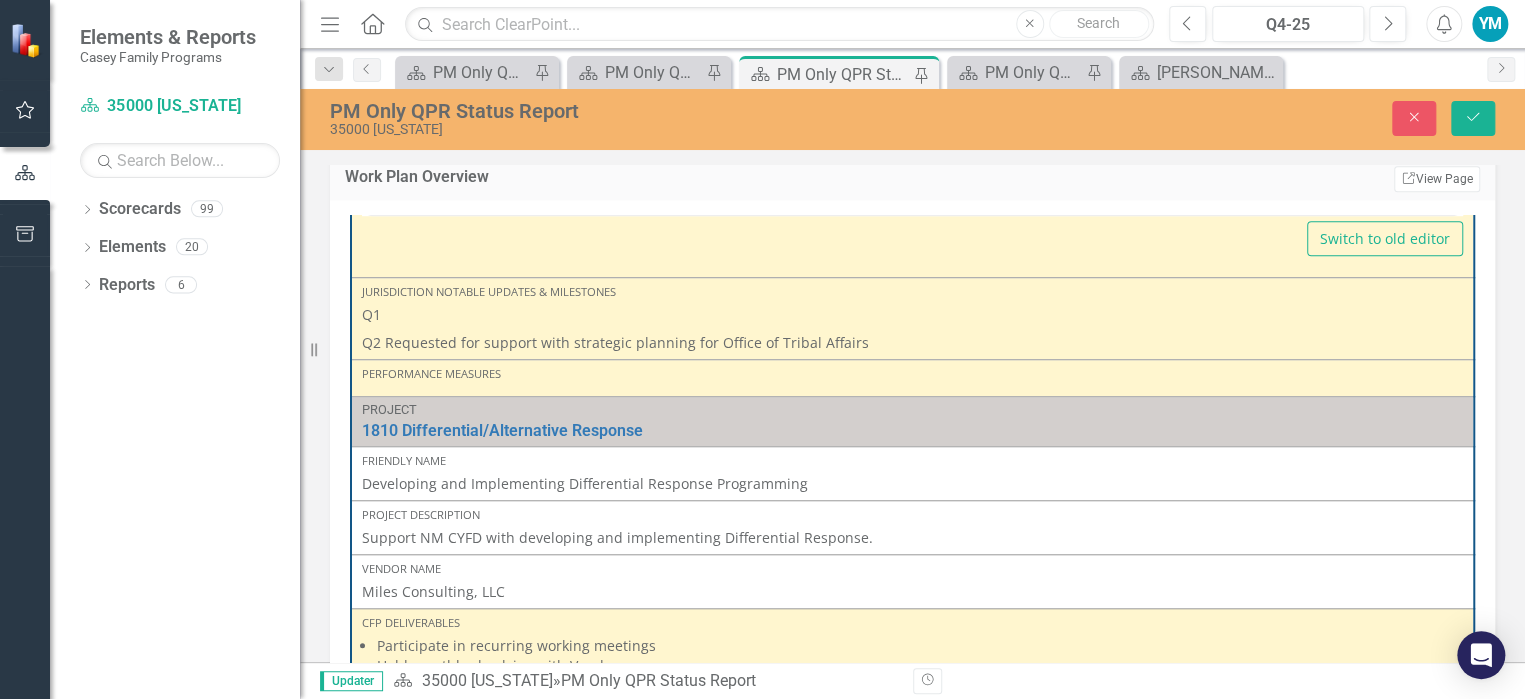 scroll, scrollTop: 700, scrollLeft: 0, axis: vertical 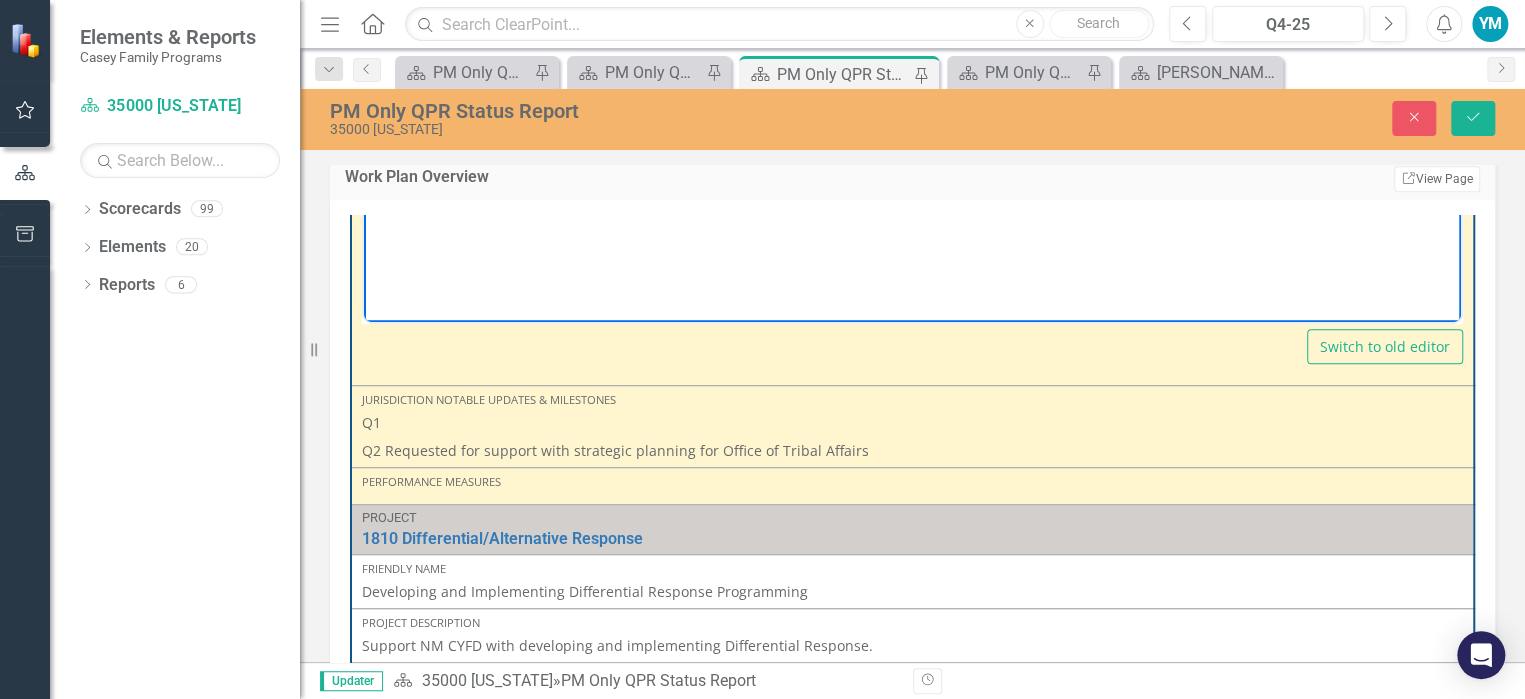 click on "Q1" at bounding box center (912, 425) 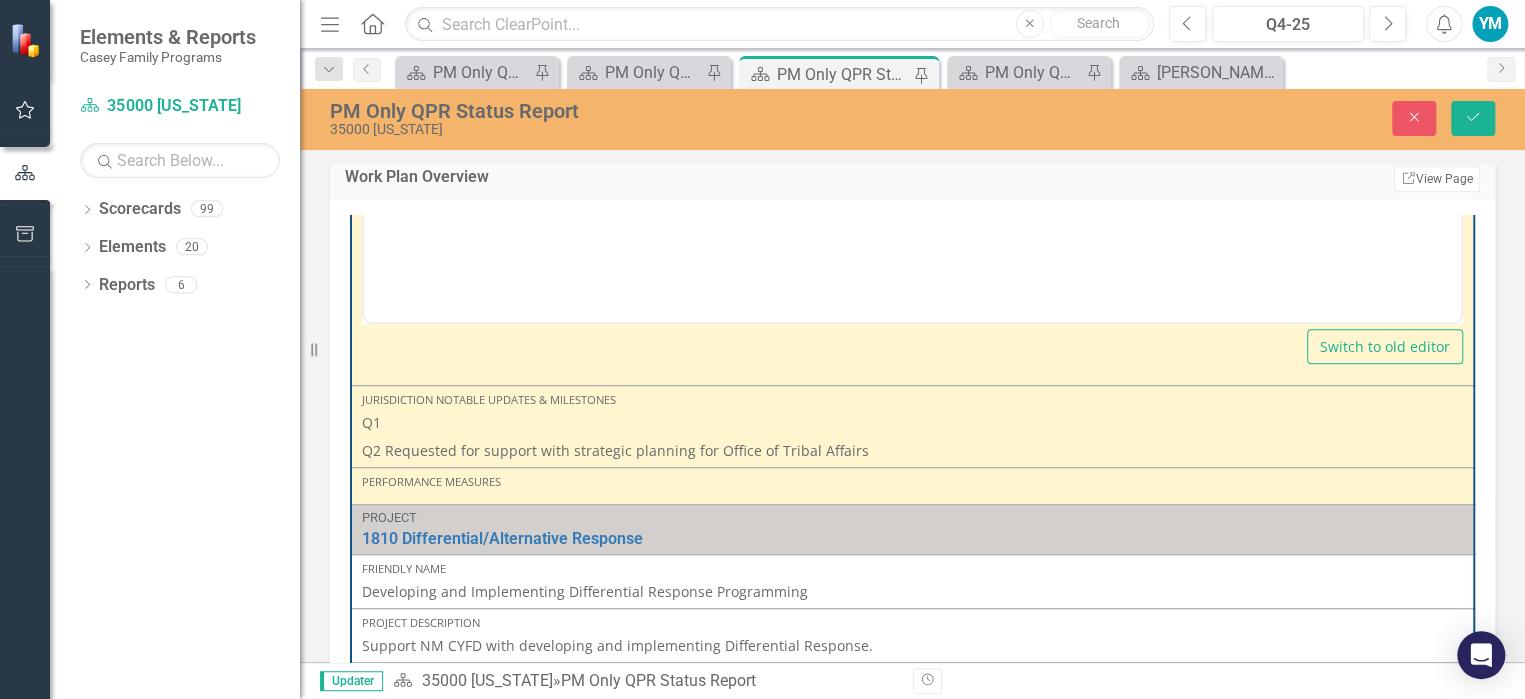 click on "Q1" at bounding box center [912, 425] 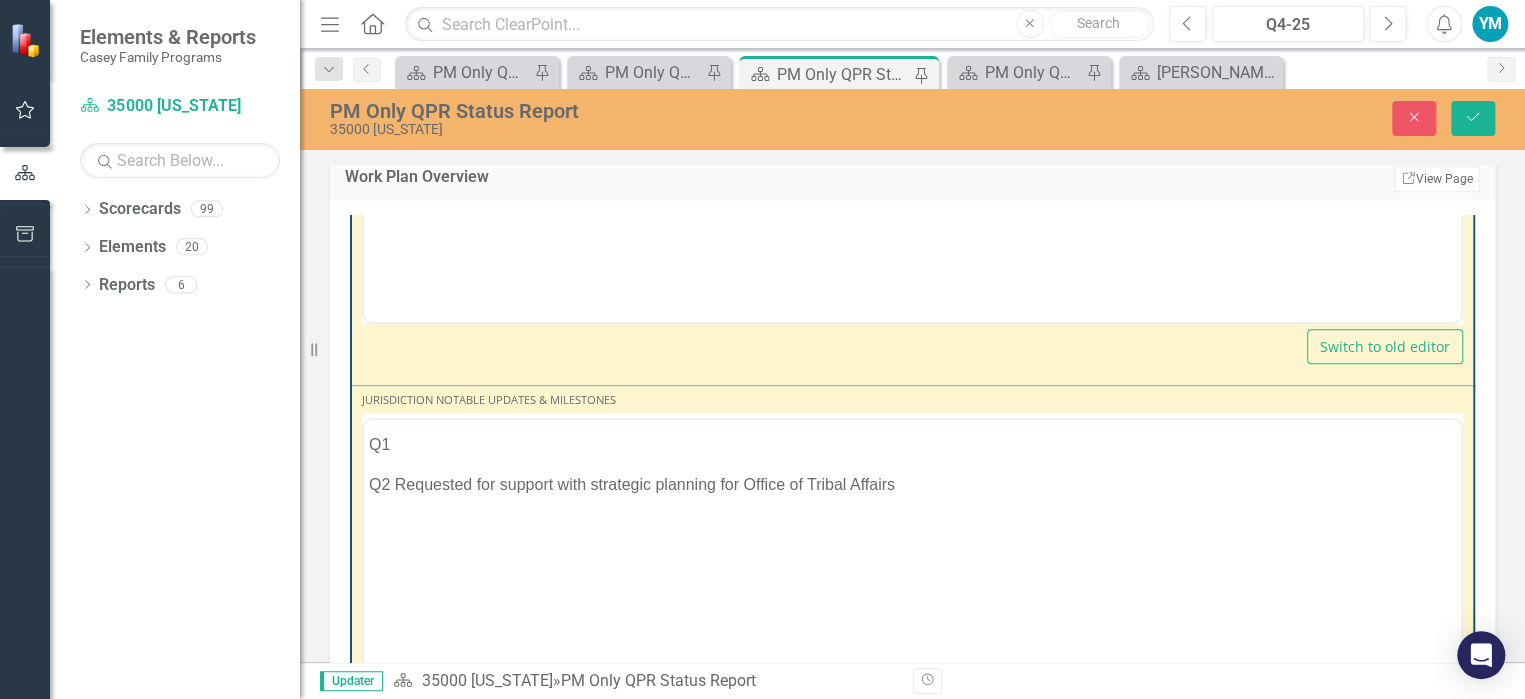 scroll, scrollTop: 0, scrollLeft: 0, axis: both 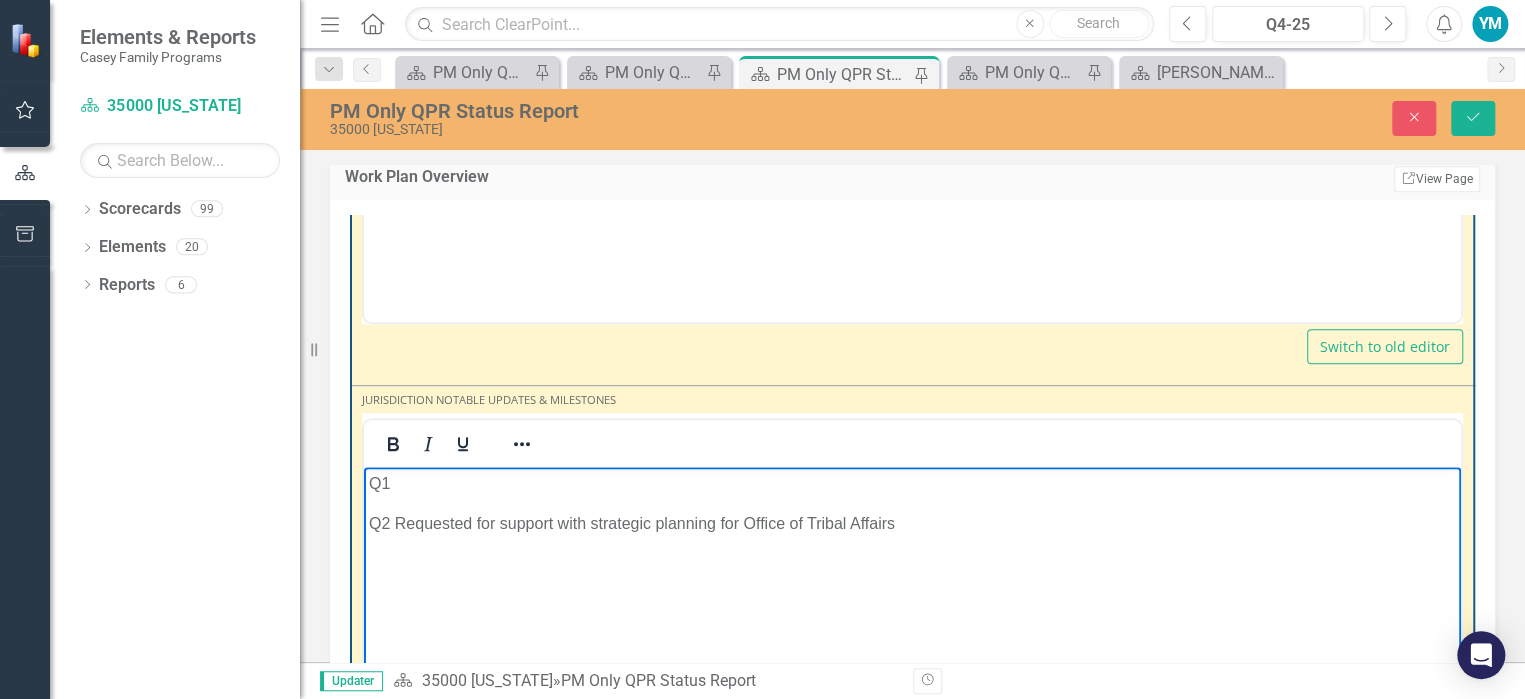 drag, startPoint x: 912, startPoint y: 519, endPoint x: 402, endPoint y: 520, distance: 510.00098 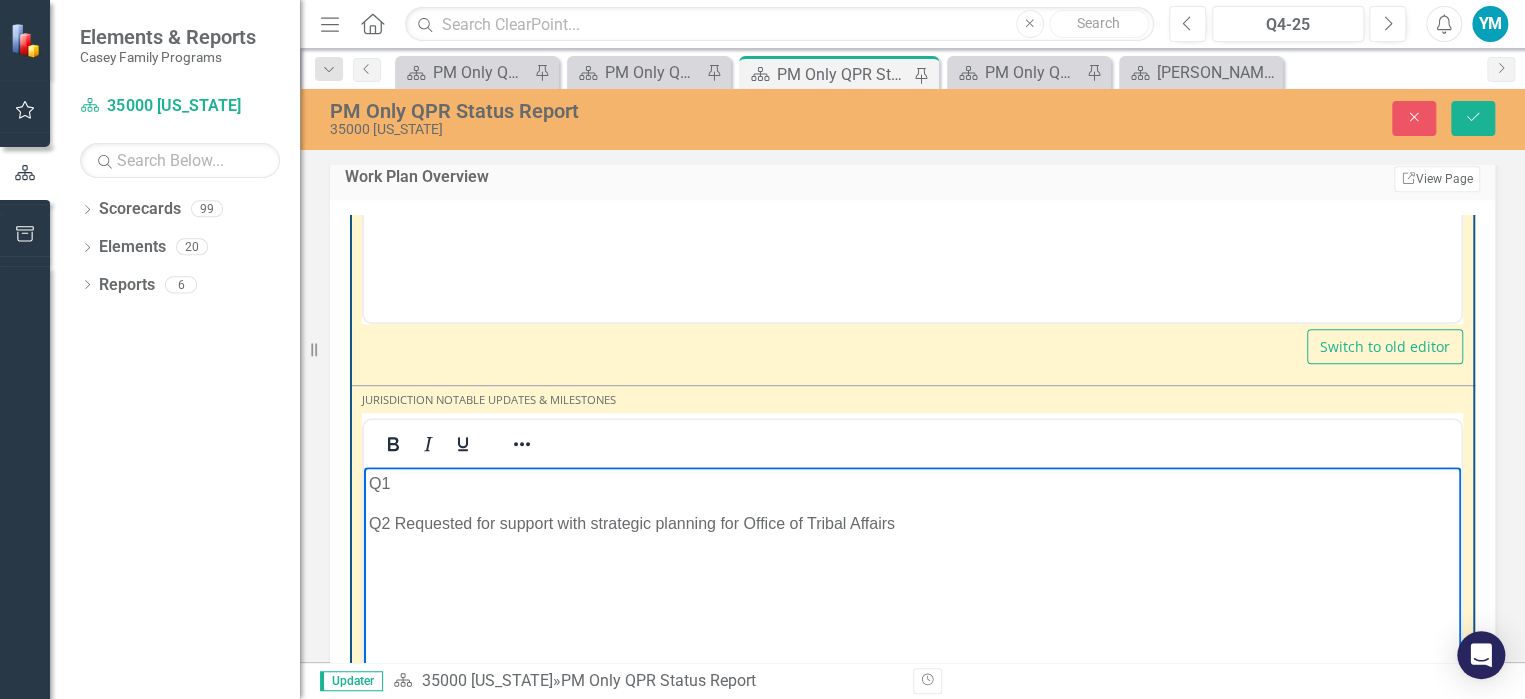 click on "Q2 Requested for support with strategic planning for Office of Tribal Affairs" at bounding box center [912, 524] 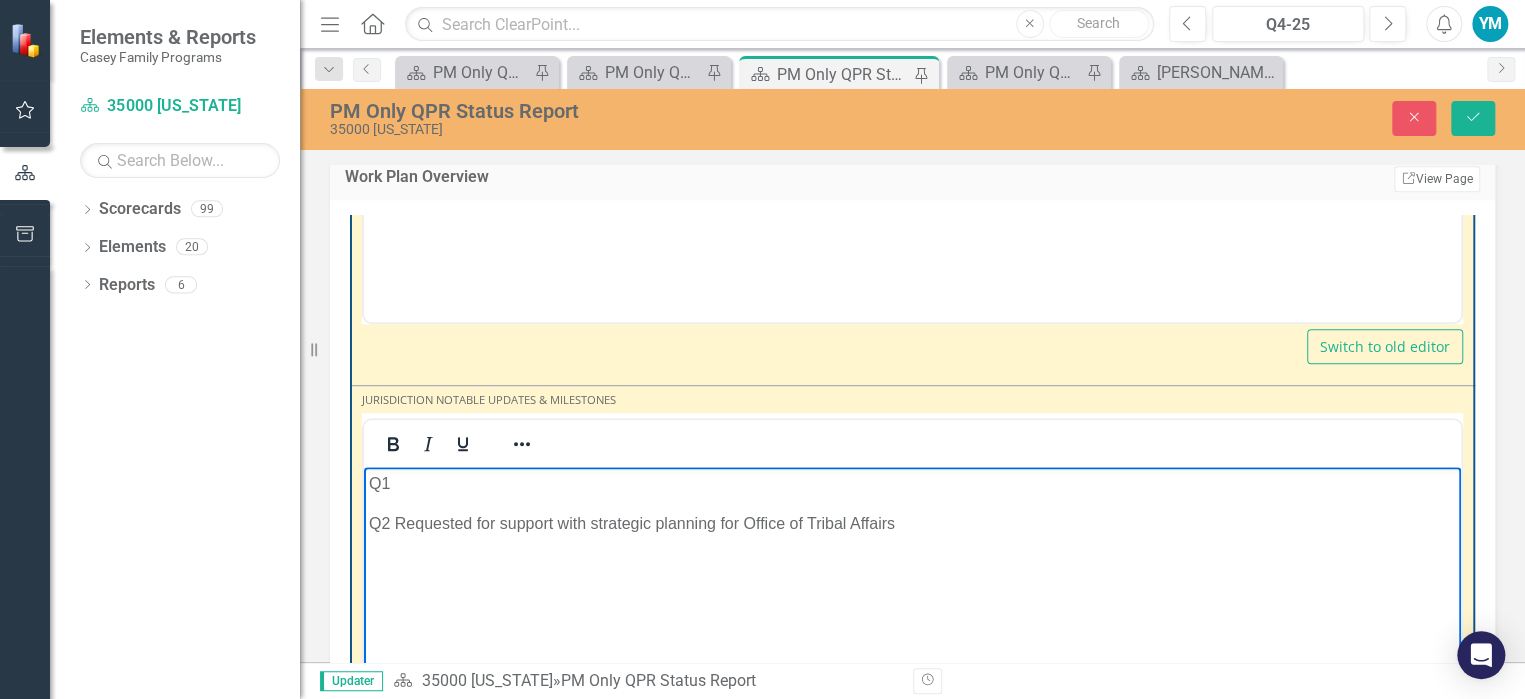 copy on "Requested for support with strategic planning for Office of Tribal Affairs" 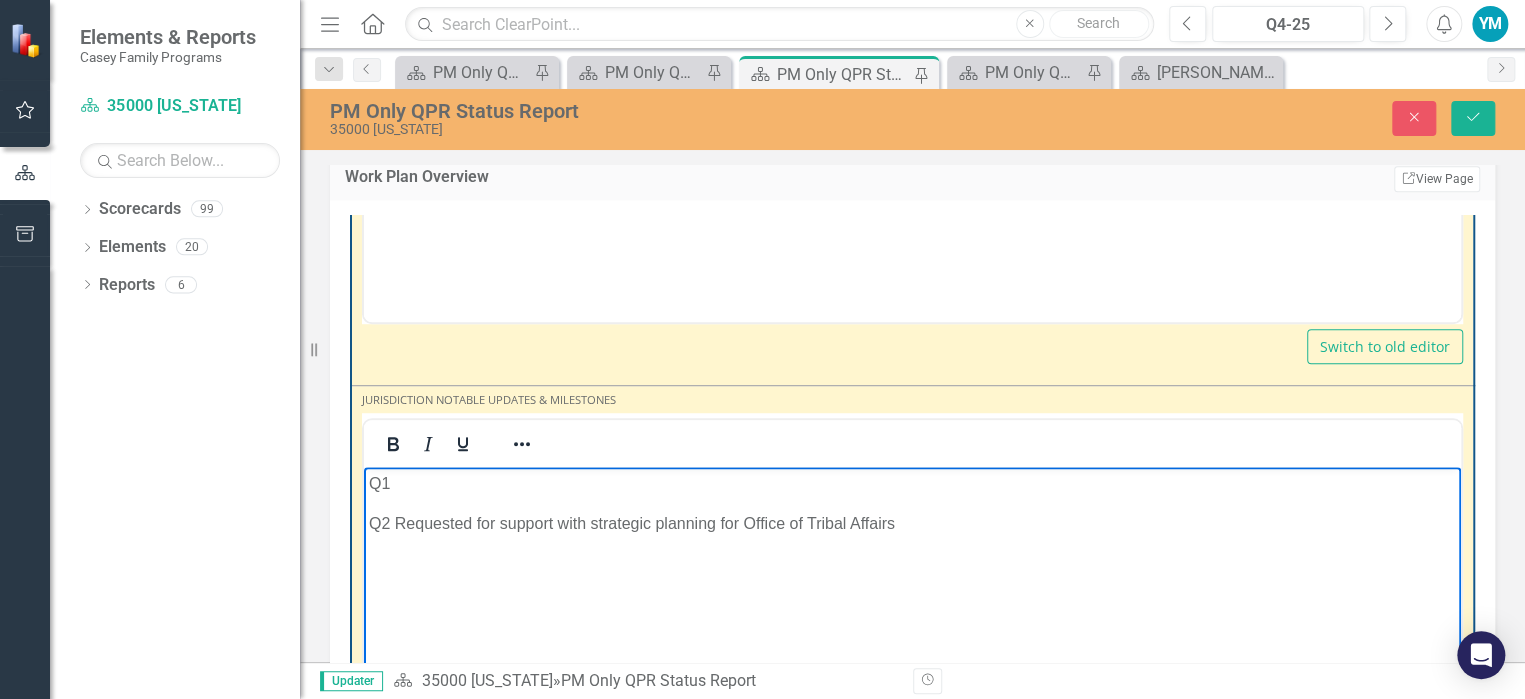 click on "Q1" at bounding box center (912, 484) 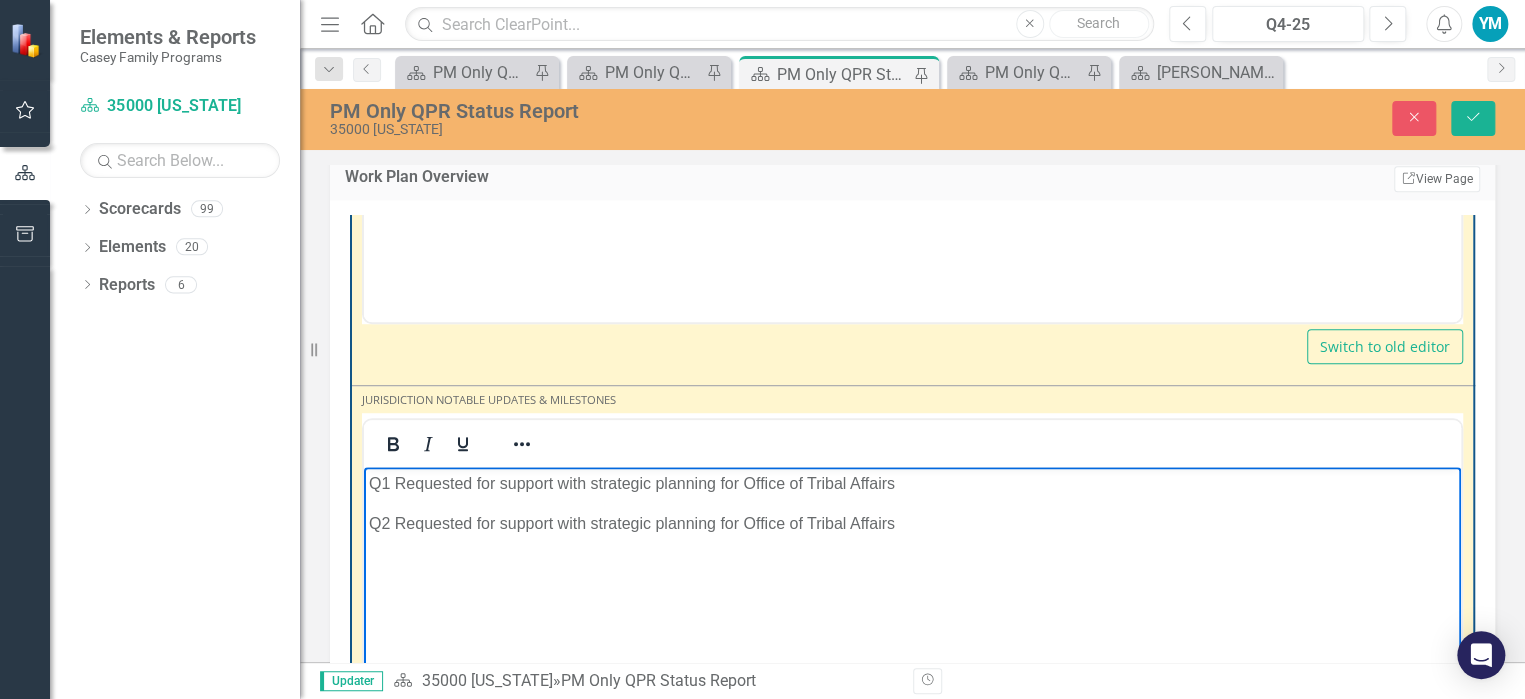 click on "Q2 Requested for support with strategic planning for Office of Tribal Affairs" at bounding box center [912, 524] 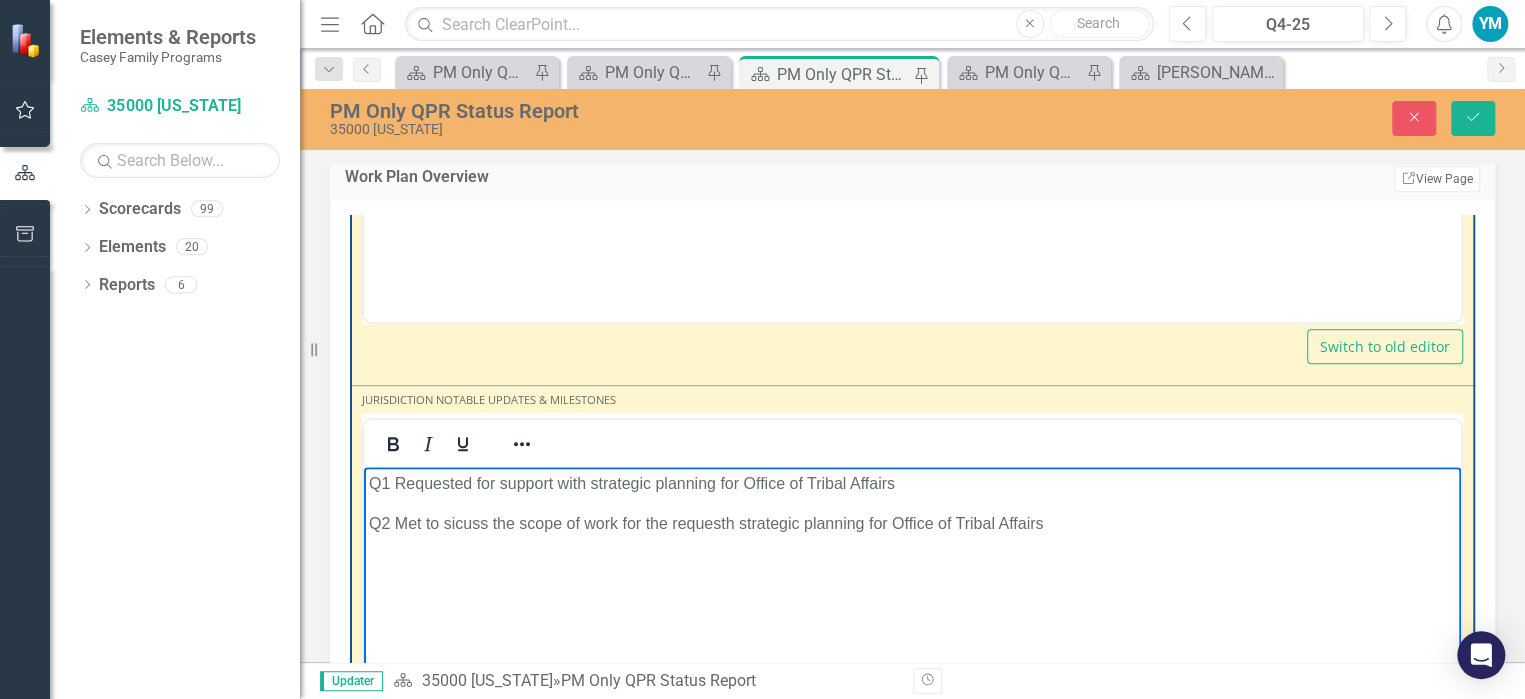 drag, startPoint x: 1047, startPoint y: 521, endPoint x: 892, endPoint y: 524, distance: 155.02902 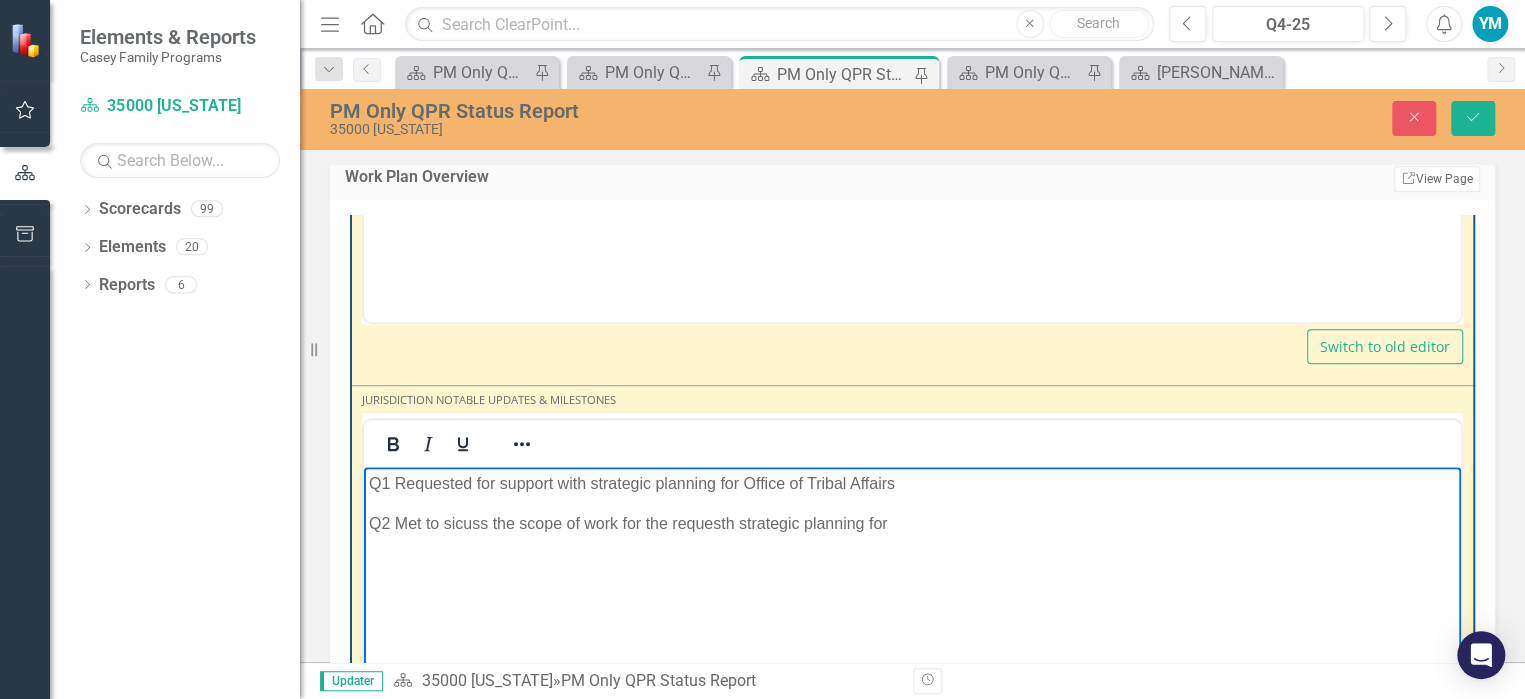 click on "Q2 Met to sicuss the scope of work for the requesth strategic planning for" at bounding box center (912, 524) 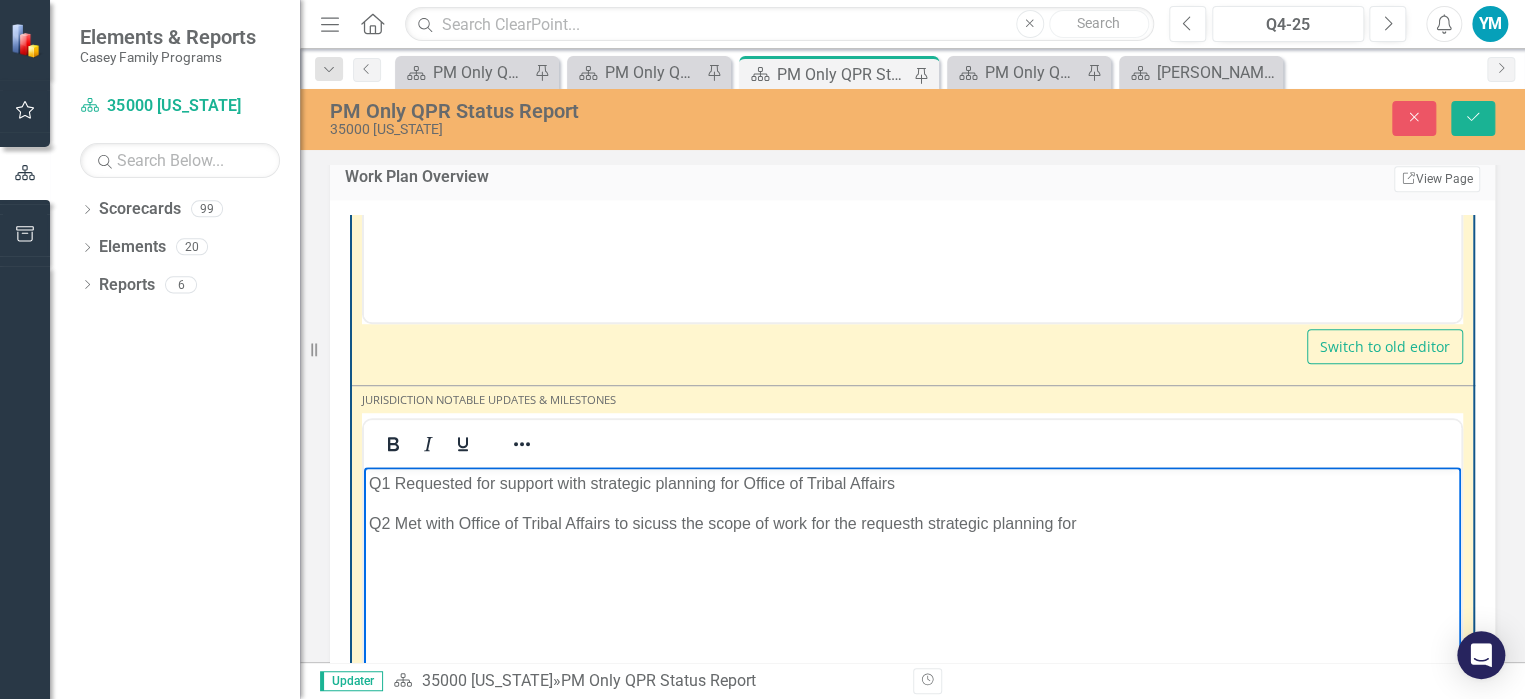 click on "Q2 Met with Office of Tribal Affairs to sicuss the scope of work for the requesth strategic planning for" at bounding box center [912, 524] 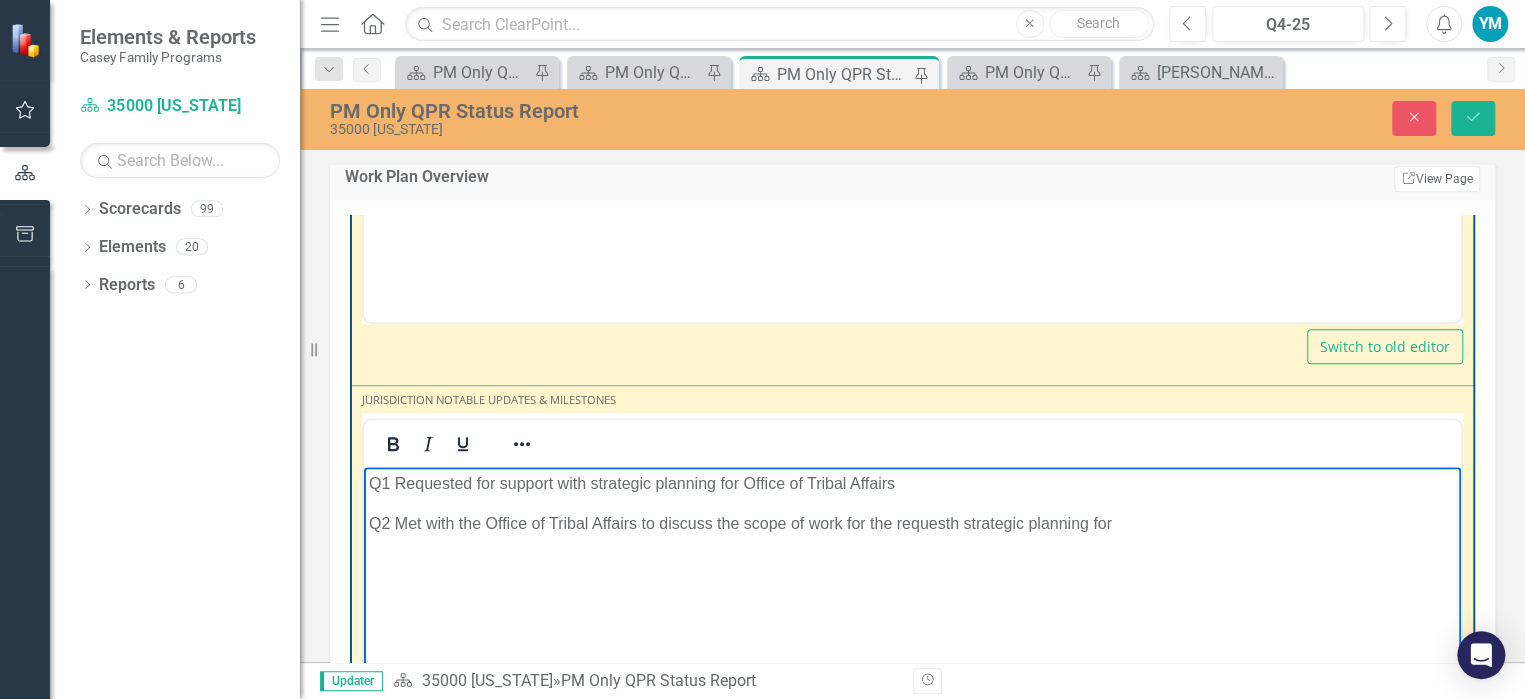 click on "Q2 Met with the Office of Tribal Affairs to discuss the scope of work for the requesth strategic planning for" at bounding box center [912, 524] 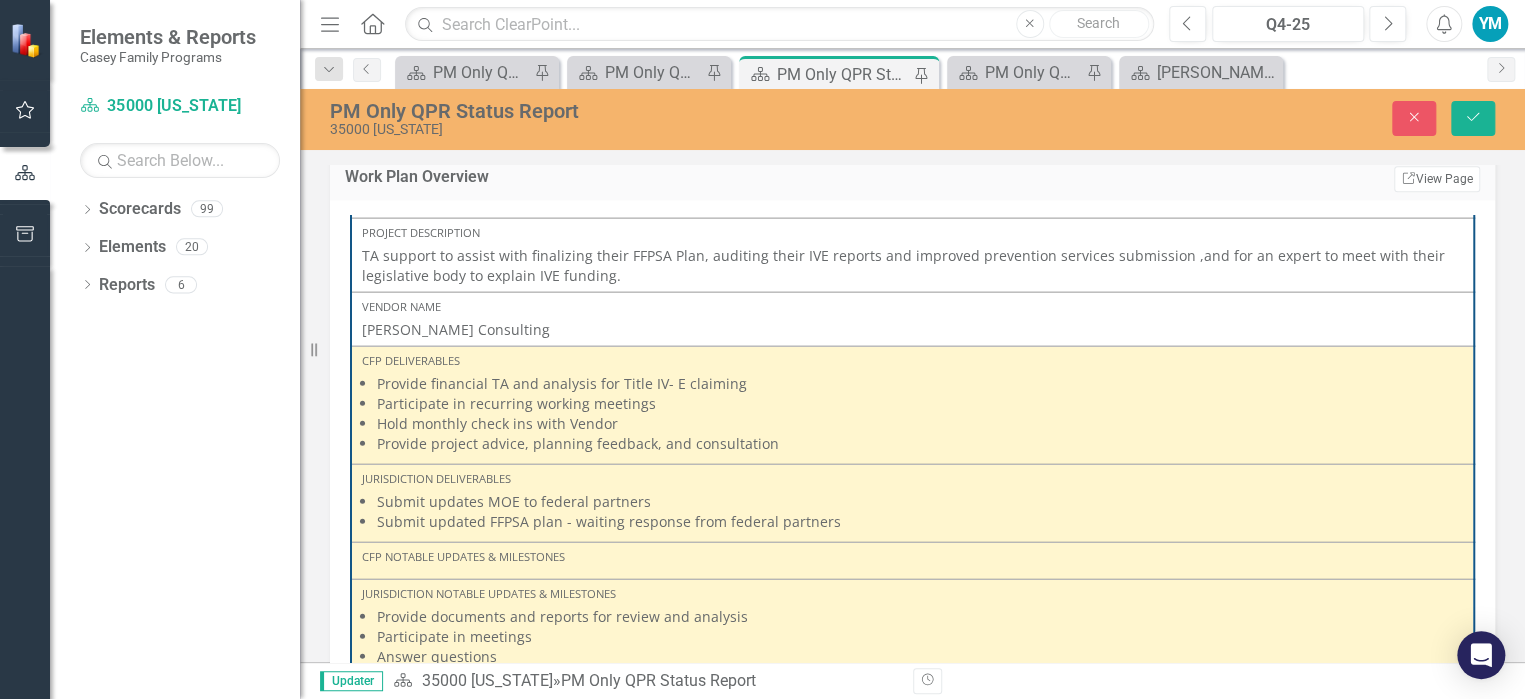 scroll, scrollTop: 2380, scrollLeft: 0, axis: vertical 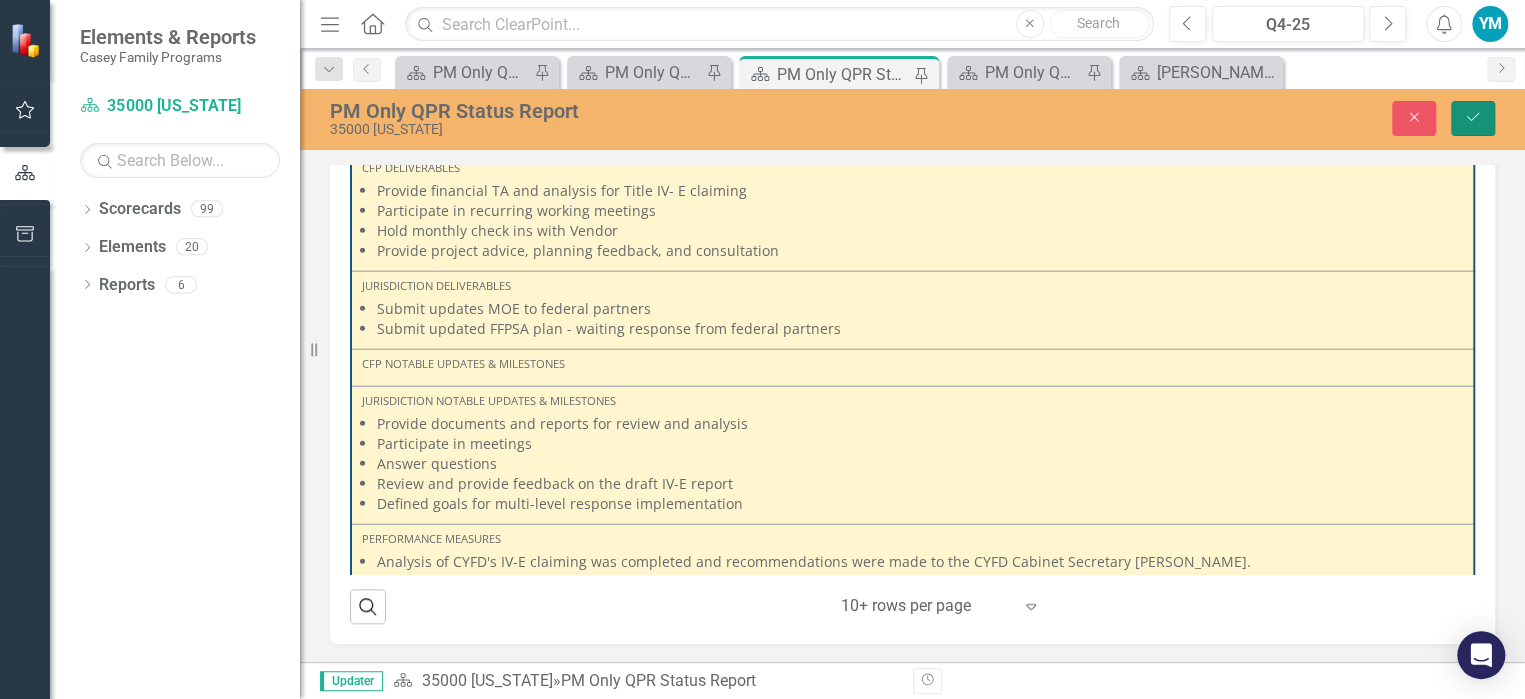 click on "Save" at bounding box center (1473, 118) 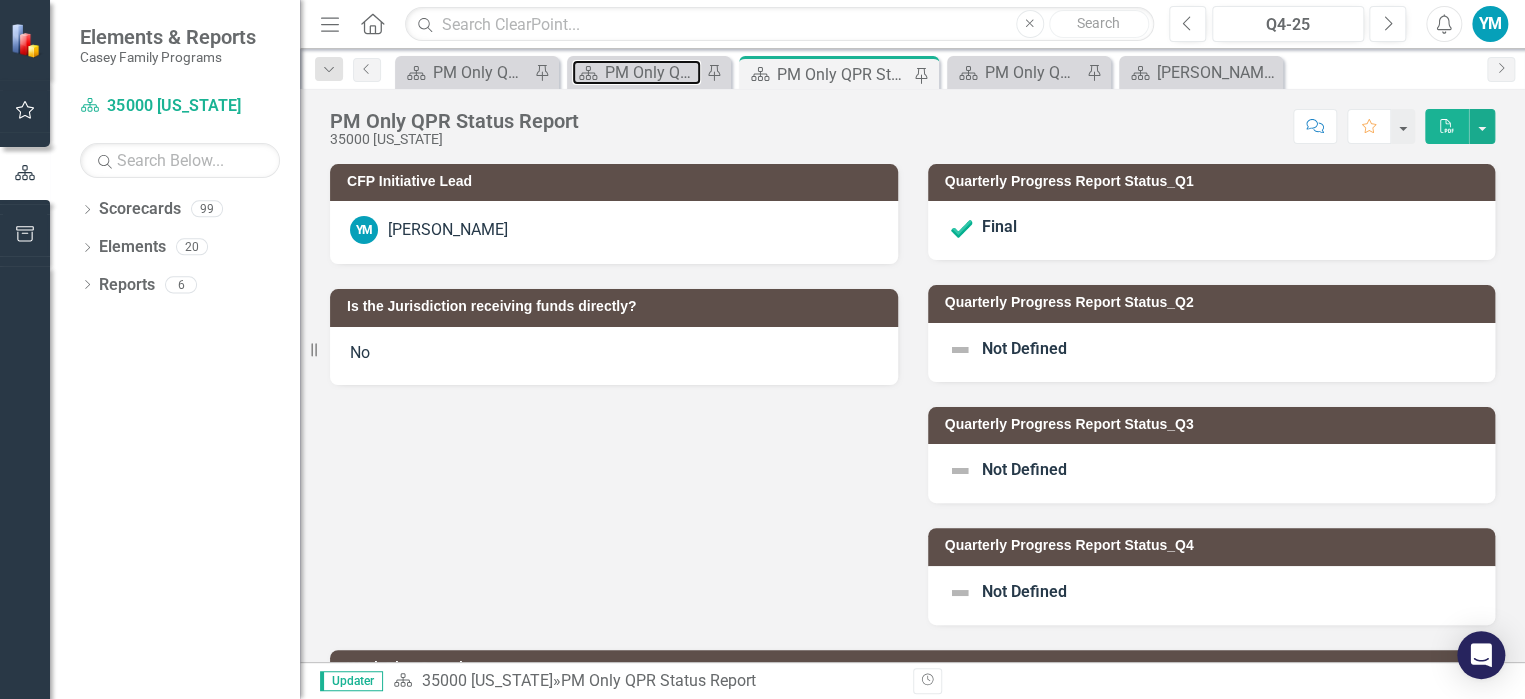 click on "PM Only QPR Status Report" at bounding box center [653, 72] 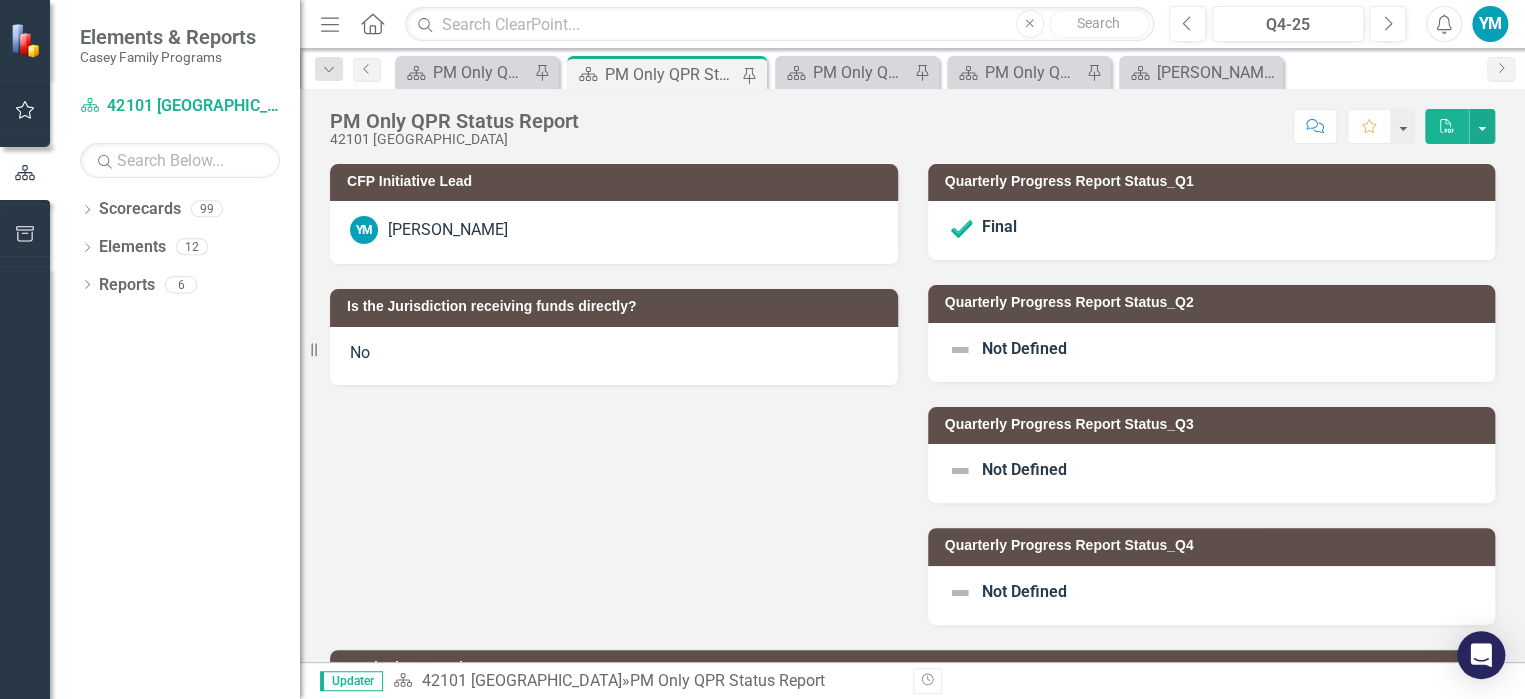click on "CFP Initiative Lead YM [PERSON_NAME] Is the Jurisdiction receiving funds directly?  No Quarterly Progress Report Status_Q1 Final Quarterly Progress Report Status_Q2 Not Defined Quarterly Progress Report Status_Q3 Not Defined Quarterly Progress Report Status_Q4 Not Defined" at bounding box center (912, 382) 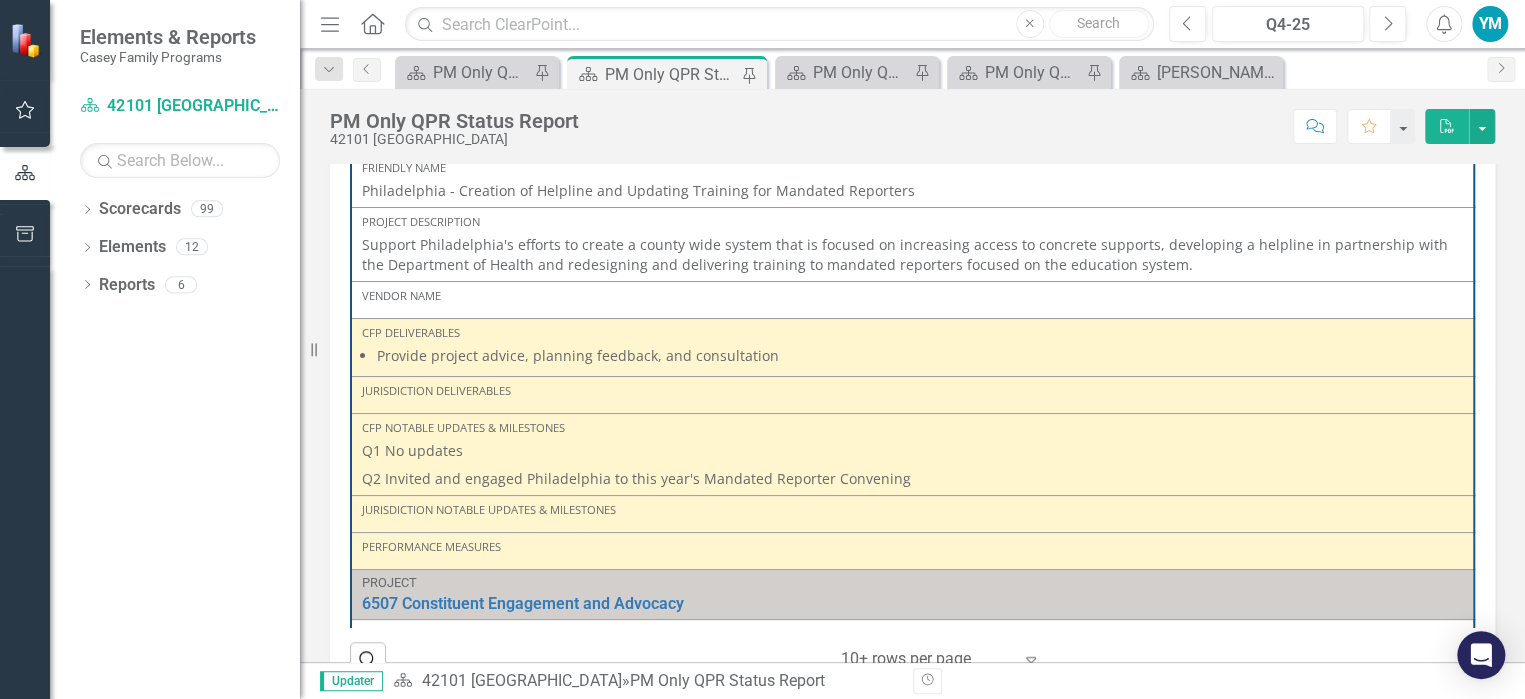 scroll, scrollTop: 600, scrollLeft: 0, axis: vertical 